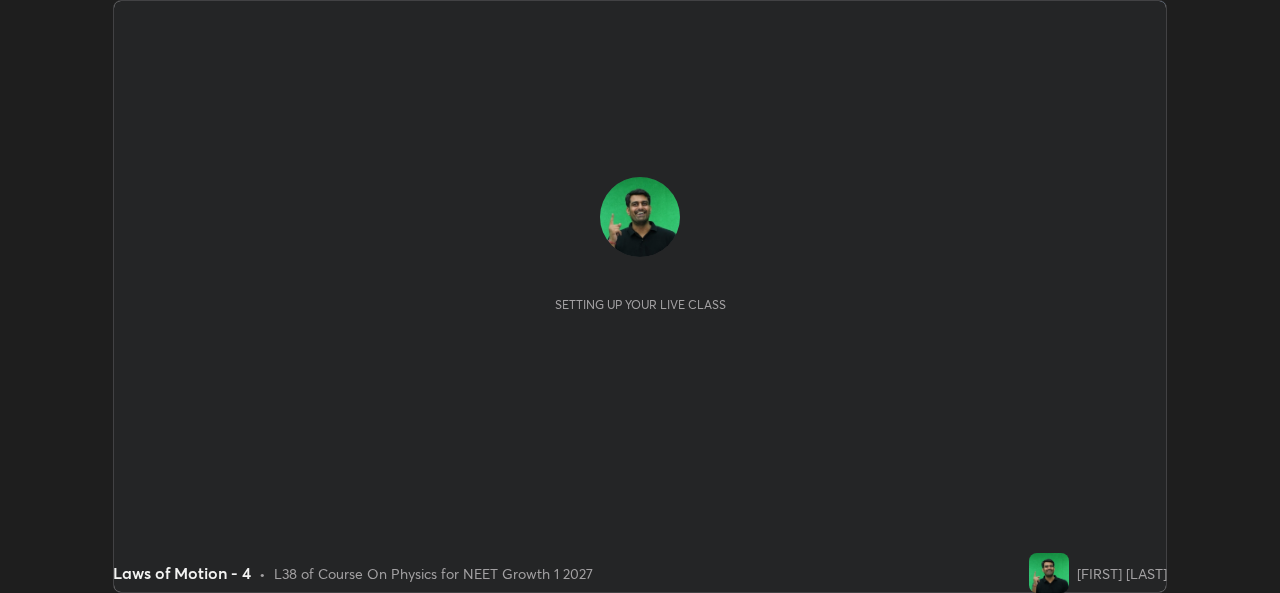 scroll, scrollTop: 0, scrollLeft: 0, axis: both 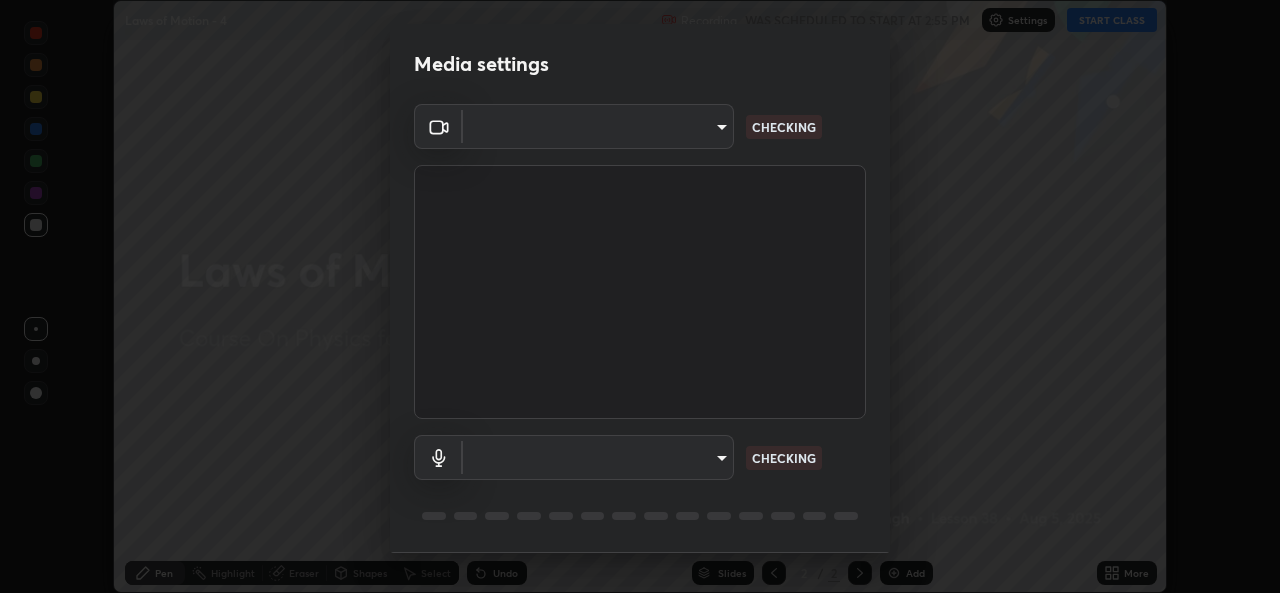 type on "a83bb134842fd6c46cae91b6313aa5efba961fee809e7364c6ef7c36ed00ea69" 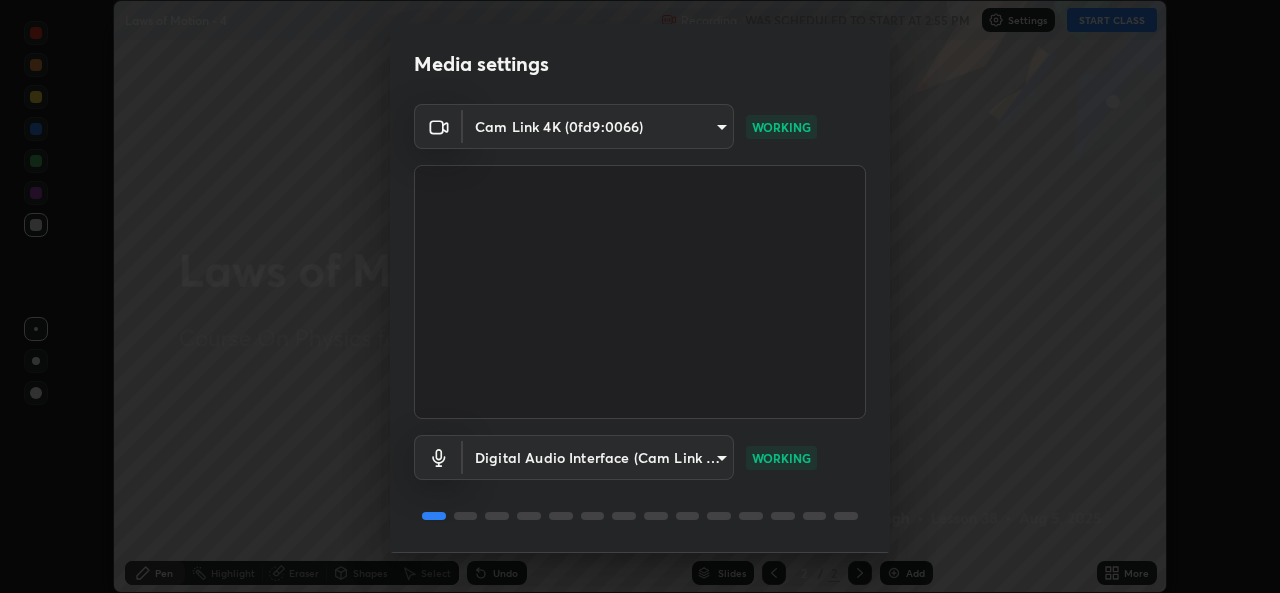 scroll, scrollTop: 63, scrollLeft: 0, axis: vertical 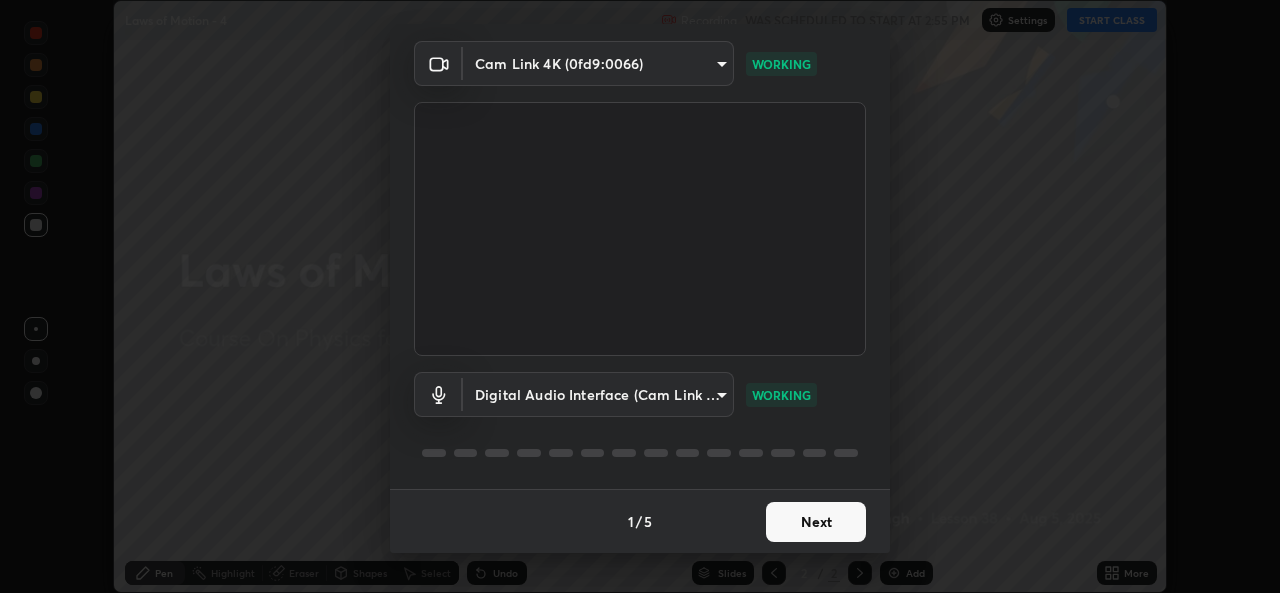 click on "Next" at bounding box center (816, 522) 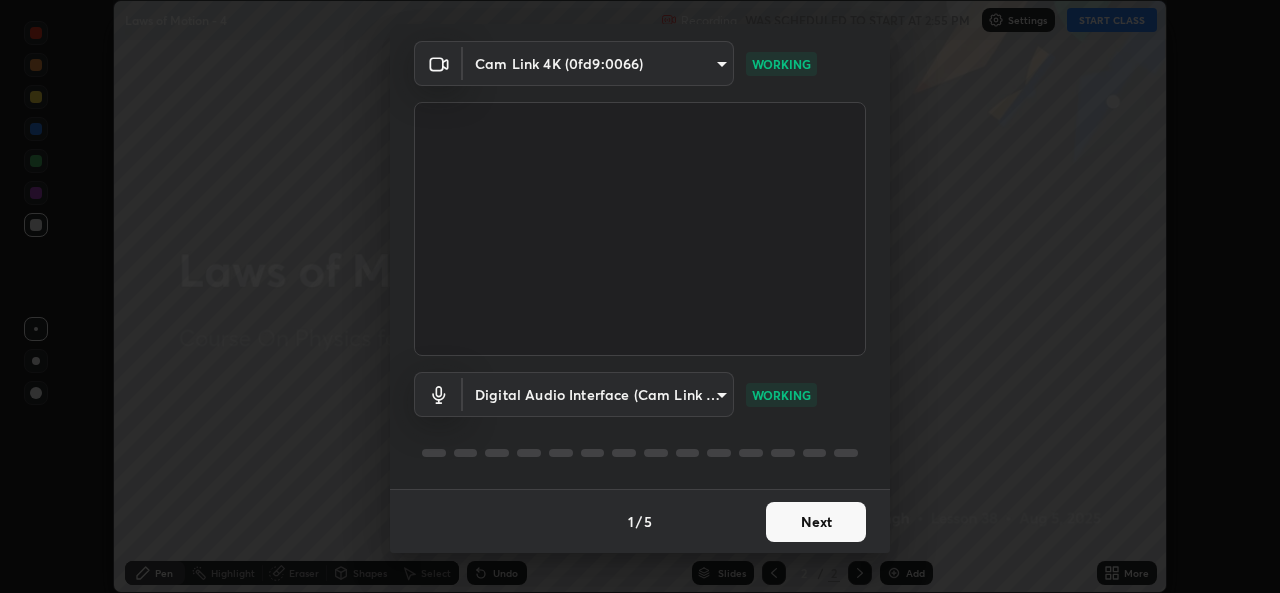scroll, scrollTop: 0, scrollLeft: 0, axis: both 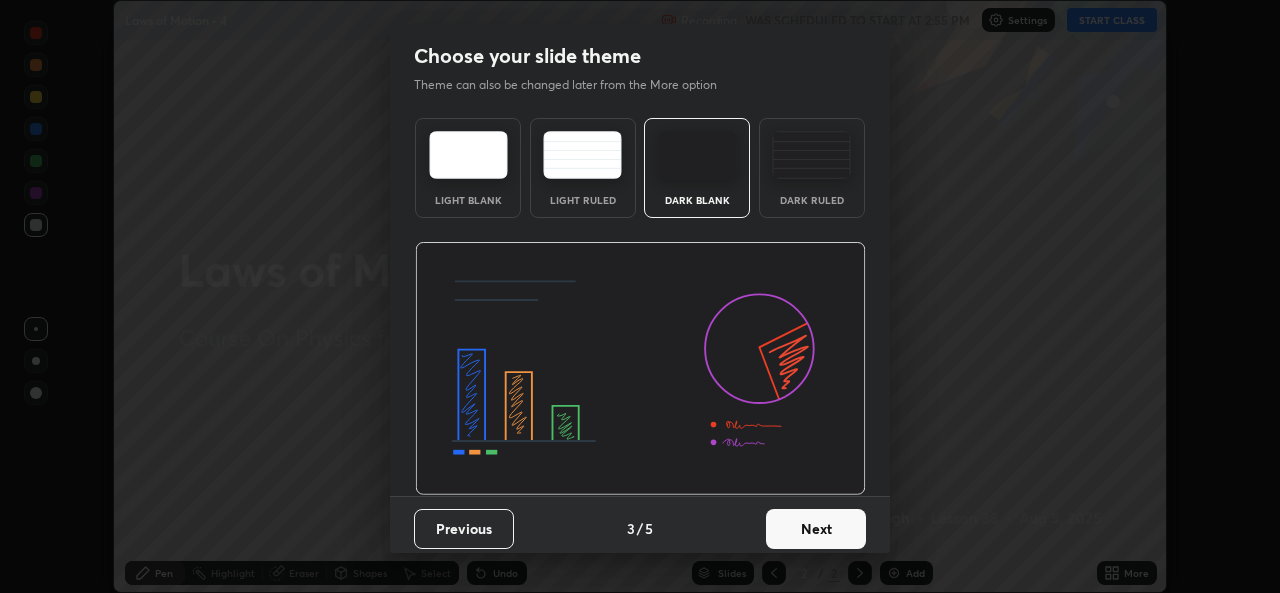 click on "Next" at bounding box center (816, 529) 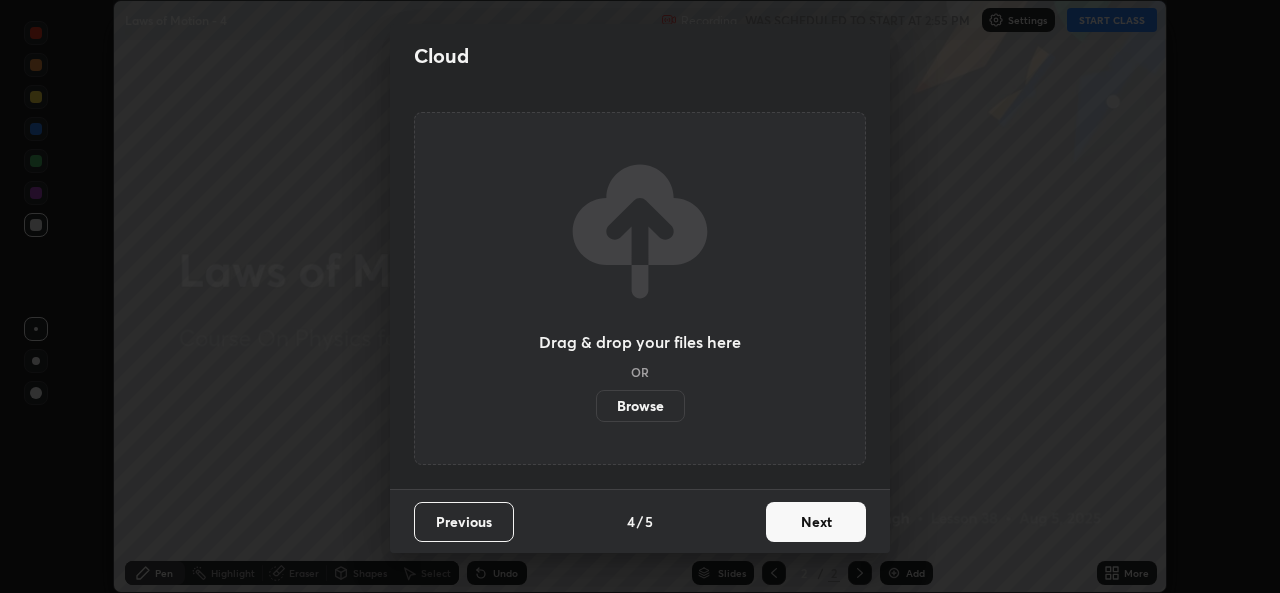click on "Next" at bounding box center (816, 522) 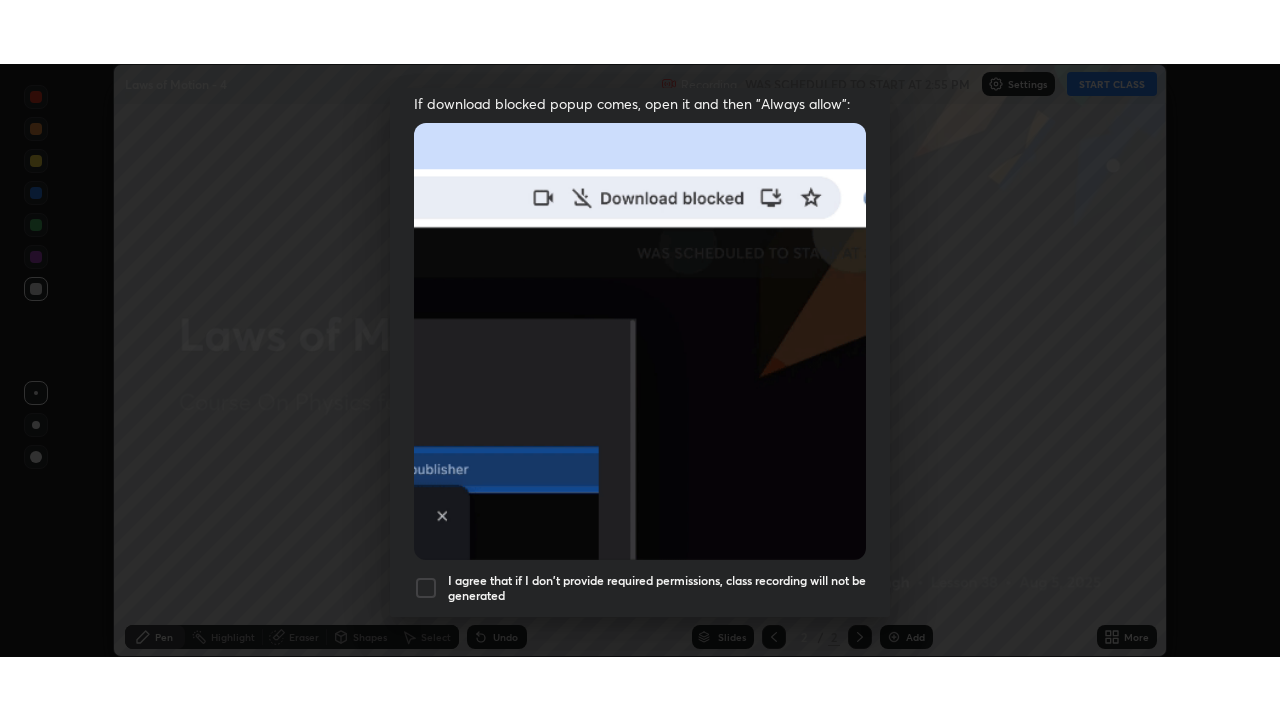 scroll, scrollTop: 471, scrollLeft: 0, axis: vertical 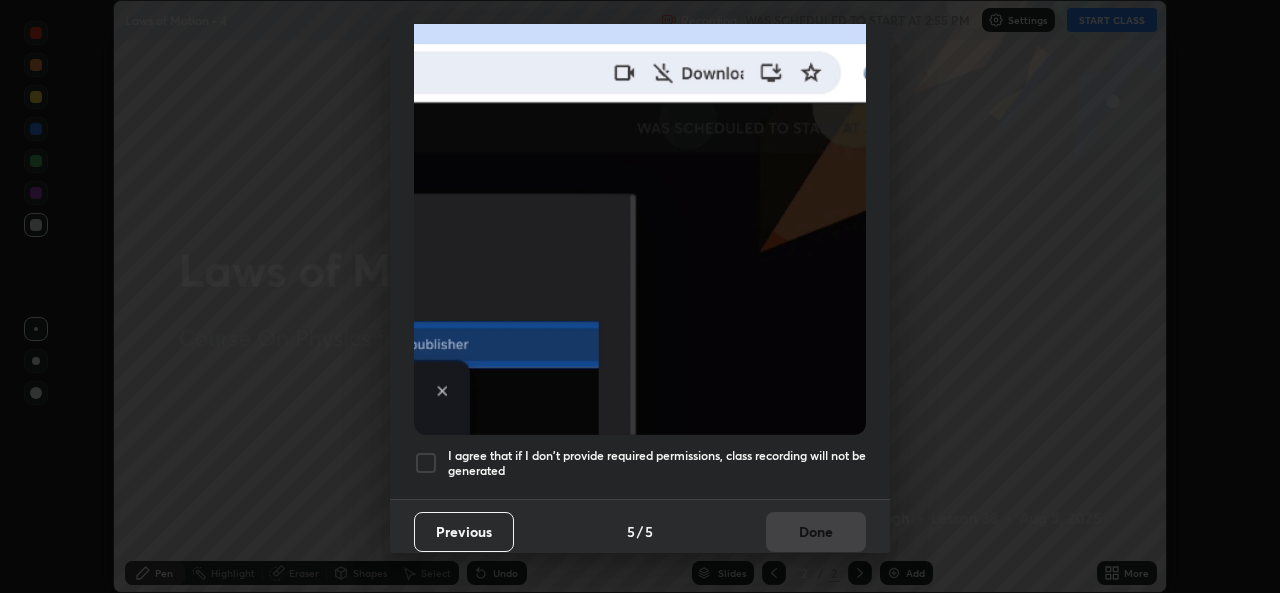 click at bounding box center (426, 463) 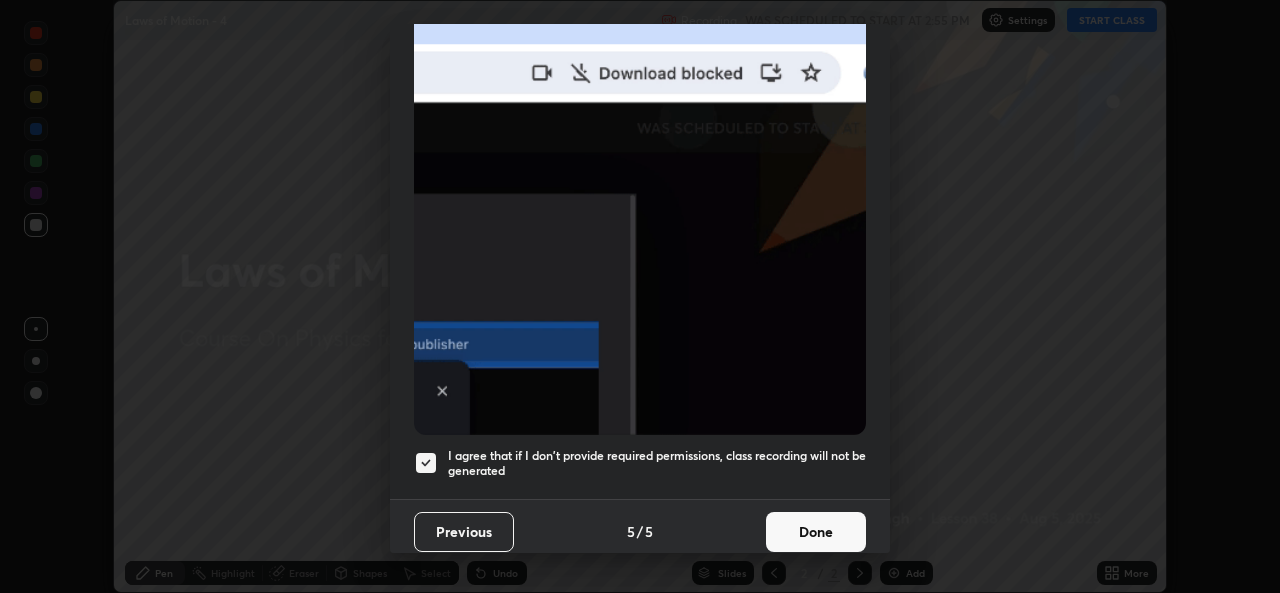 click on "Done" at bounding box center [816, 532] 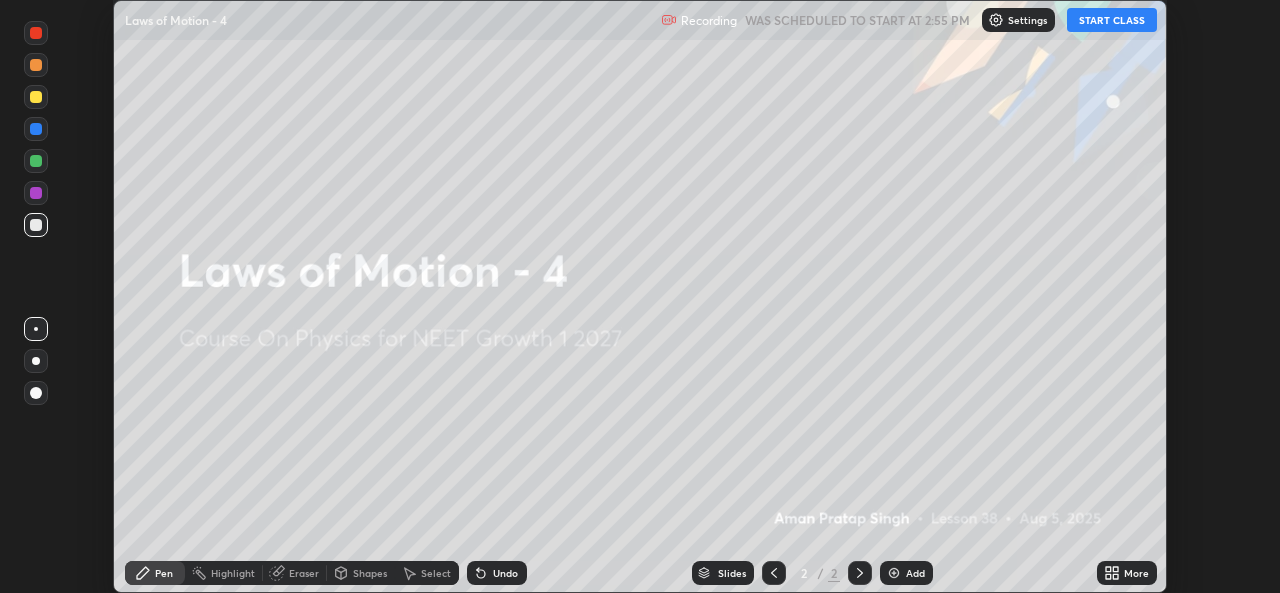 click on "START CLASS" at bounding box center (1112, 20) 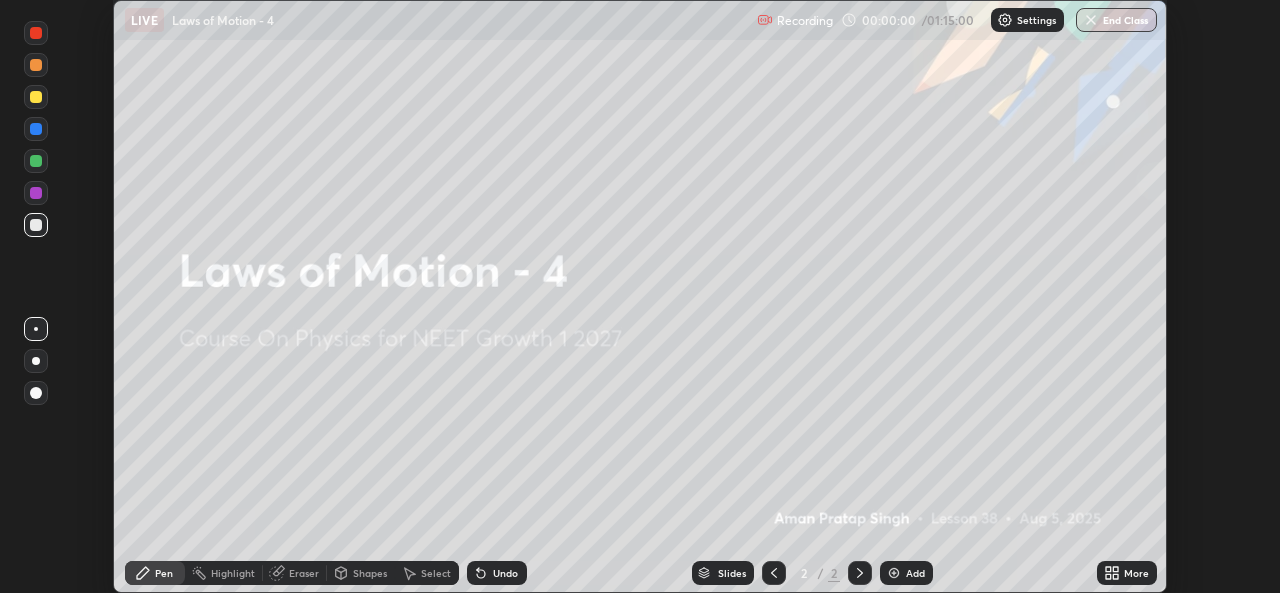 click 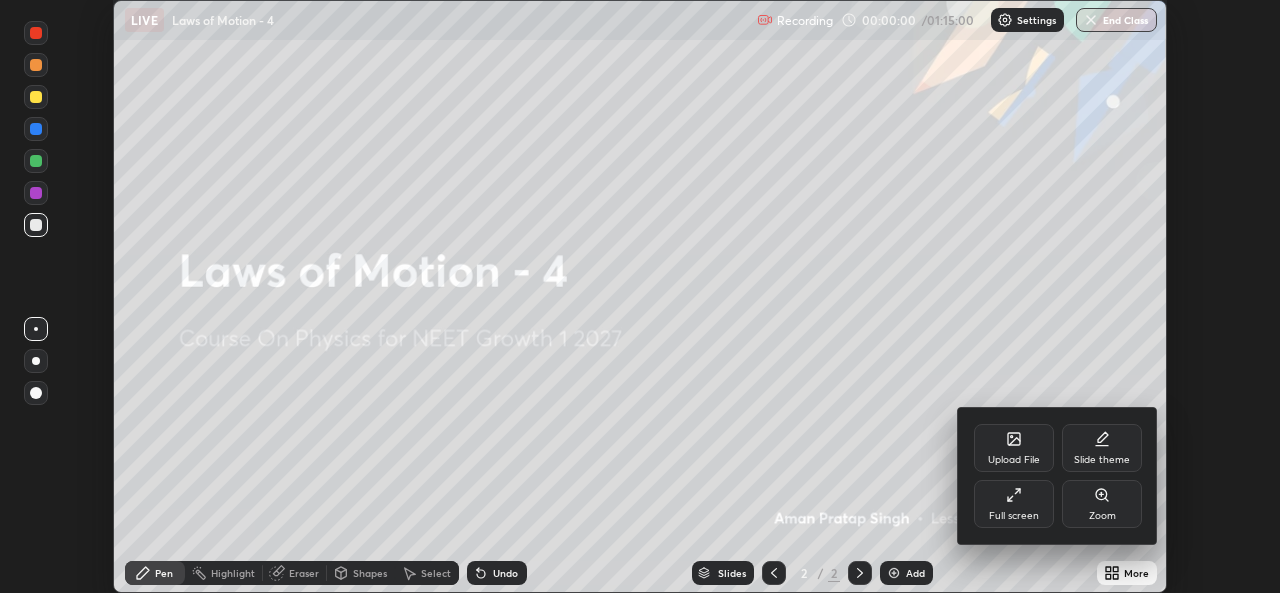 click on "Full screen" at bounding box center [1014, 504] 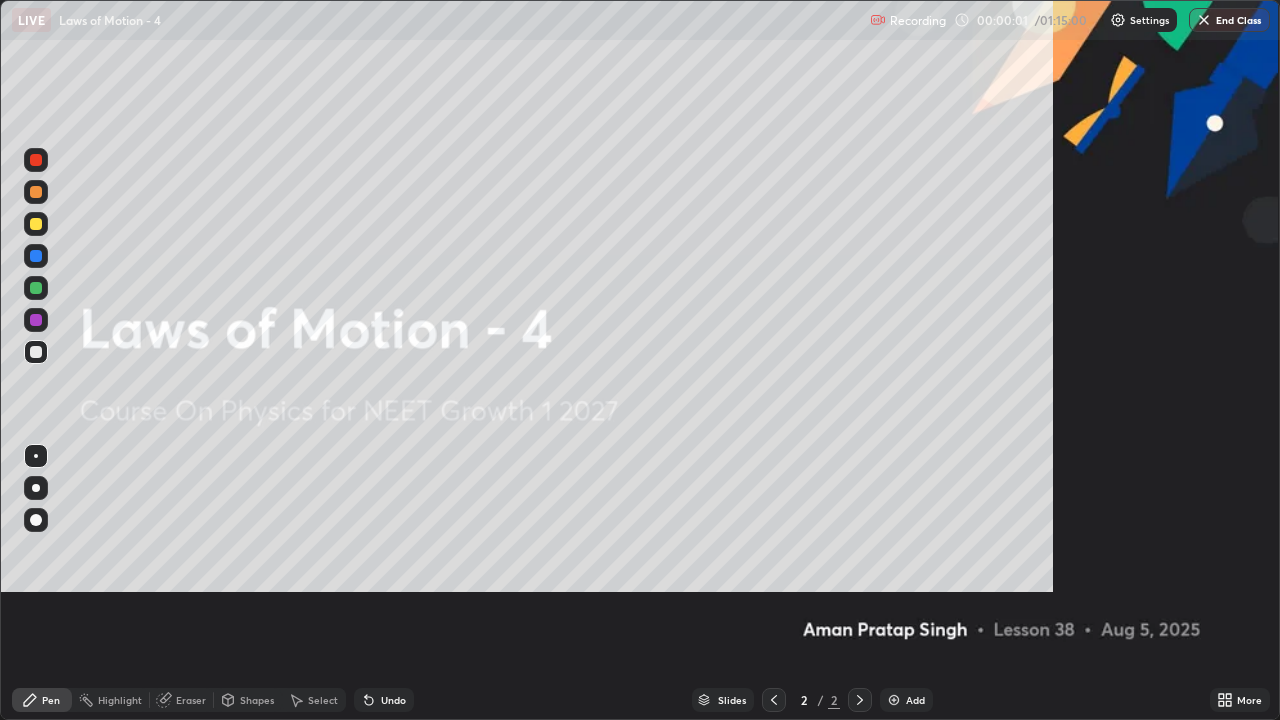 scroll, scrollTop: 99280, scrollLeft: 98720, axis: both 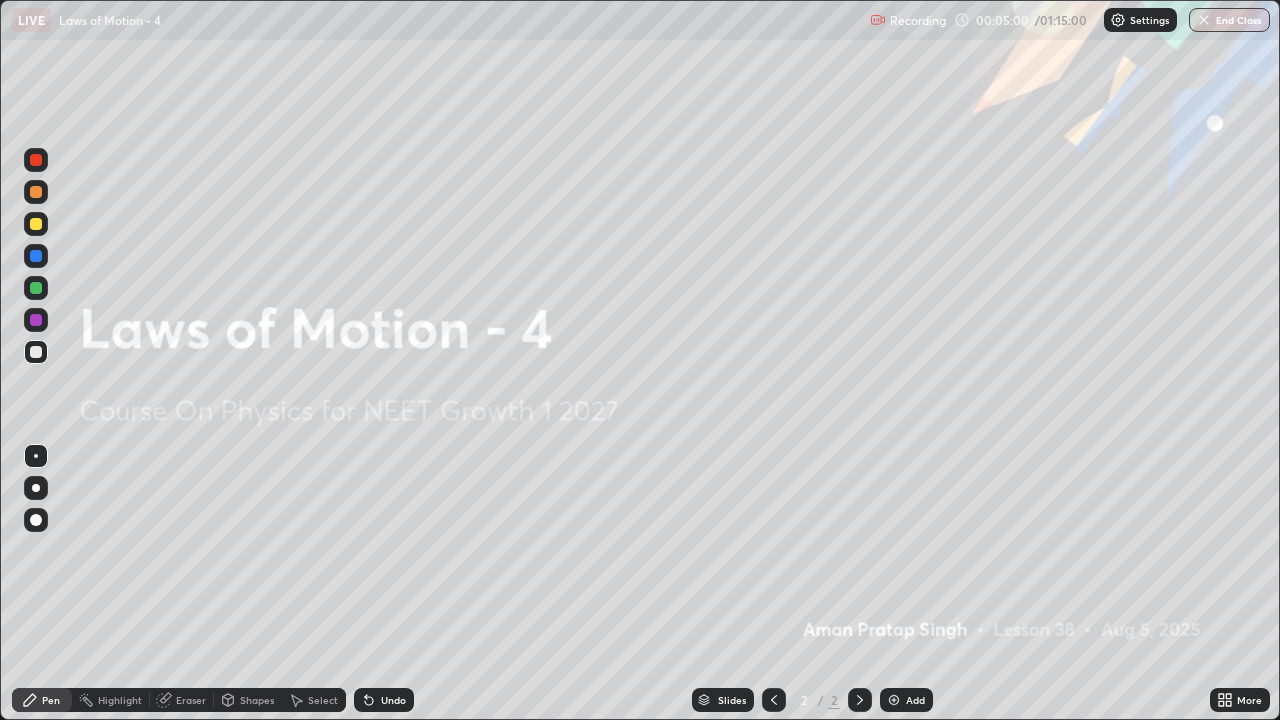 click on "Add" at bounding box center (915, 700) 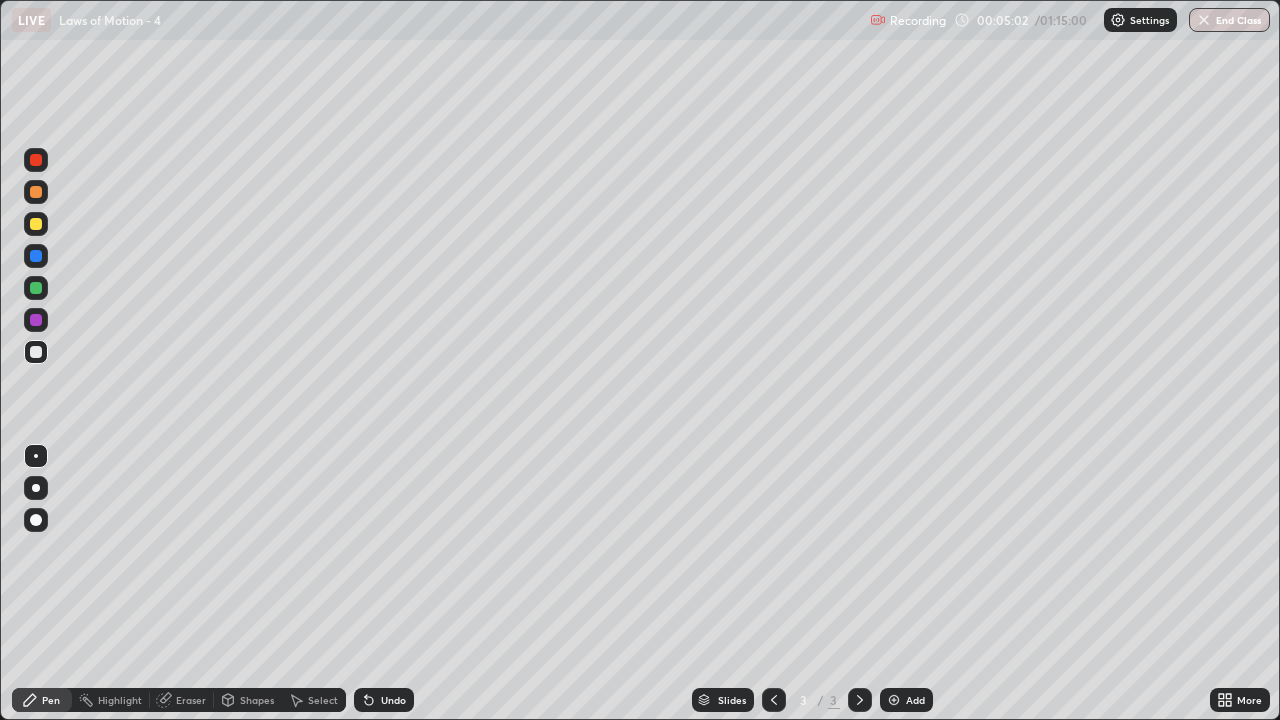 click at bounding box center (36, 488) 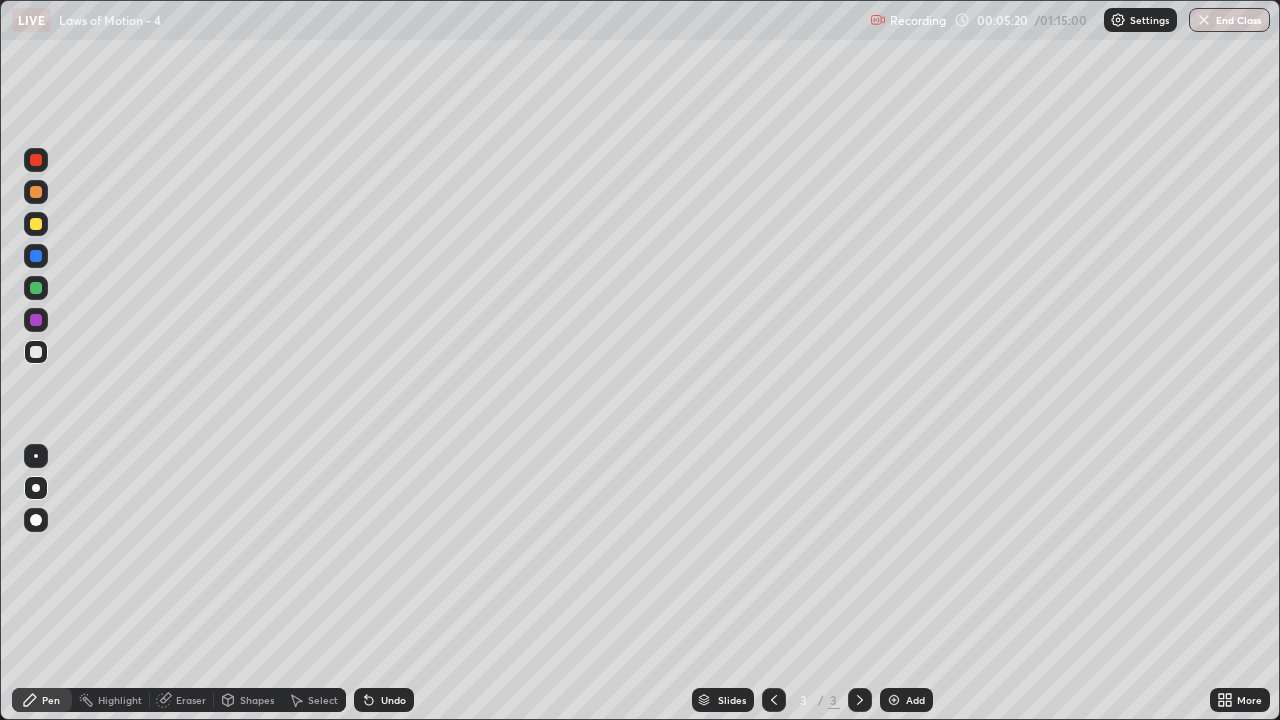 click at bounding box center [36, 224] 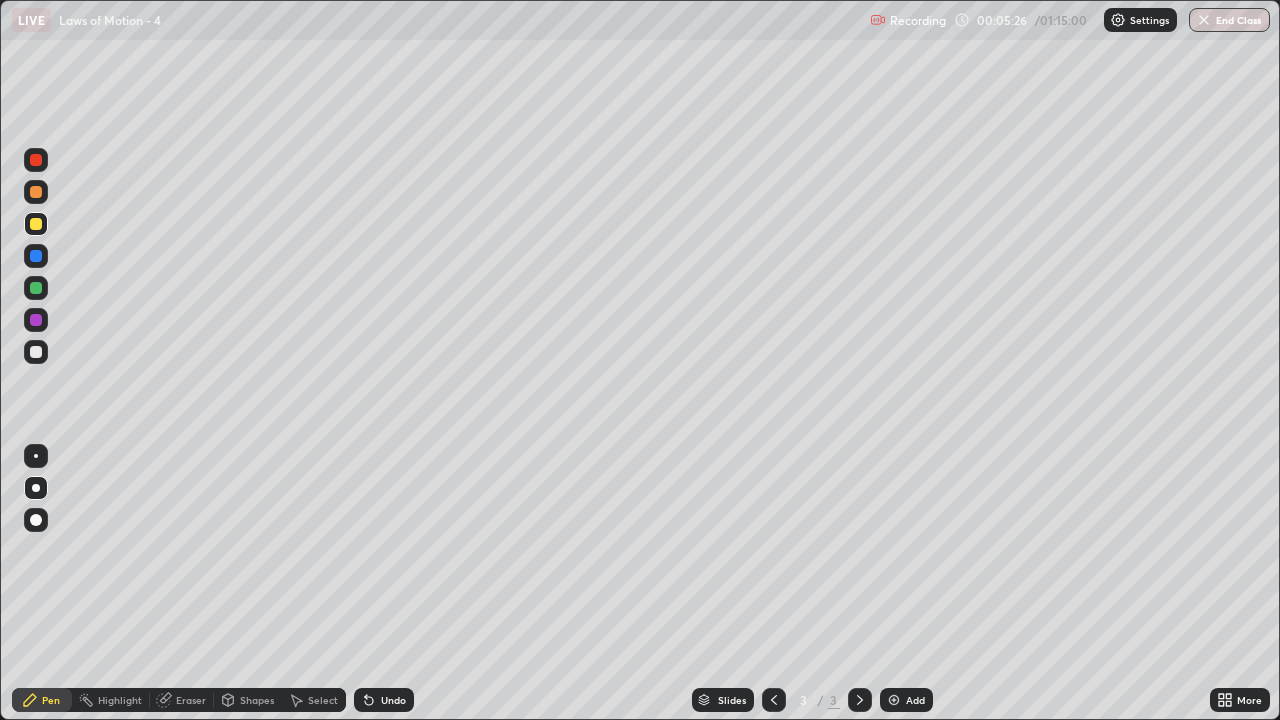 click on "Eraser" at bounding box center [191, 700] 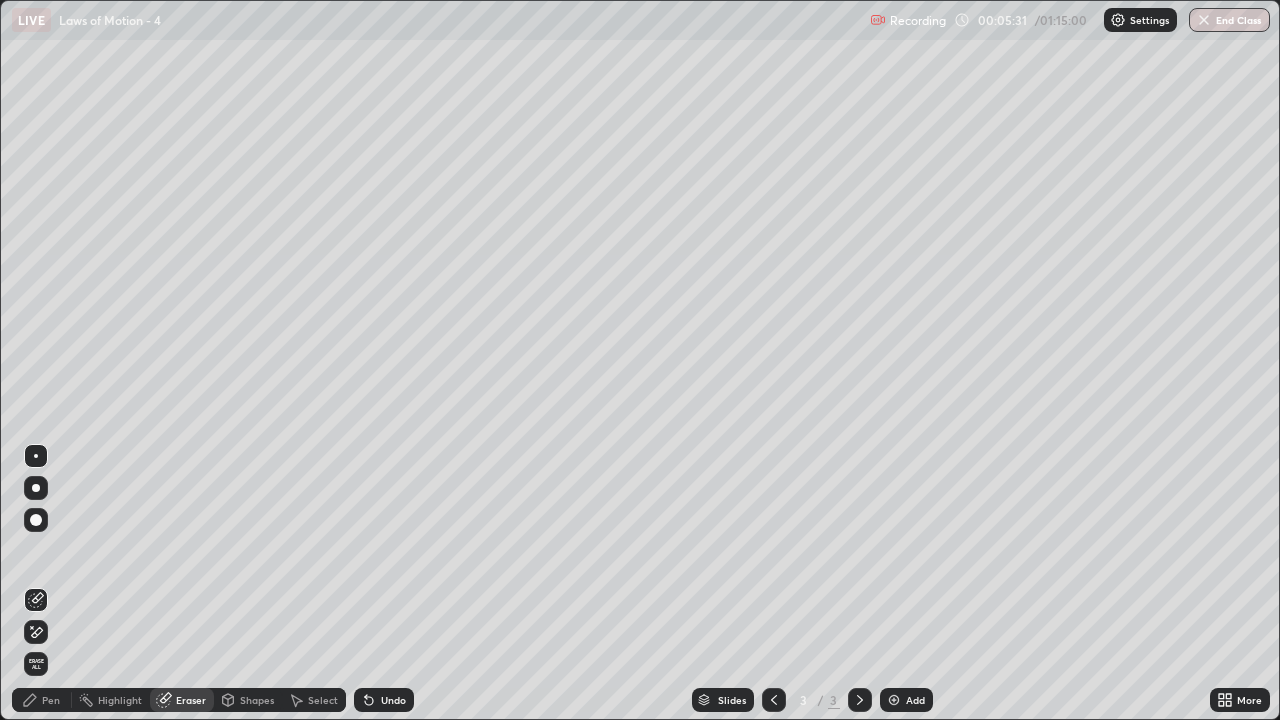 click on "Pen" at bounding box center (51, 700) 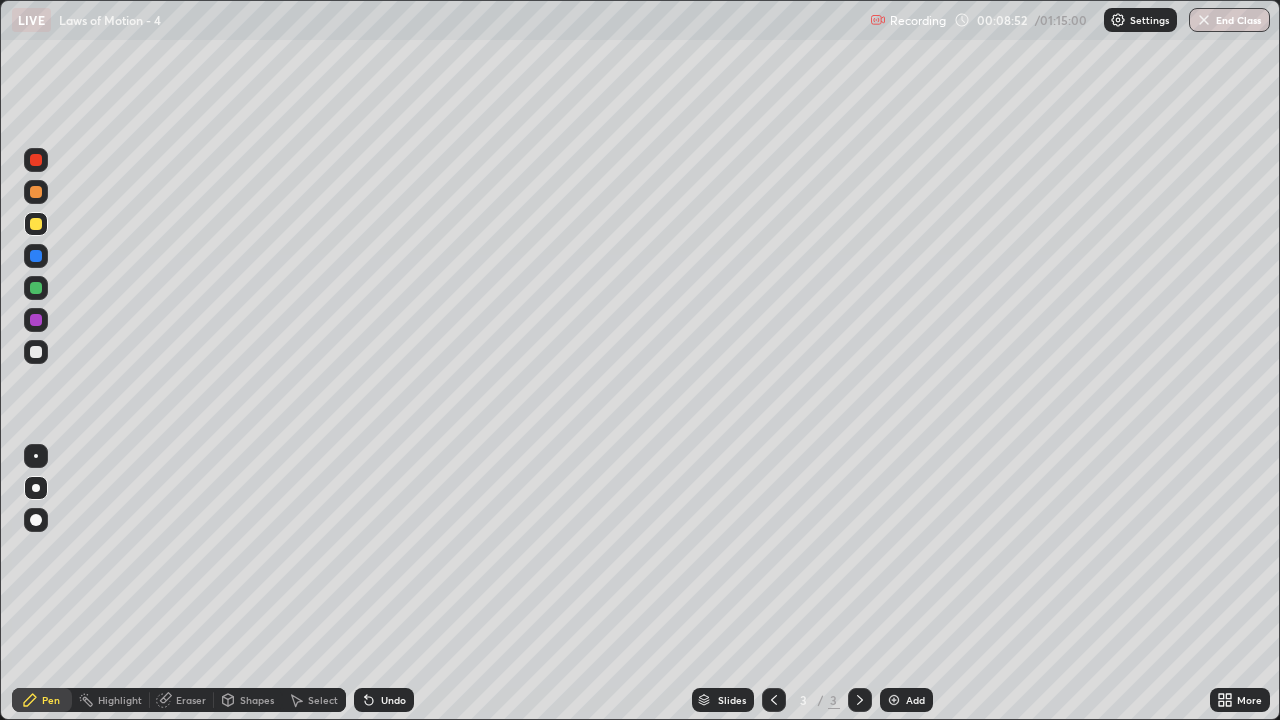 click at bounding box center (36, 352) 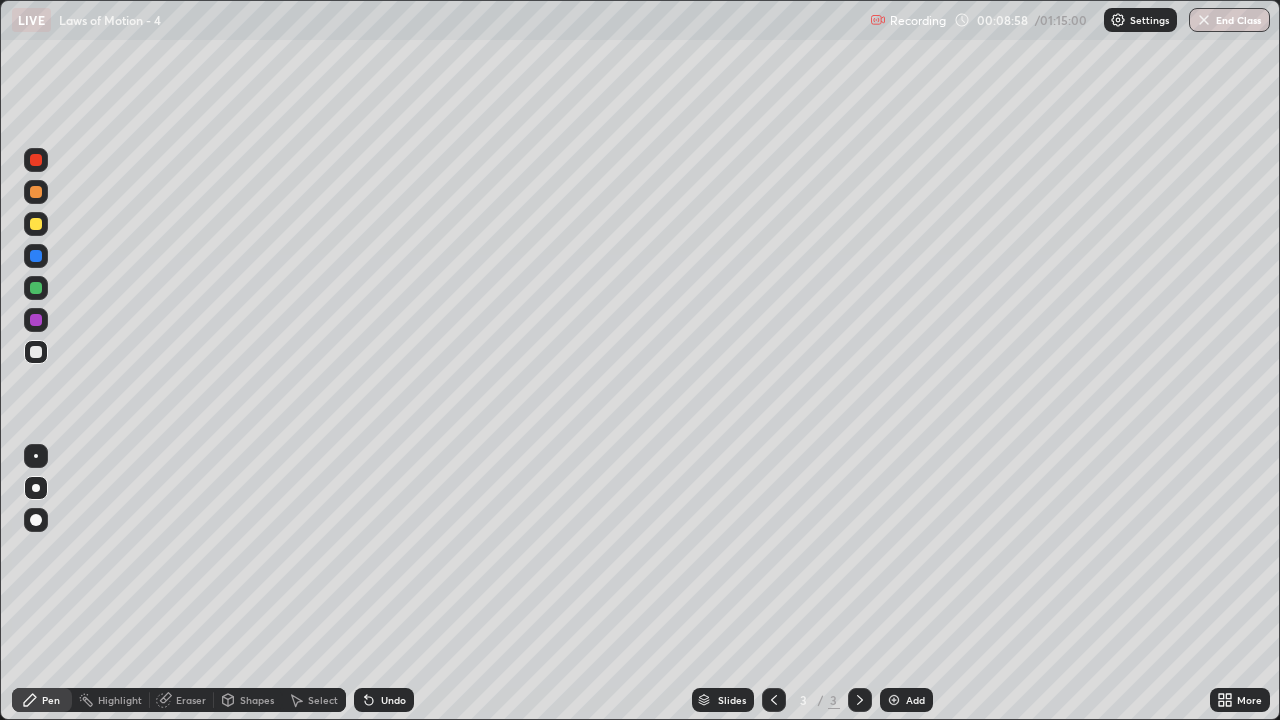 click at bounding box center [36, 352] 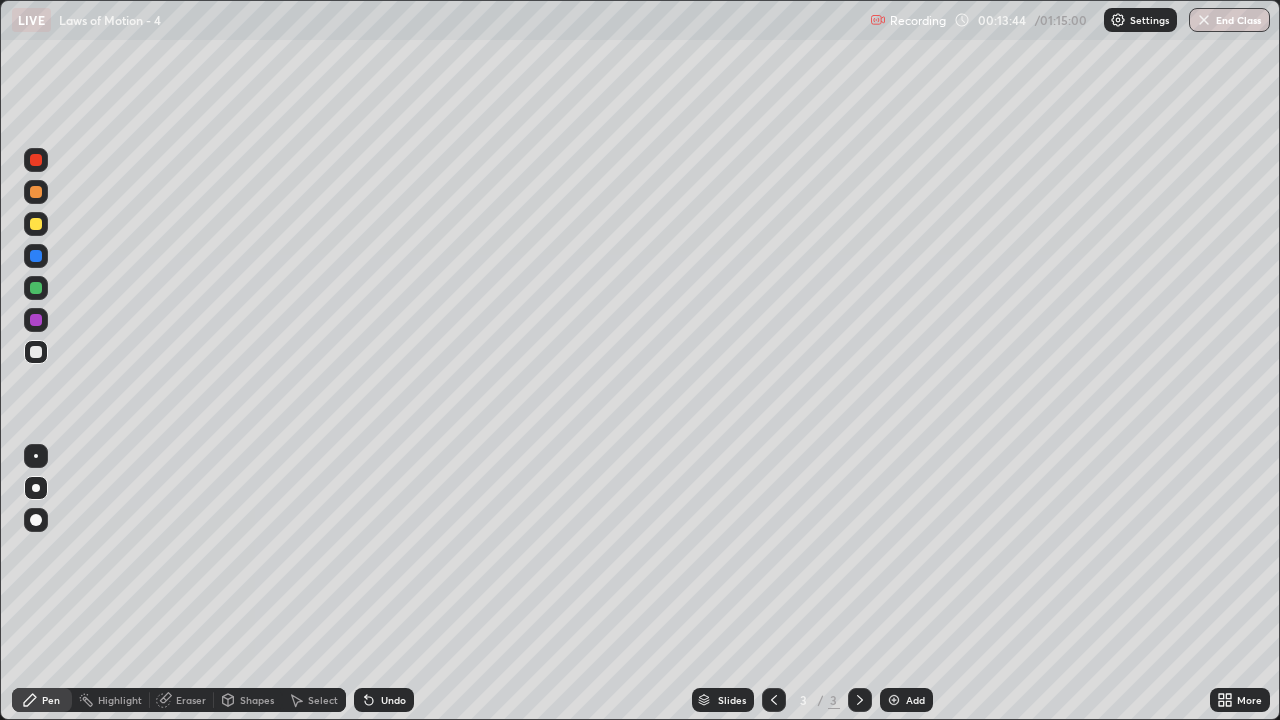 click at bounding box center (36, 224) 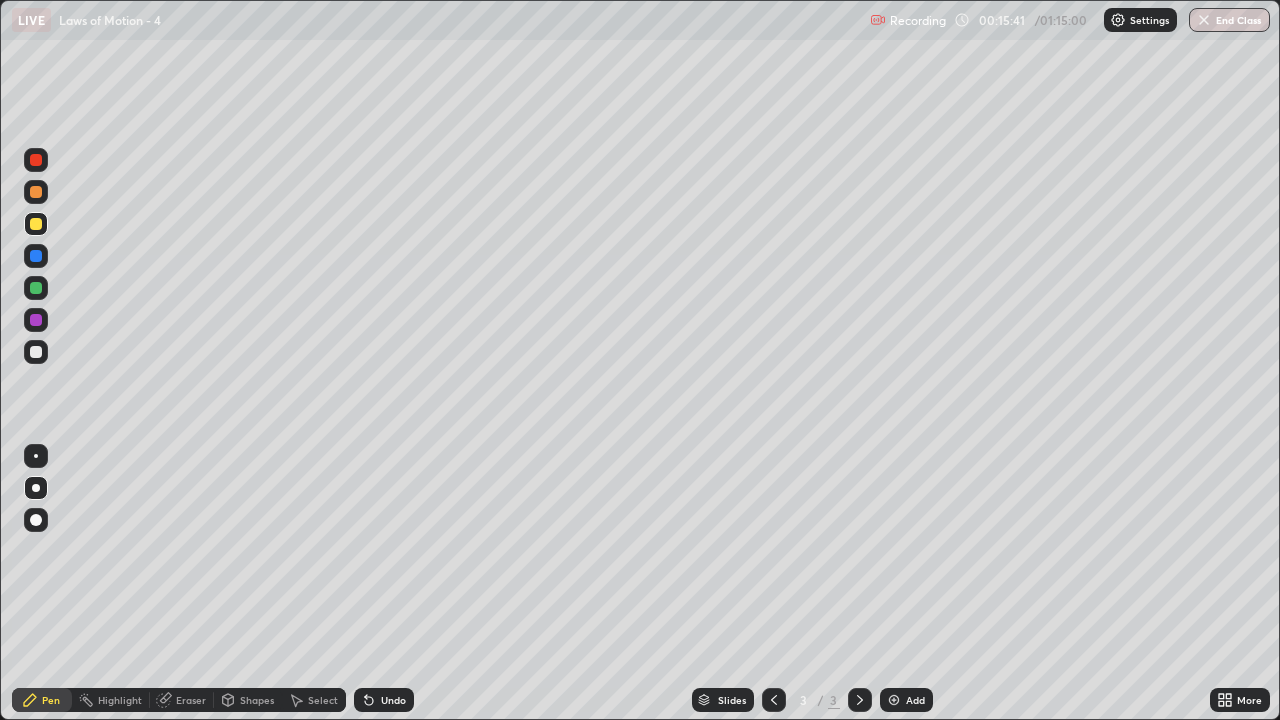 click at bounding box center [36, 224] 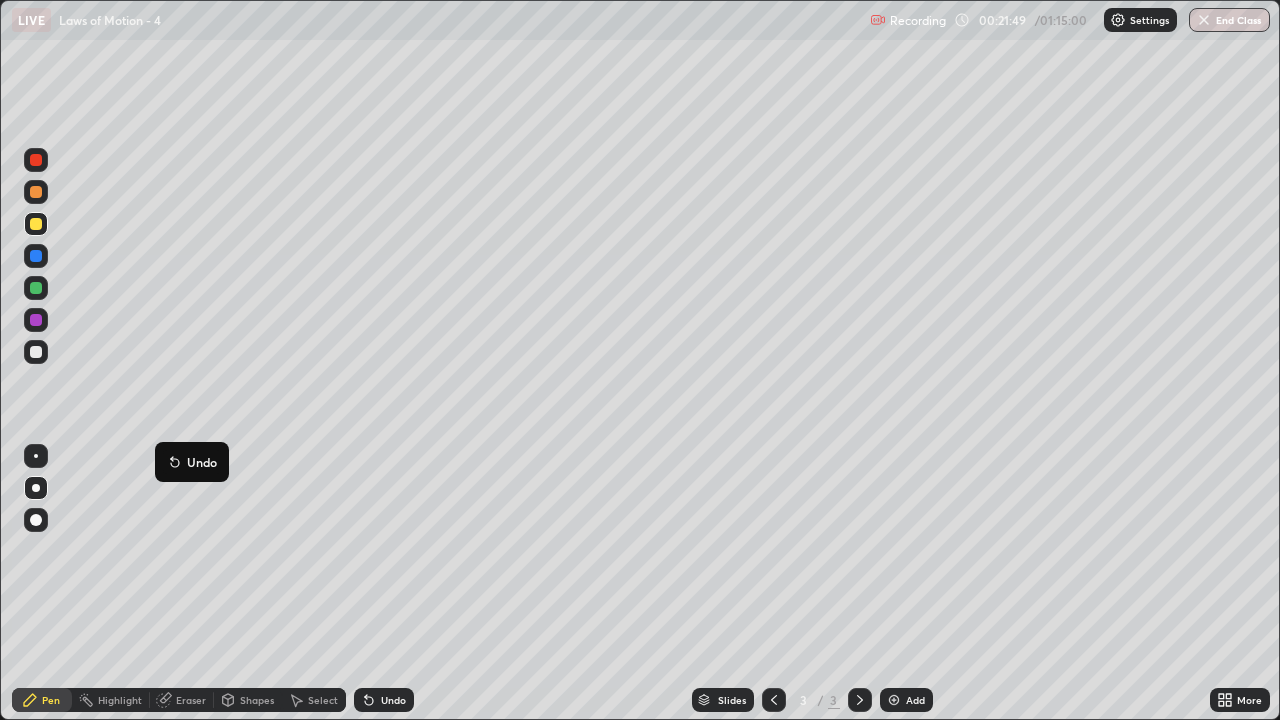 click on "Add" at bounding box center [915, 700] 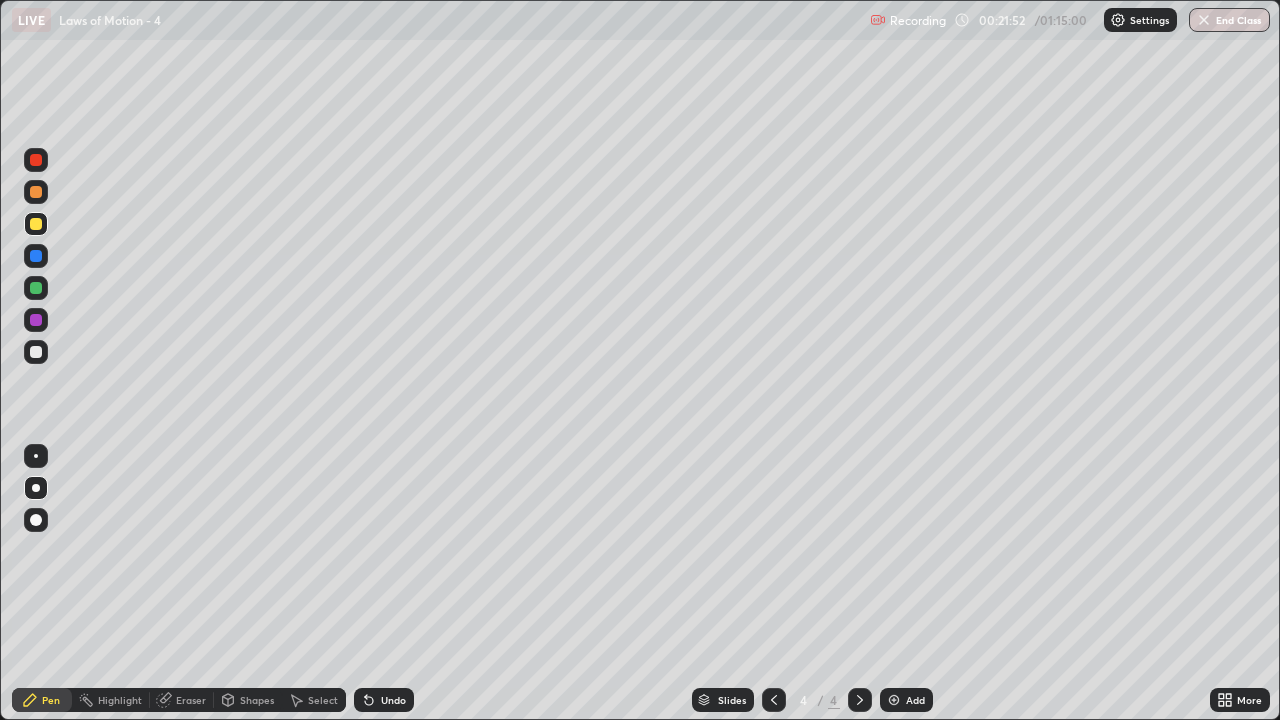 click at bounding box center [36, 352] 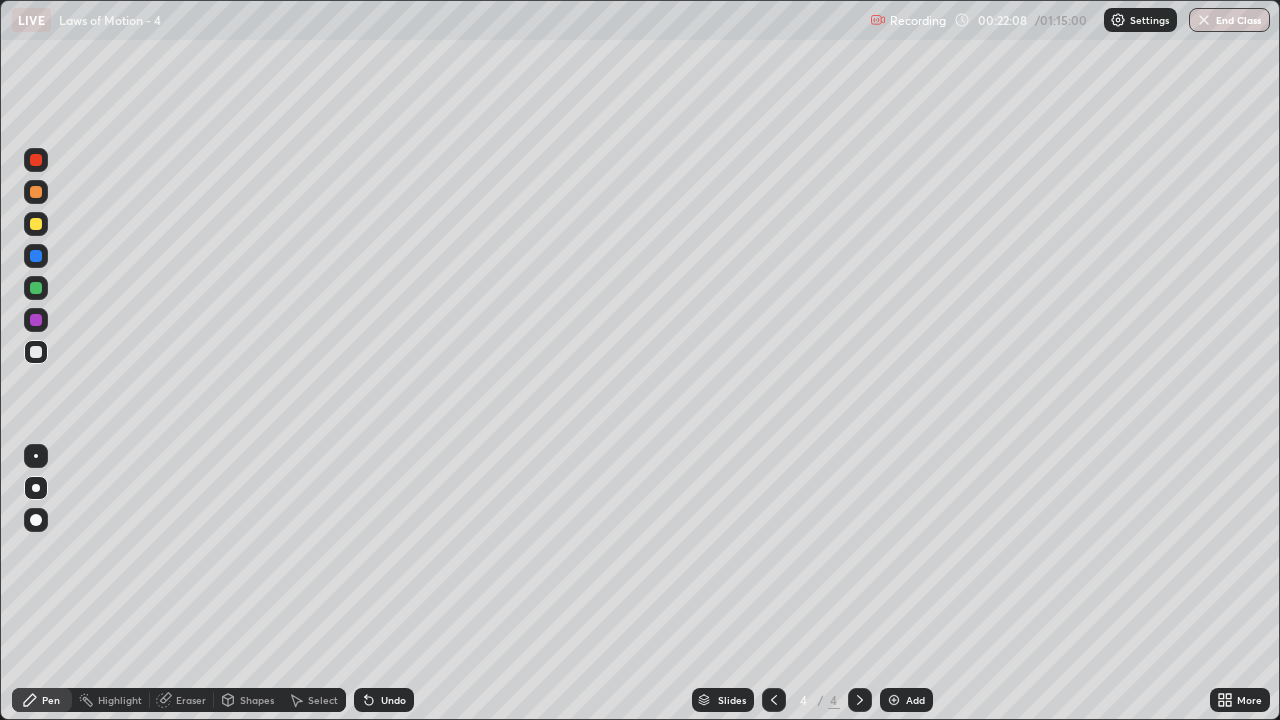 click at bounding box center (36, 224) 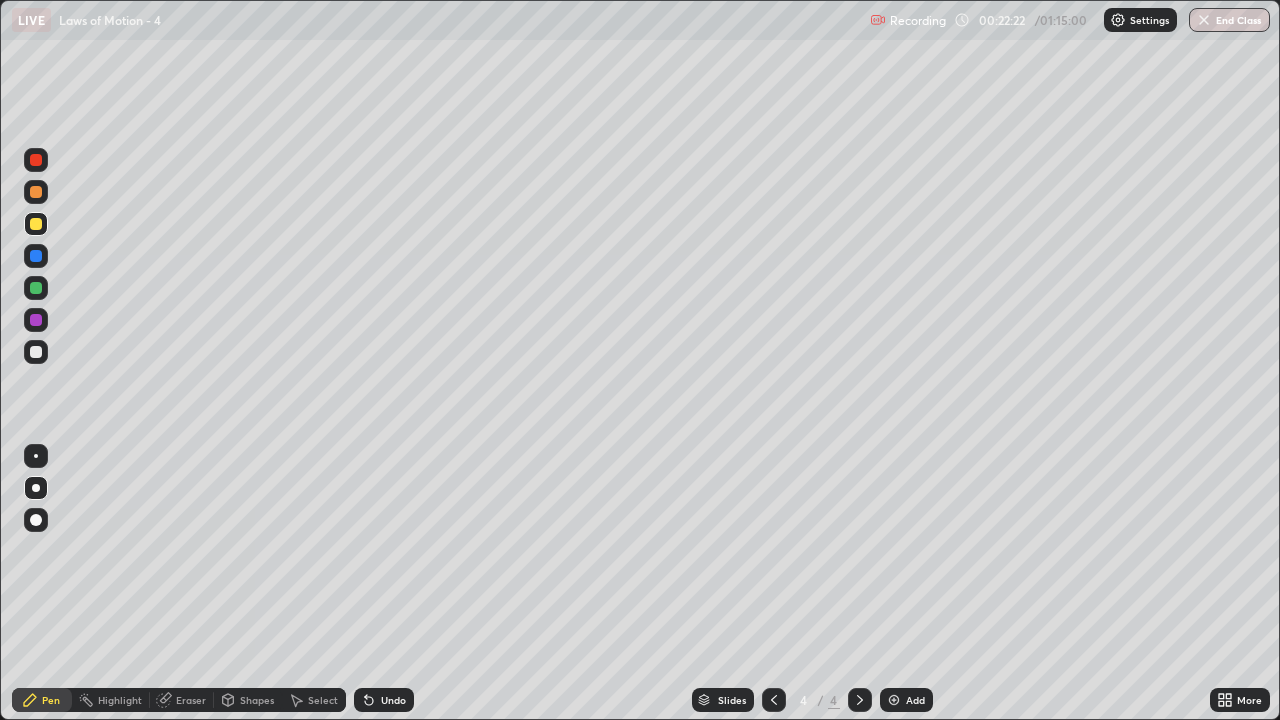 click at bounding box center [36, 352] 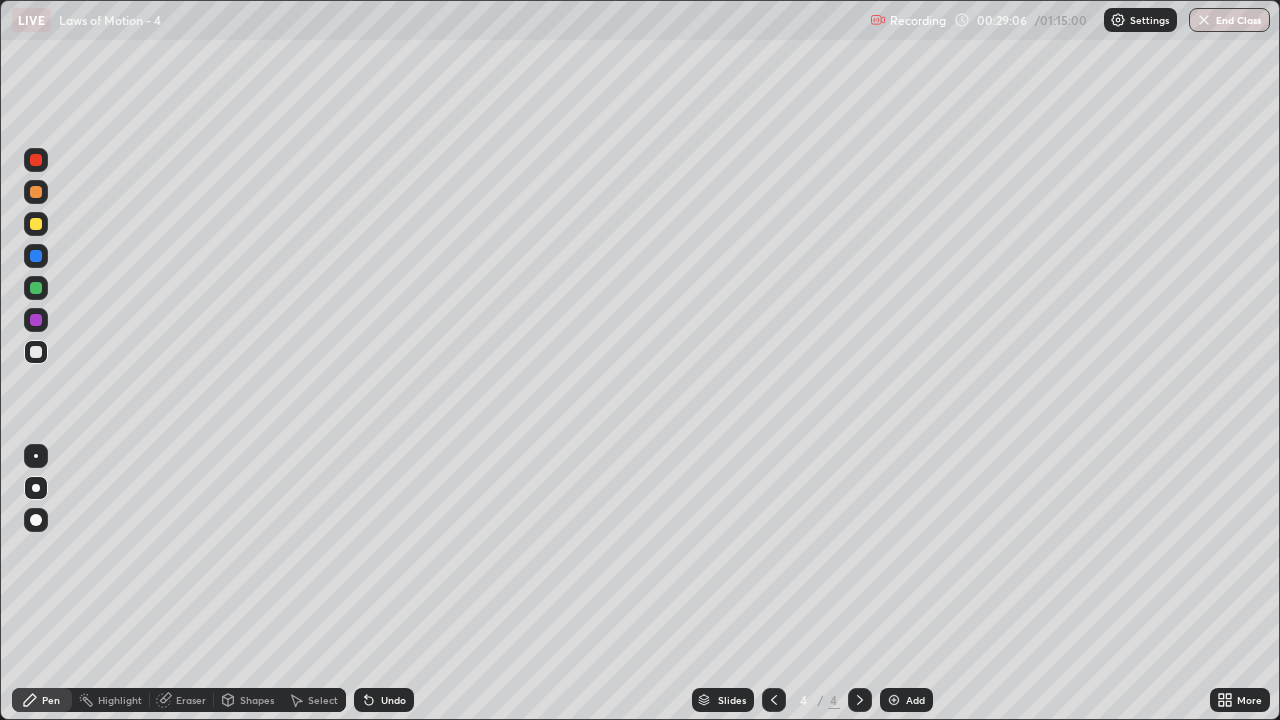 click 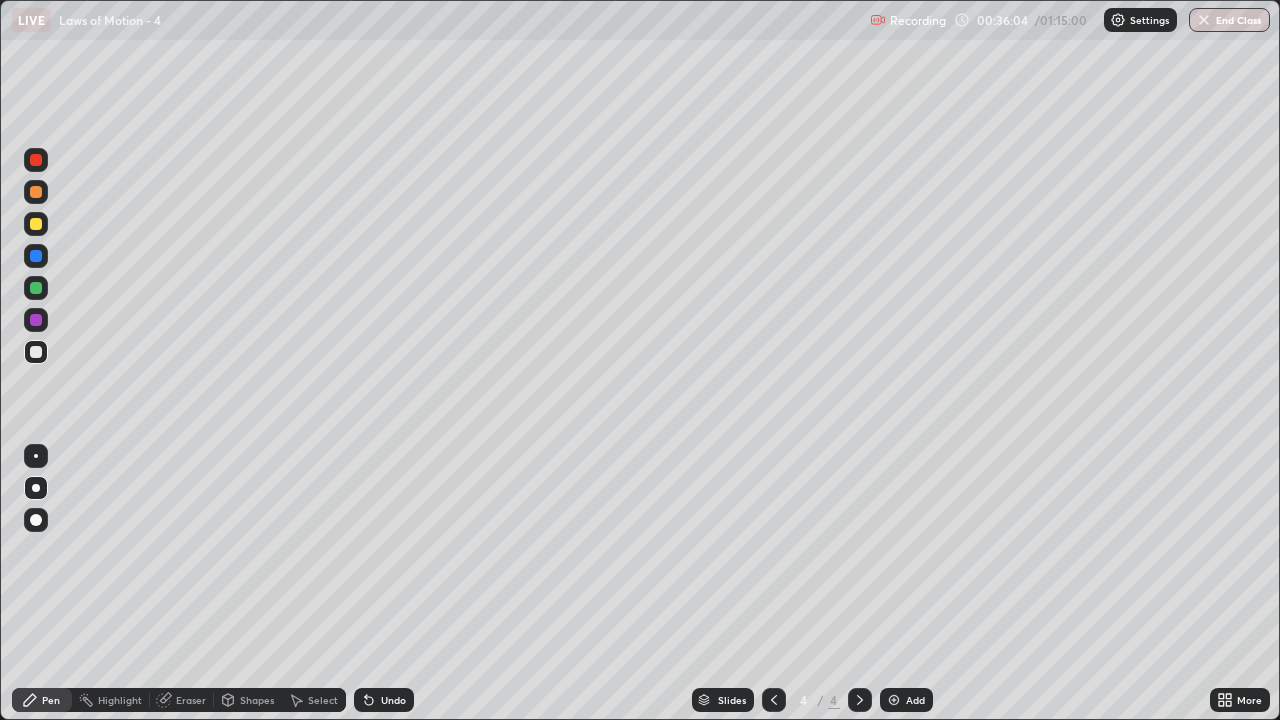 click on "Add" at bounding box center (915, 700) 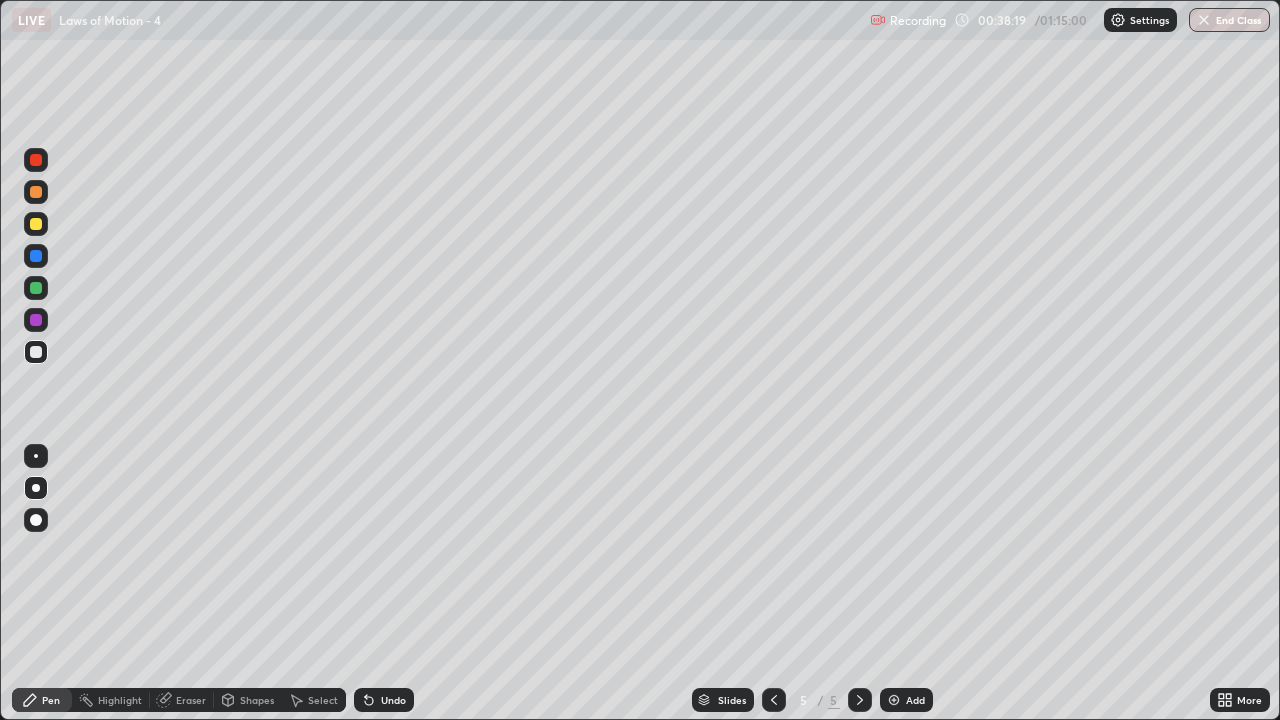 click at bounding box center (36, 224) 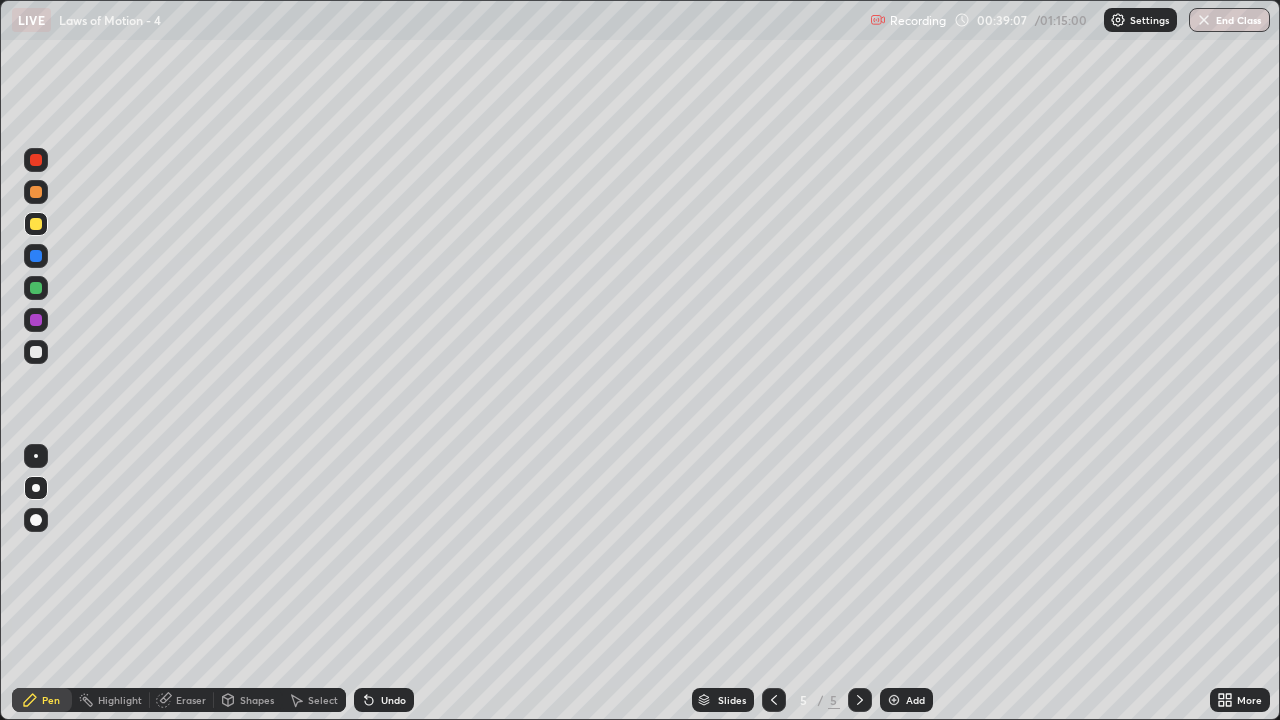 click at bounding box center [774, 700] 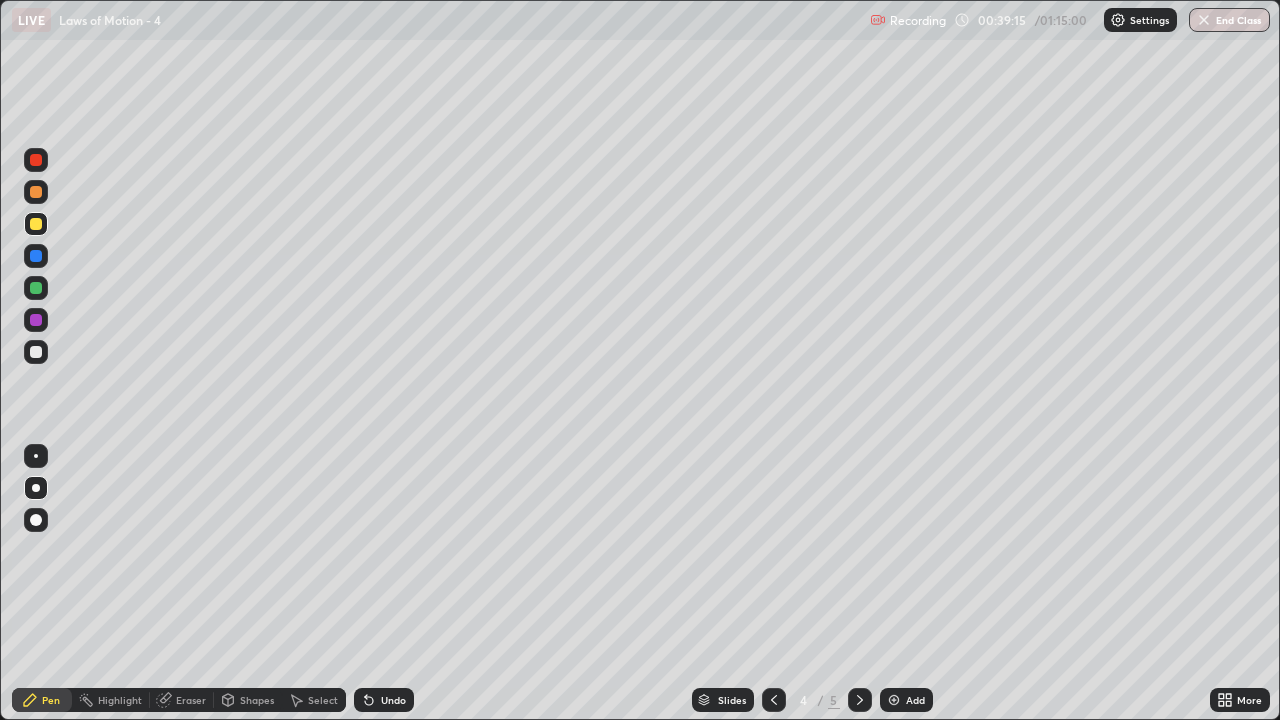 click 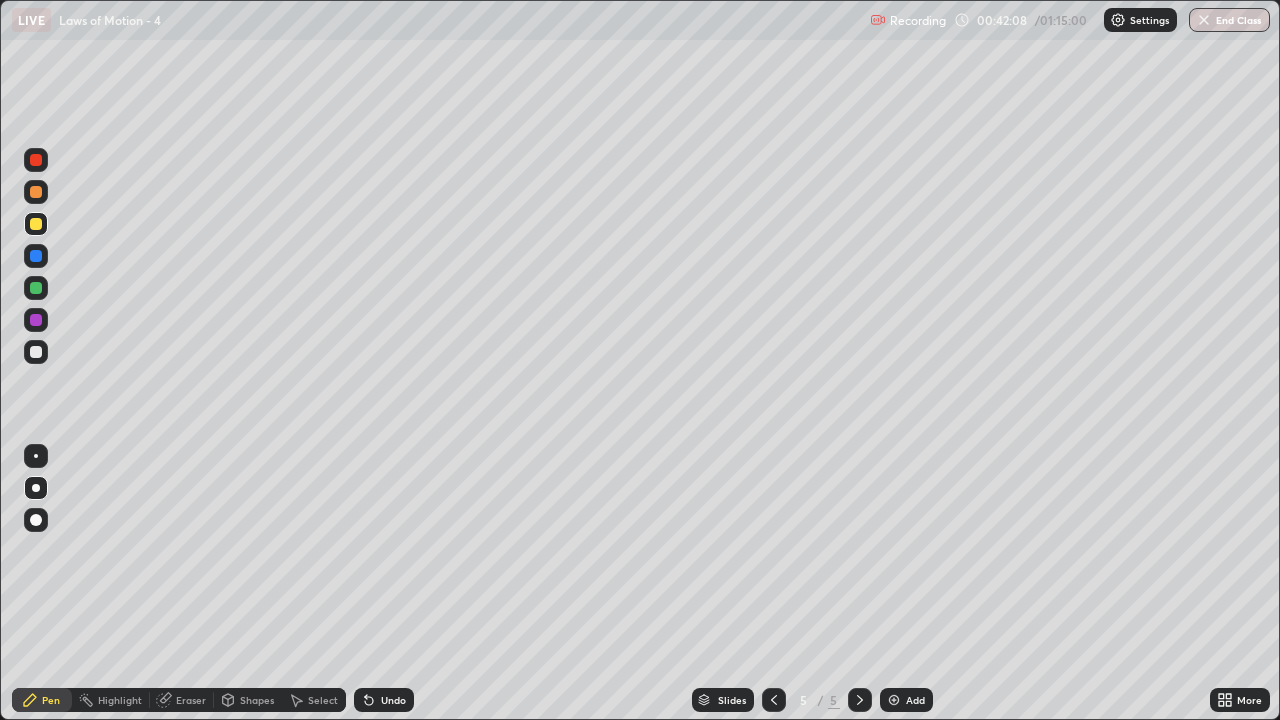 click at bounding box center (36, 352) 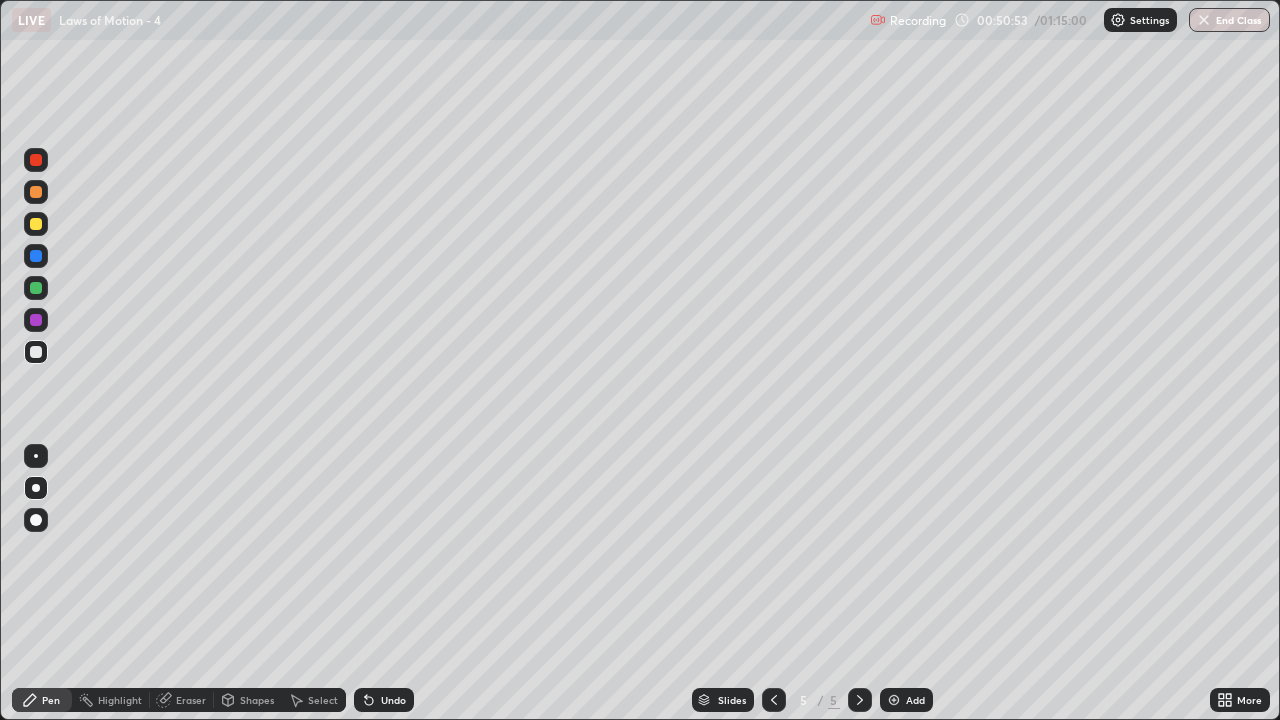 click on "Add" at bounding box center (906, 700) 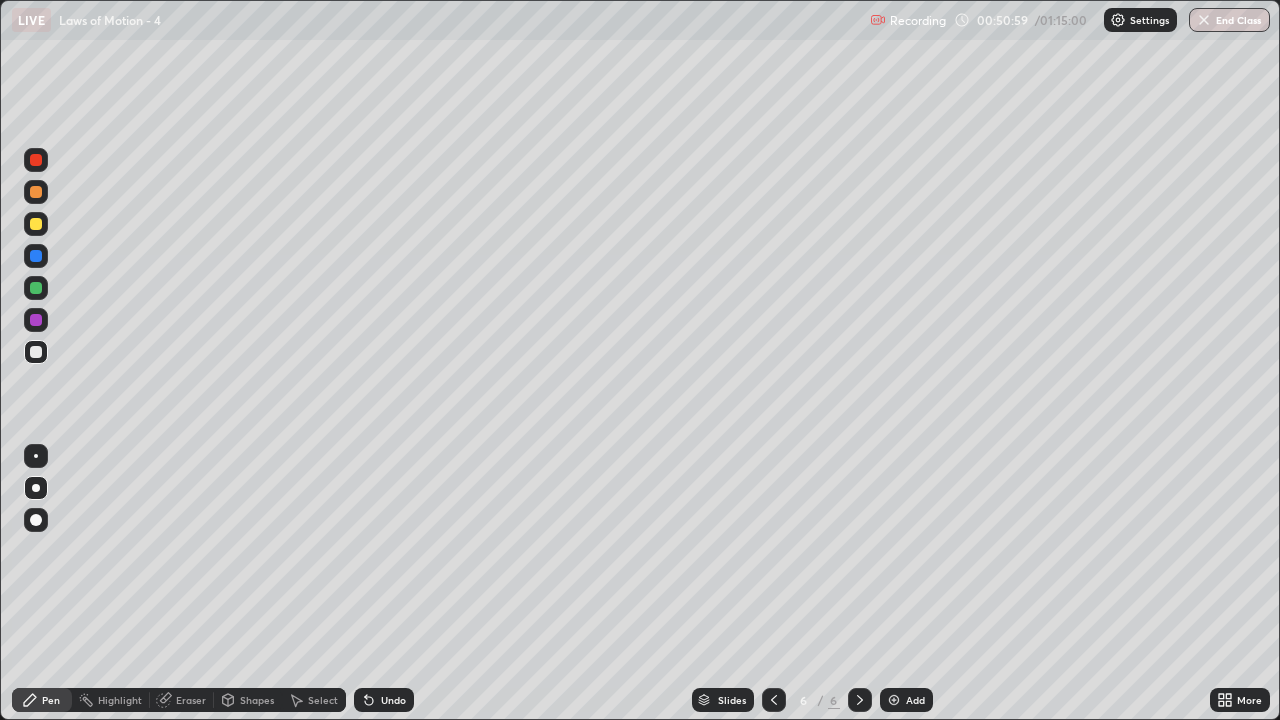 click on "Undo" at bounding box center [384, 700] 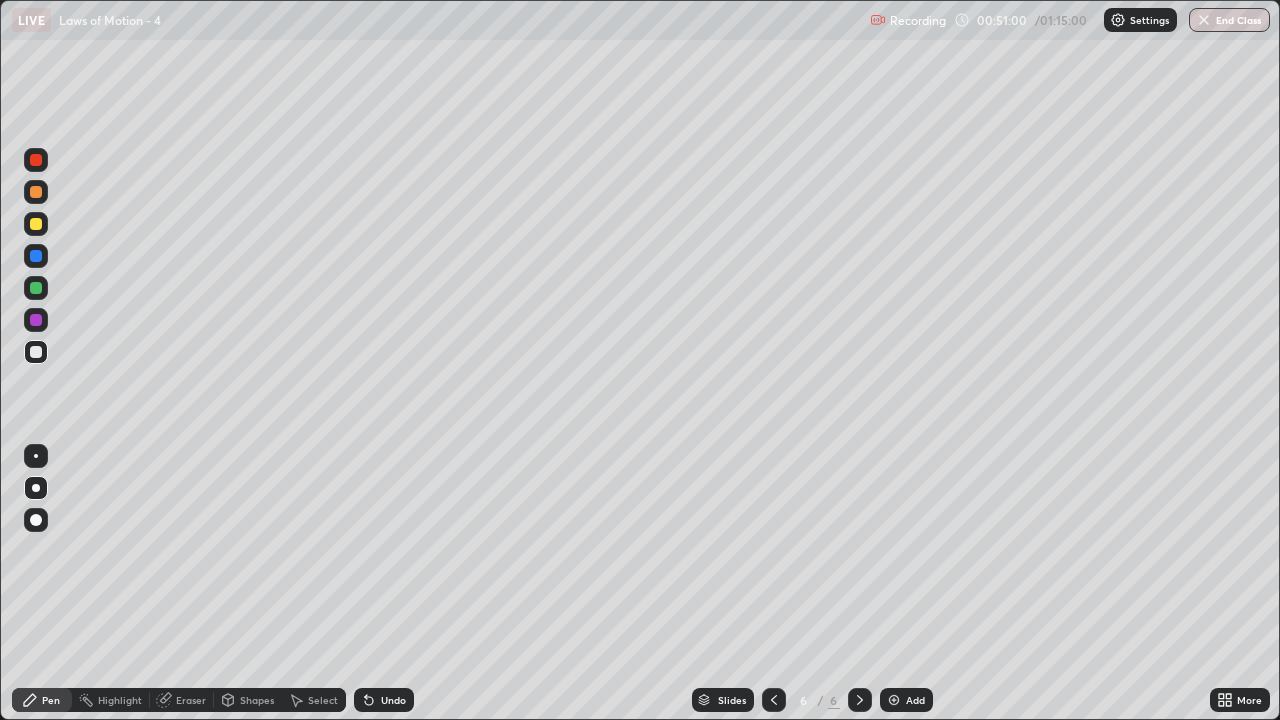 click on "Undo" at bounding box center (384, 700) 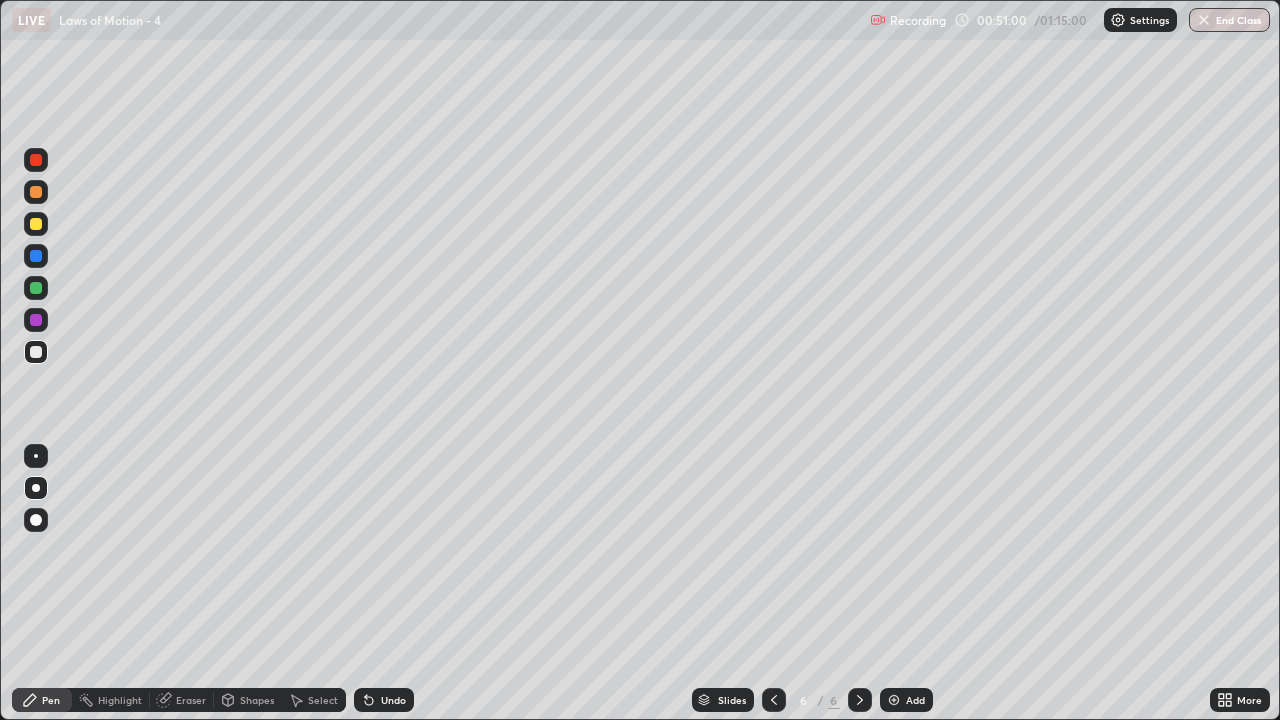 click on "Undo" at bounding box center (393, 700) 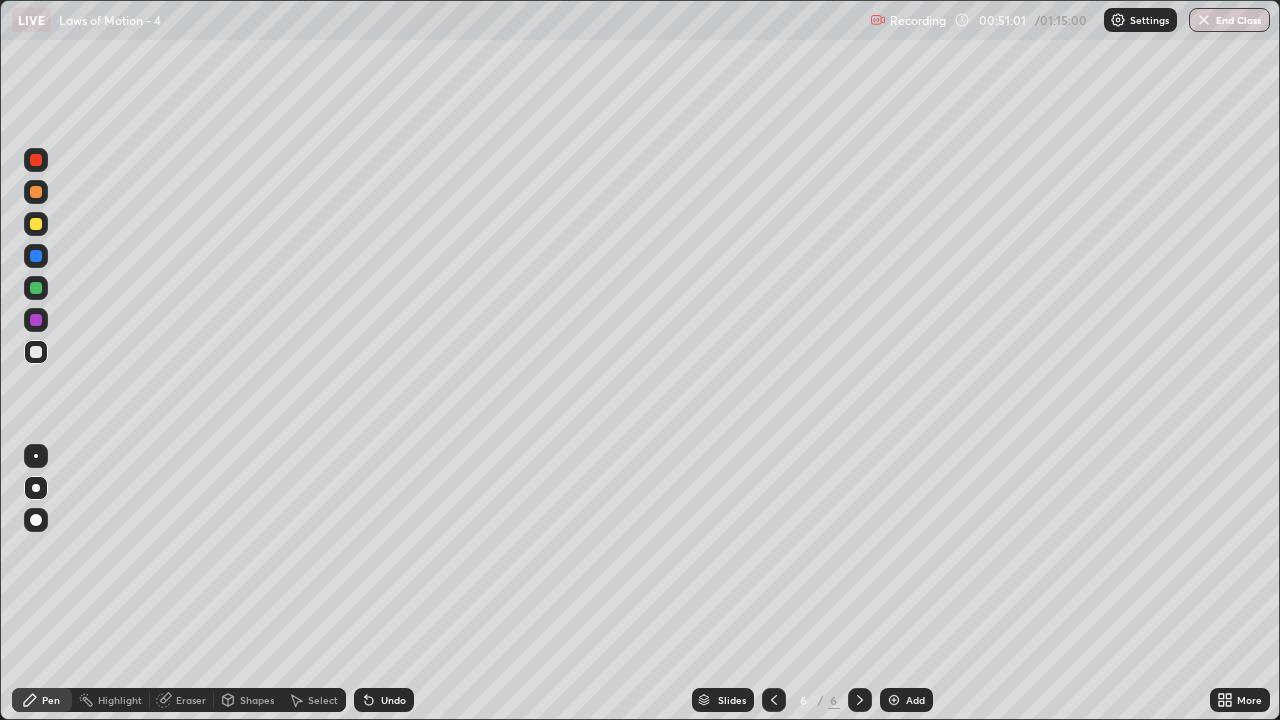 click on "Undo" at bounding box center [393, 700] 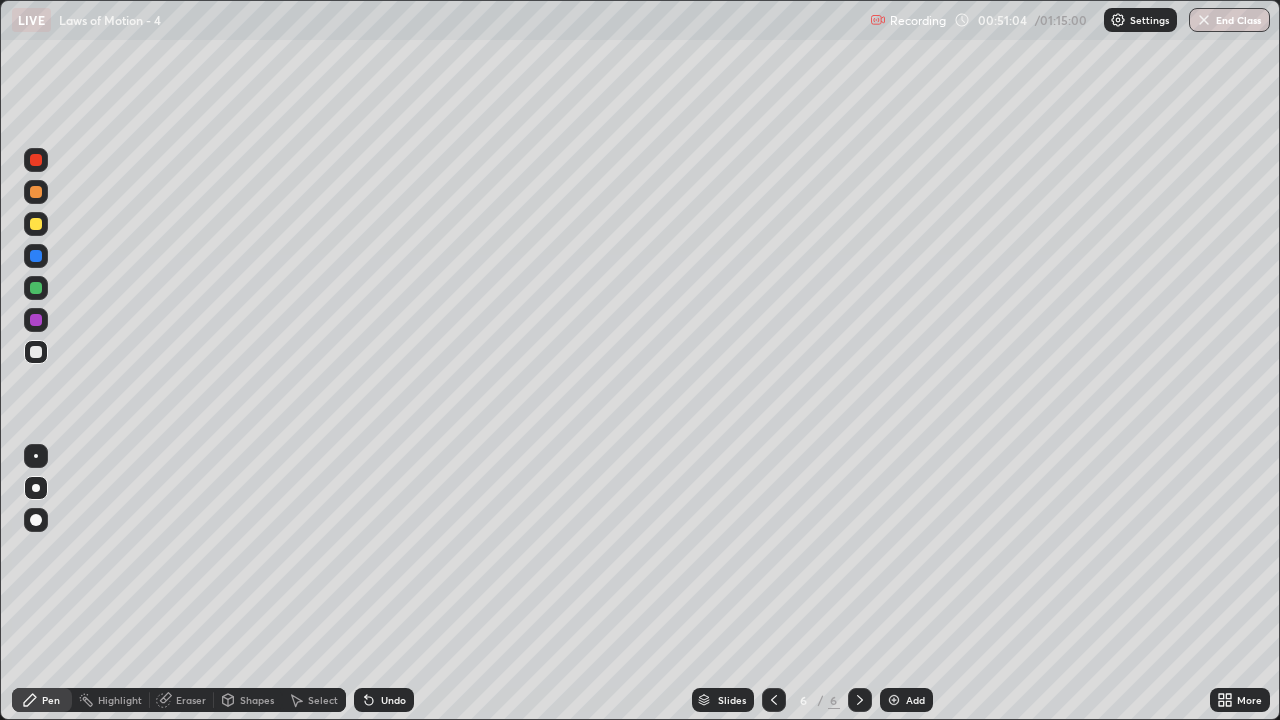 click at bounding box center [36, 224] 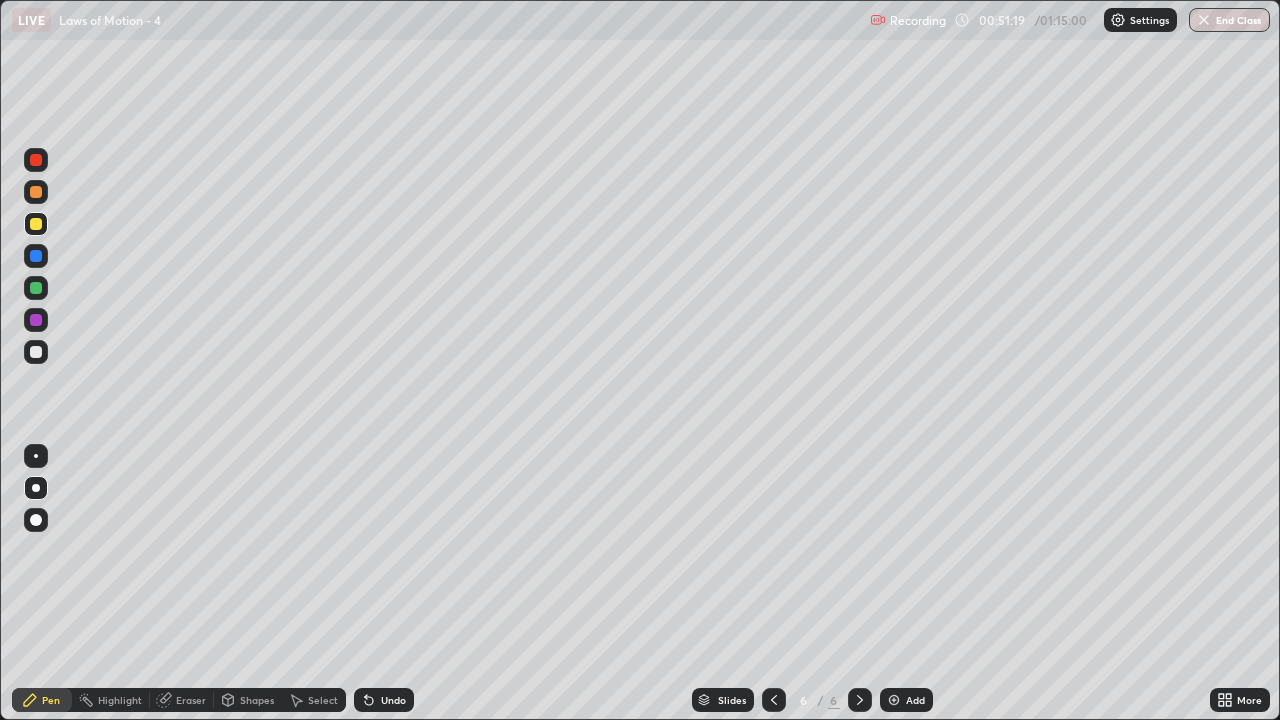 click at bounding box center [36, 352] 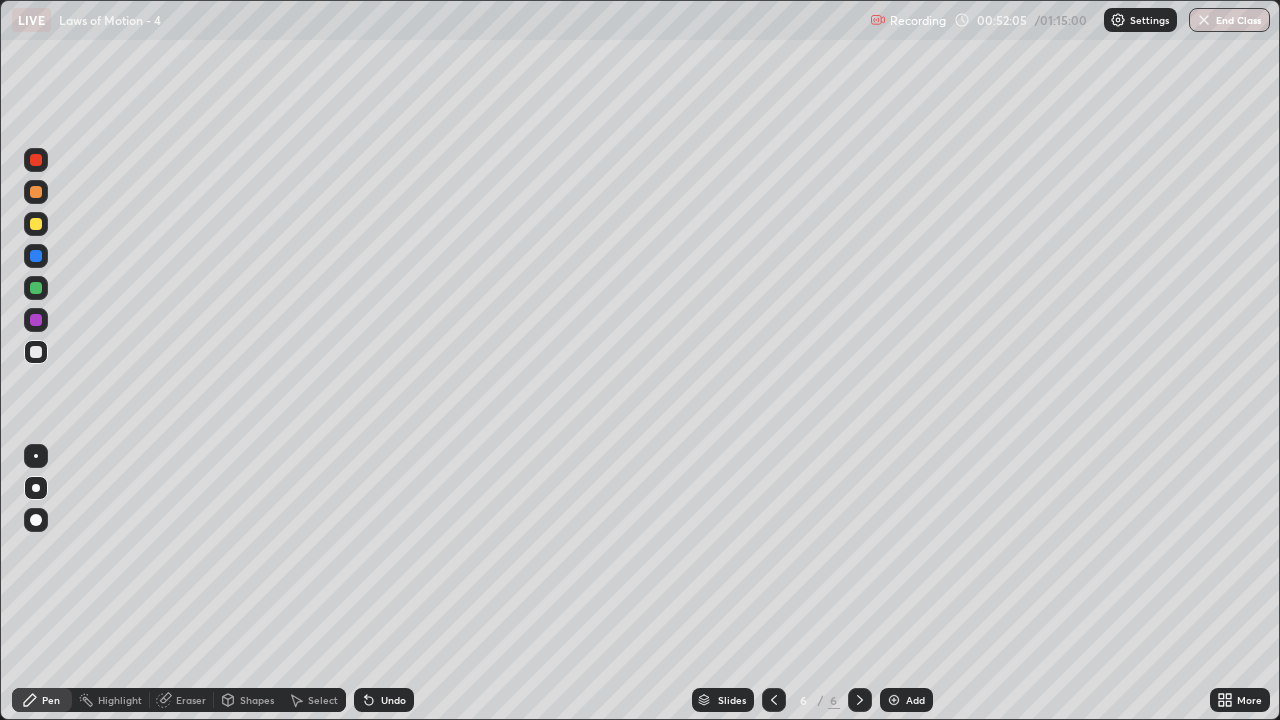 click on "Undo" at bounding box center (384, 700) 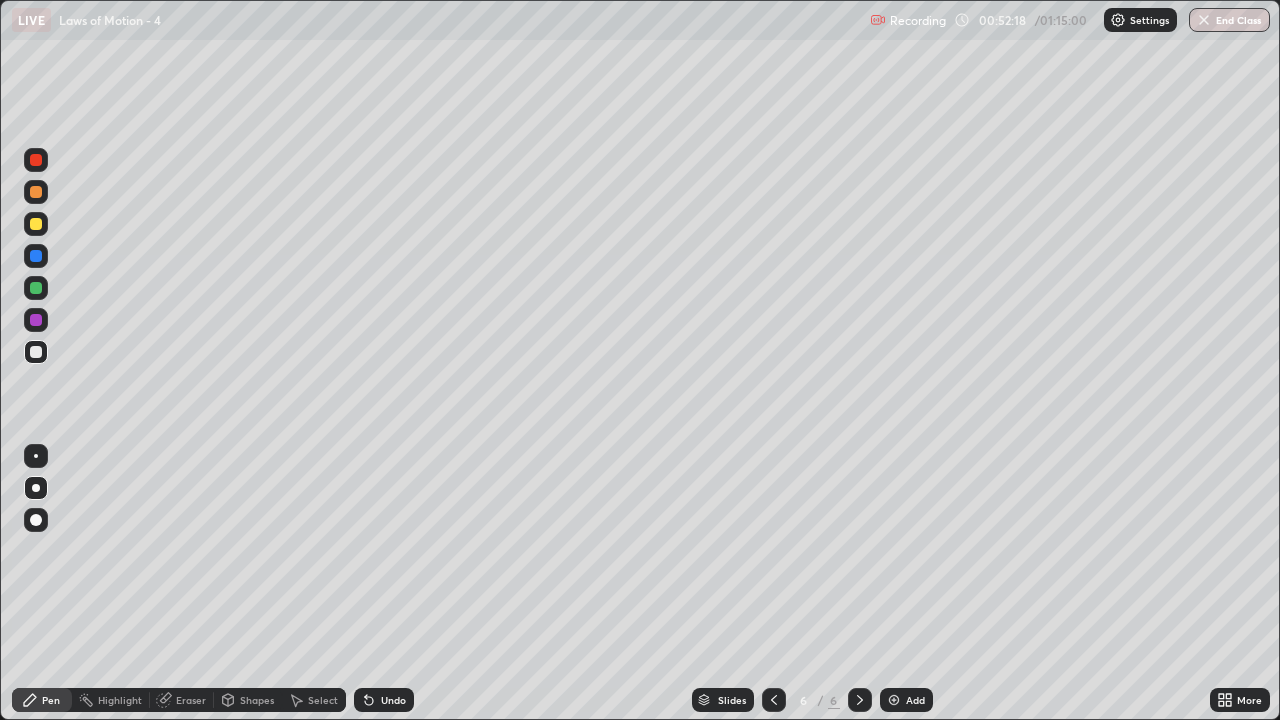 click at bounding box center (36, 288) 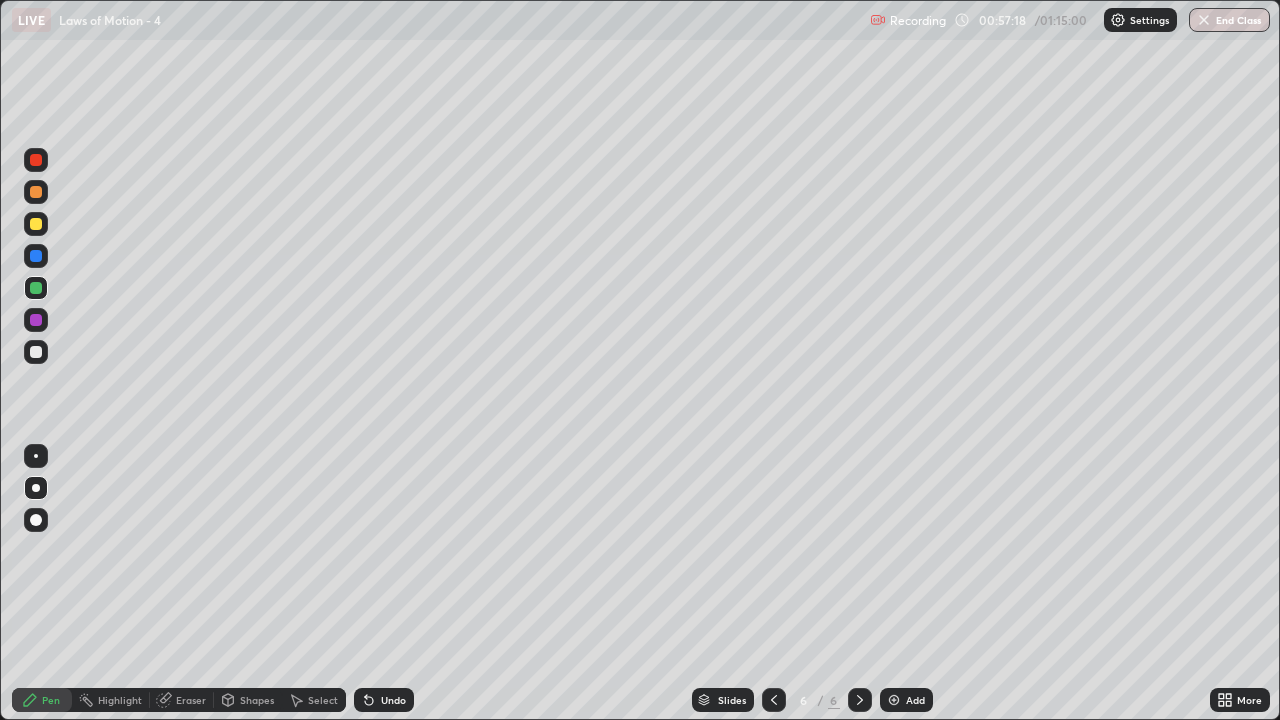 click on "Add" at bounding box center (915, 700) 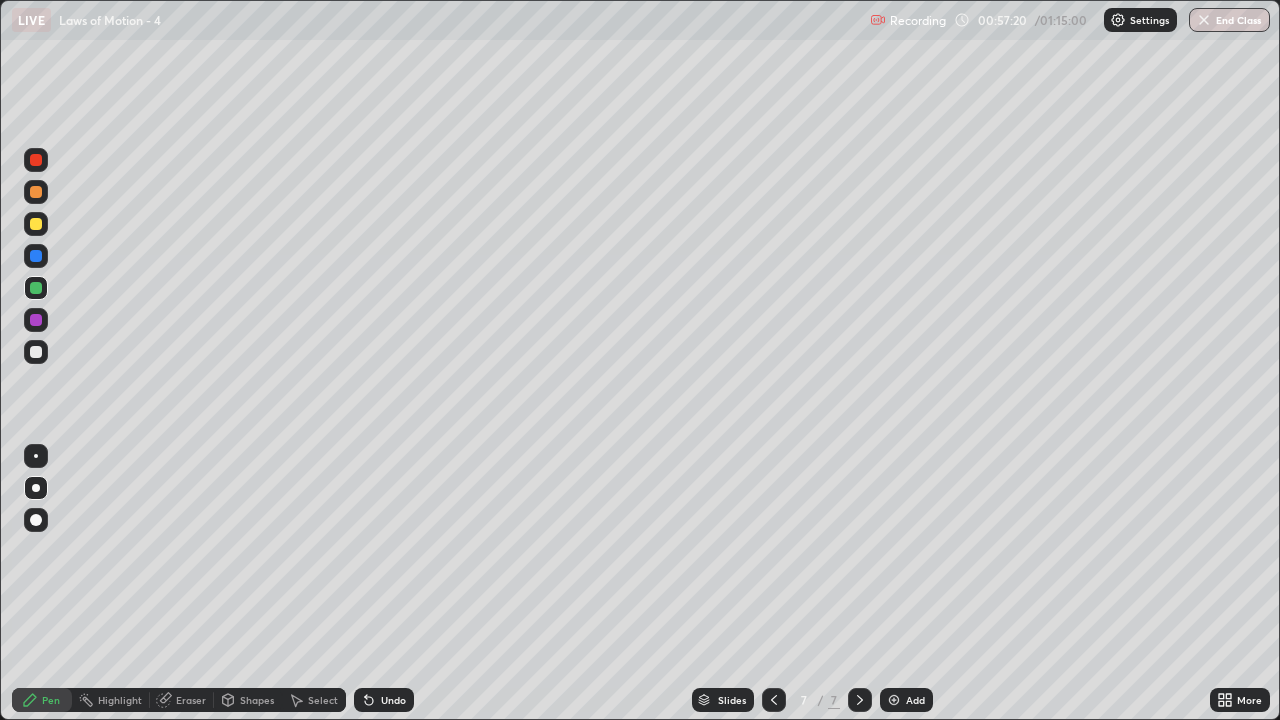 click at bounding box center [36, 352] 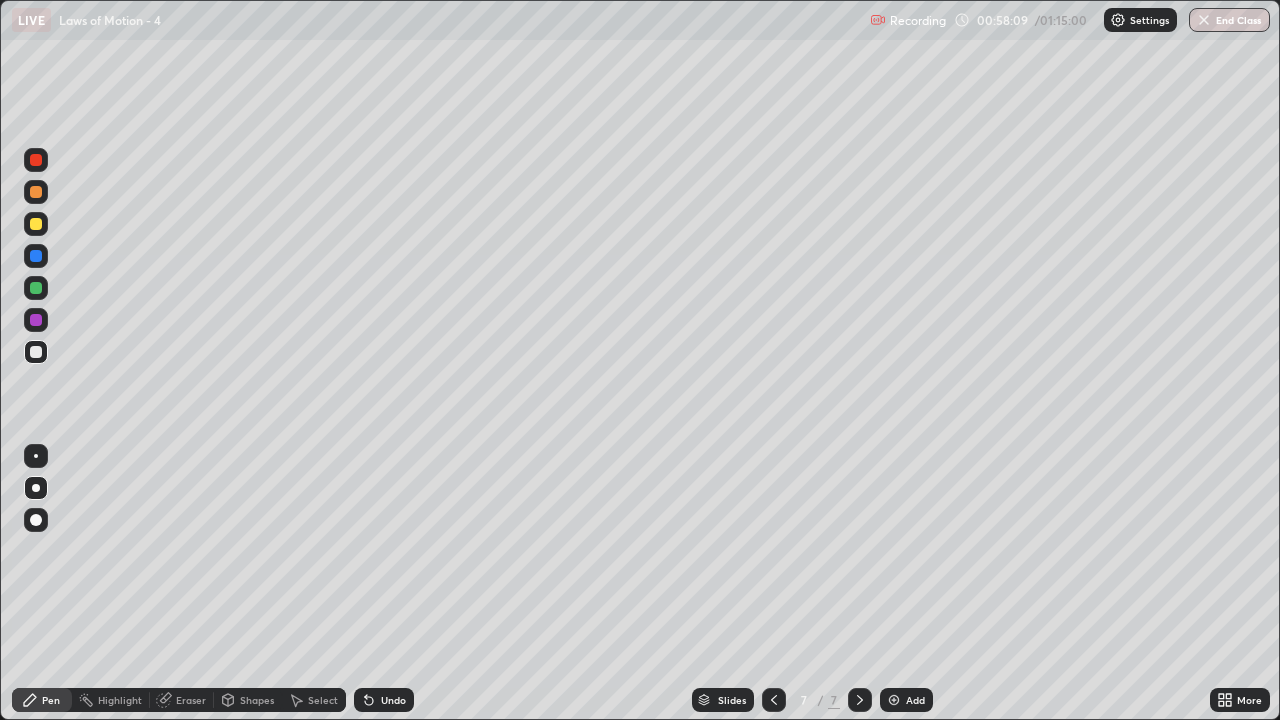 click at bounding box center (36, 224) 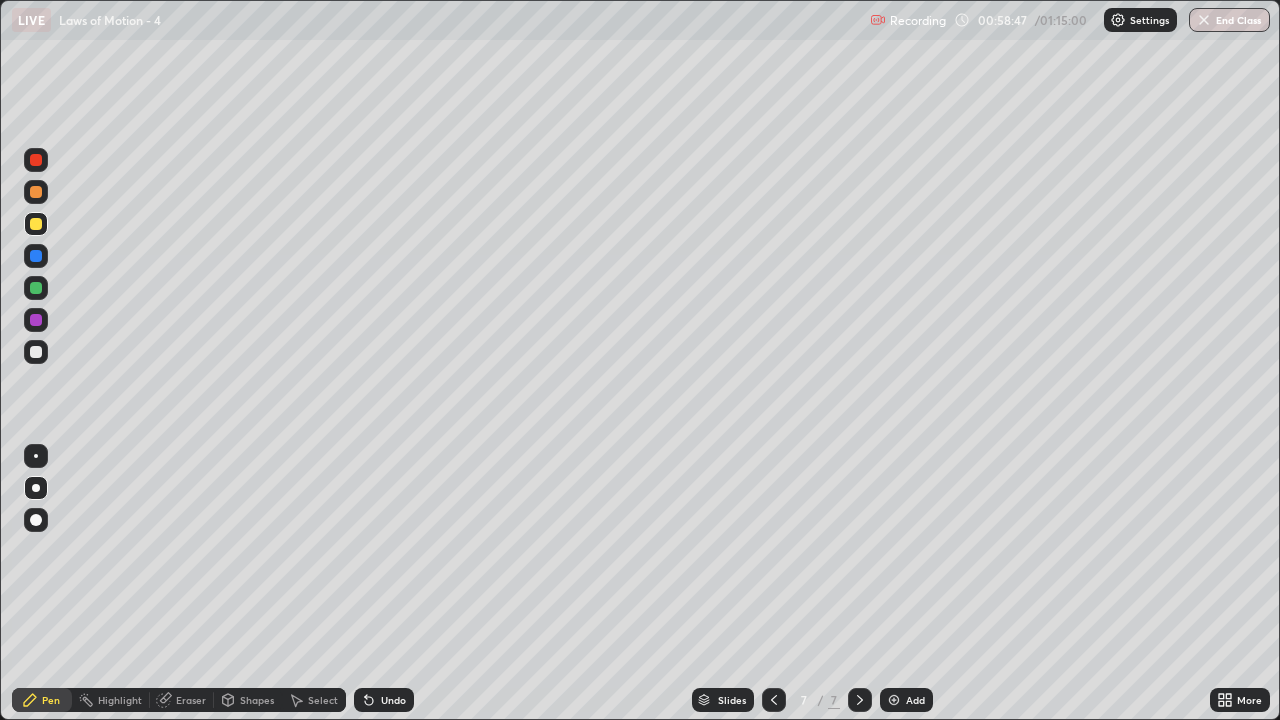 click at bounding box center (36, 352) 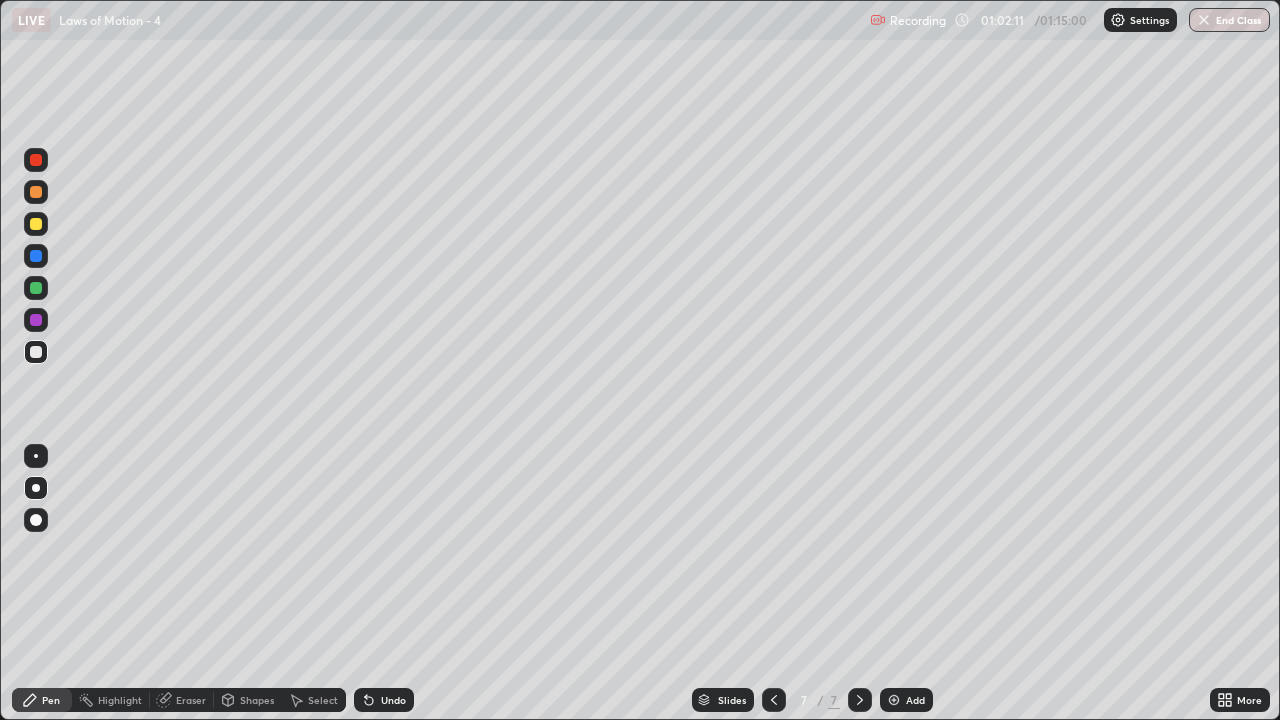 click at bounding box center (36, 224) 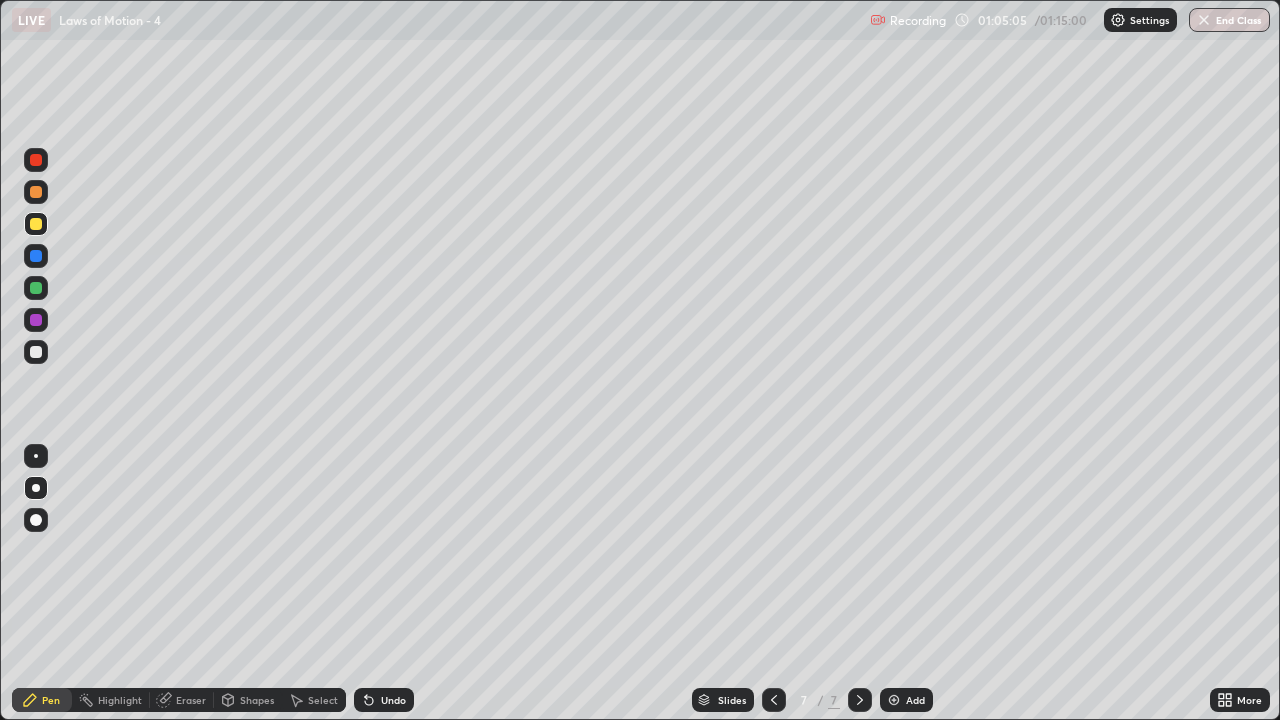 click on "Add" at bounding box center (915, 700) 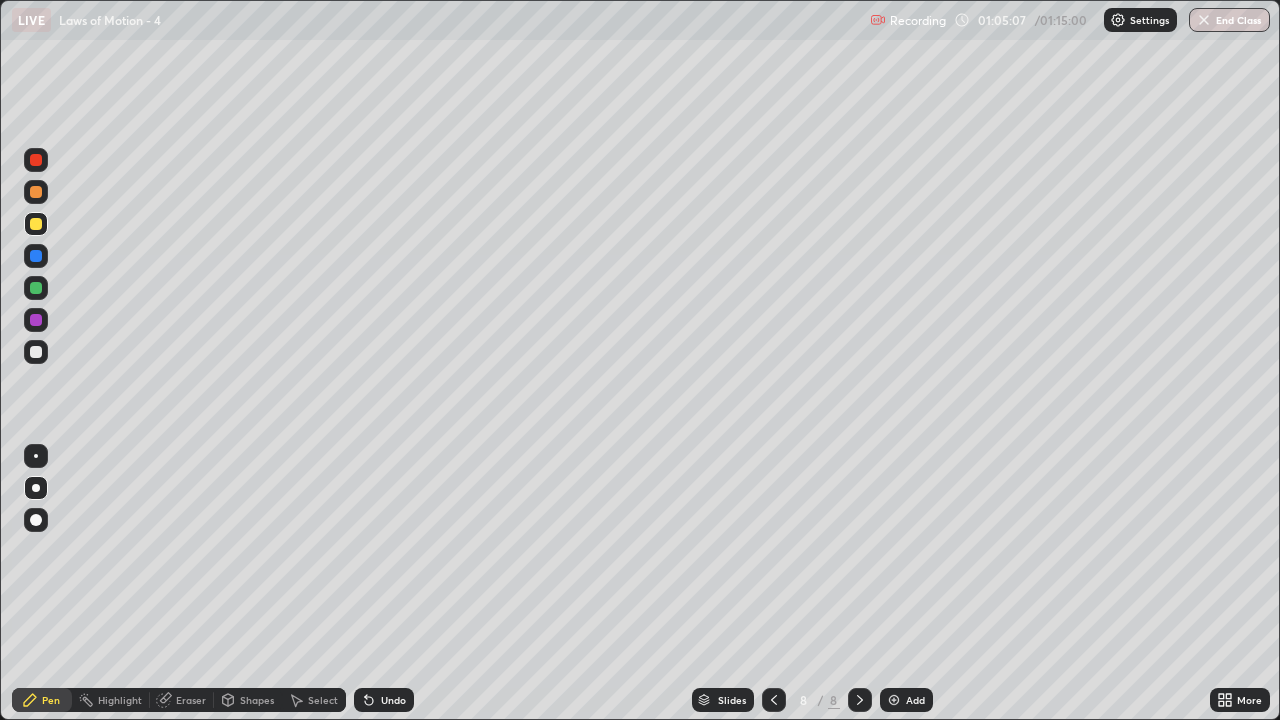 click at bounding box center [36, 352] 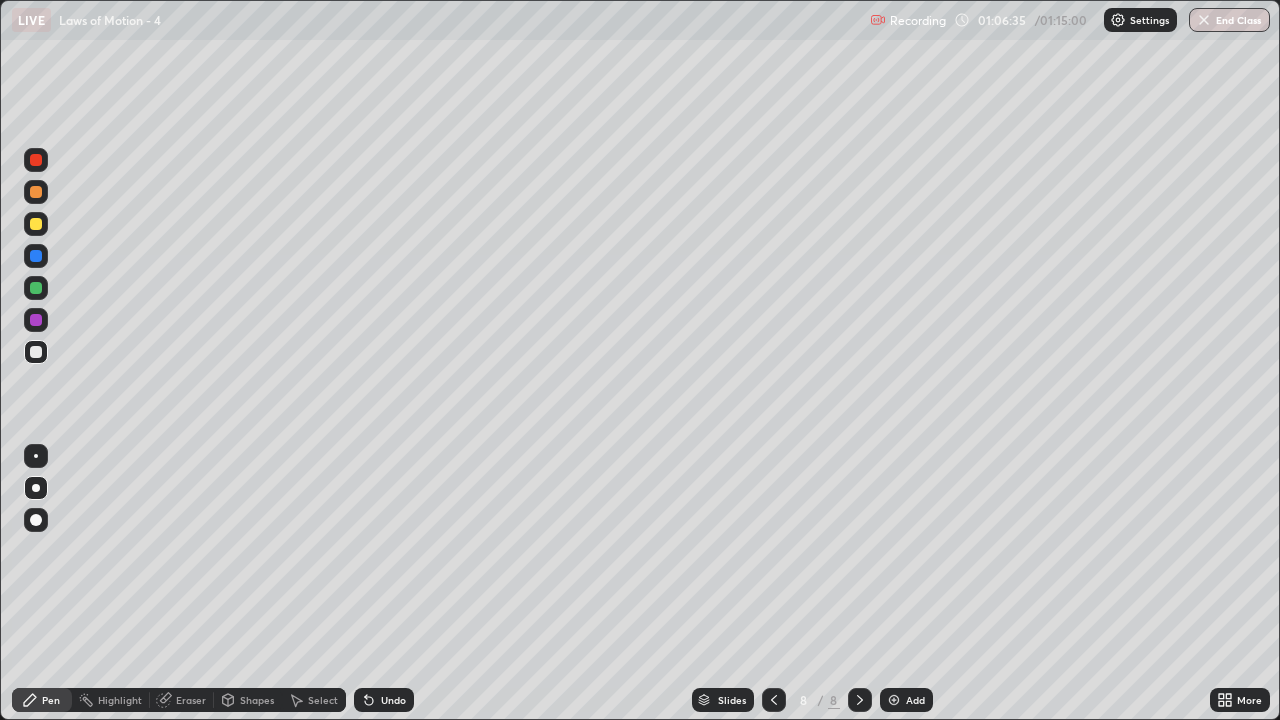 click at bounding box center (36, 224) 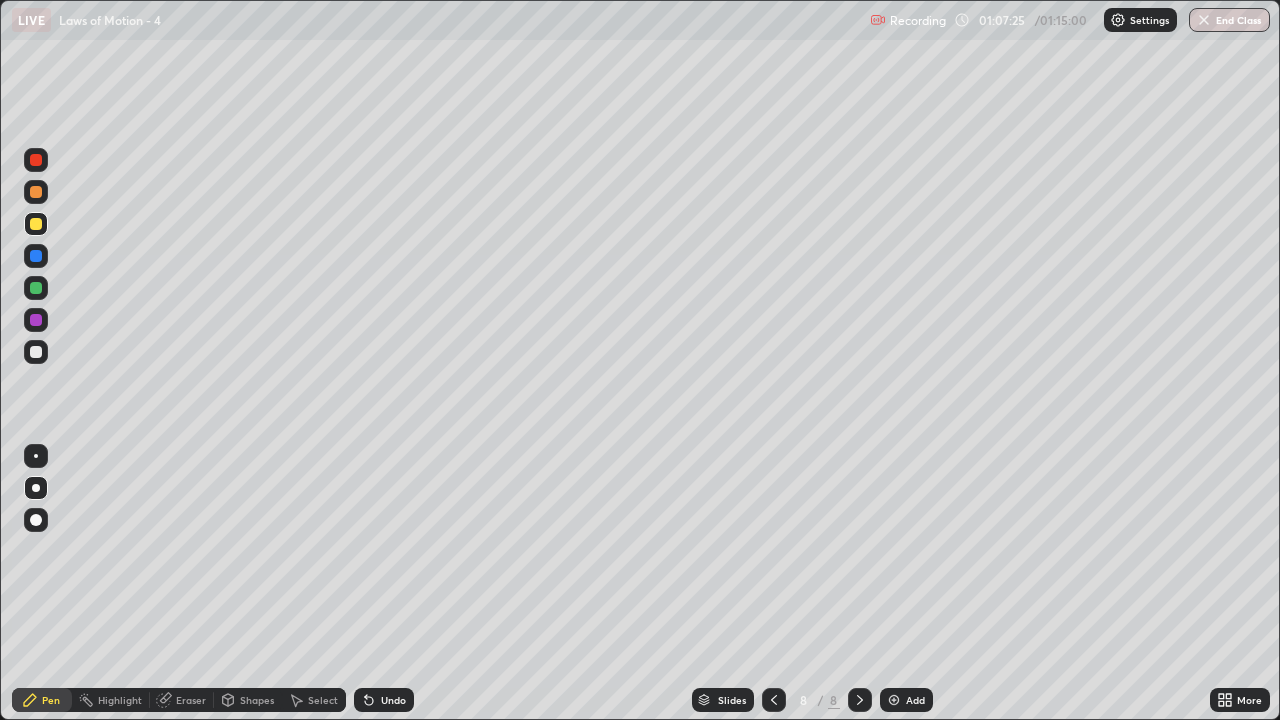 click at bounding box center [894, 700] 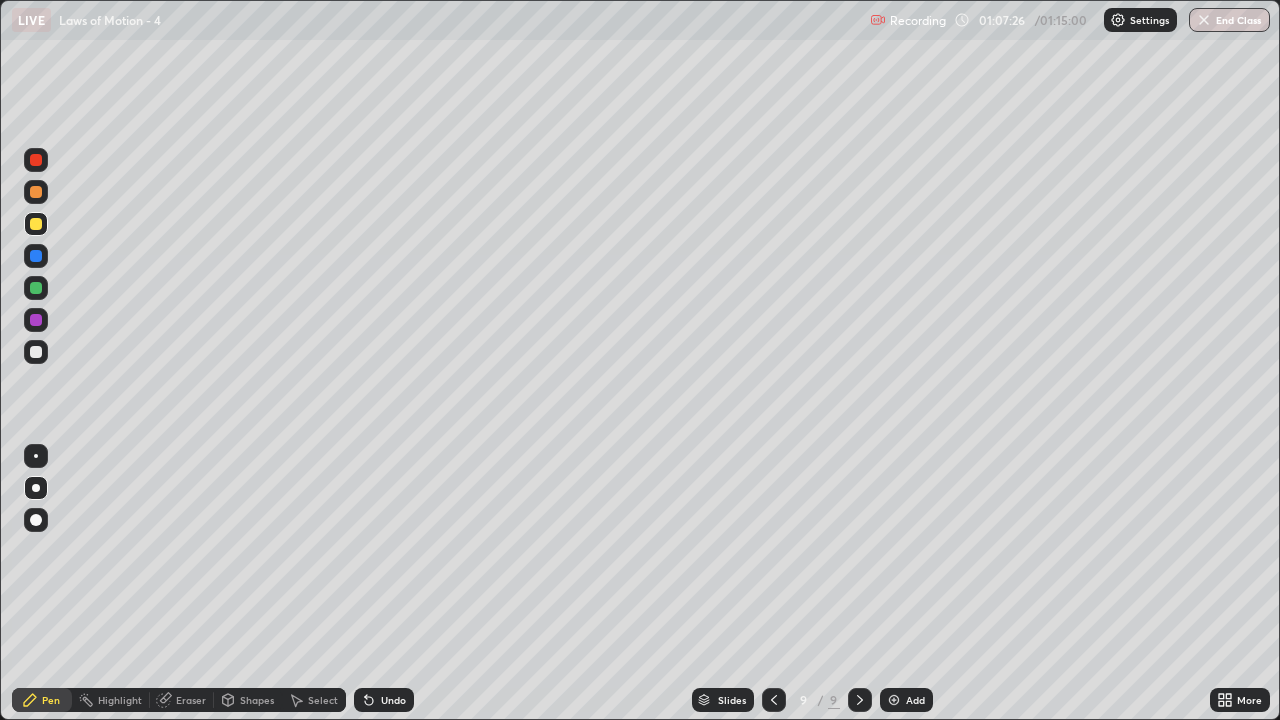 click at bounding box center [36, 352] 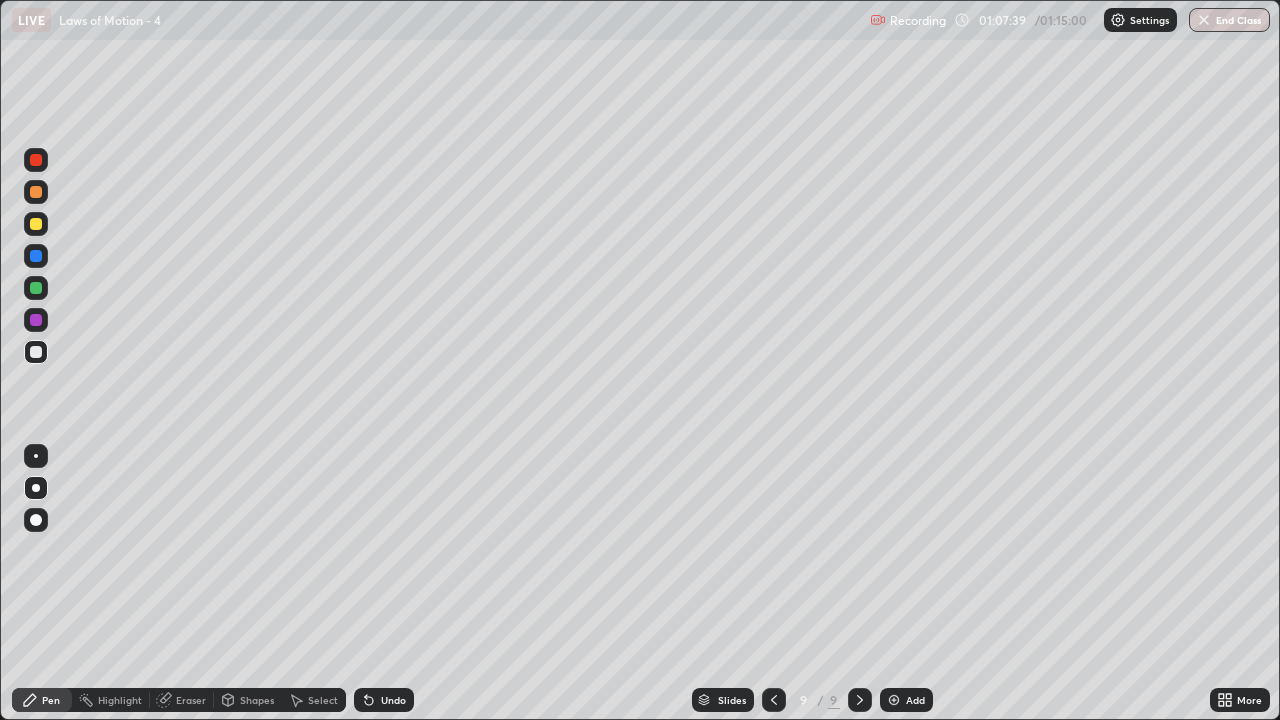click at bounding box center [36, 224] 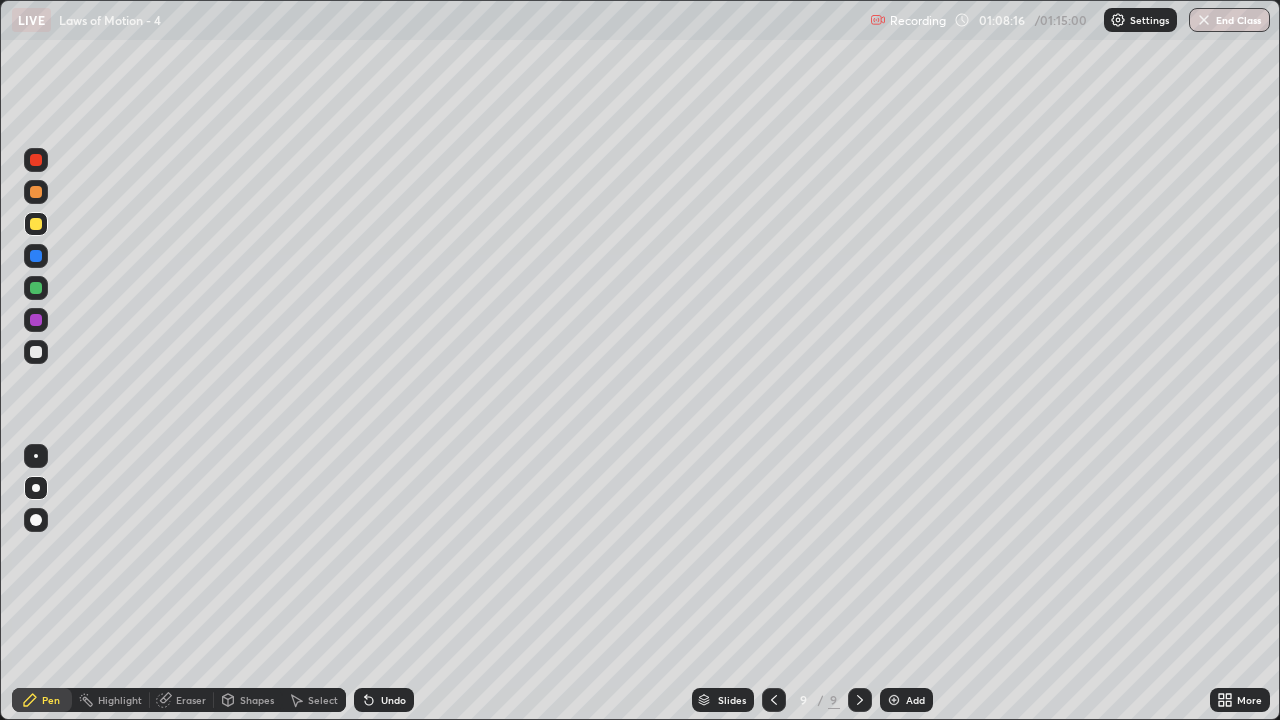 click on "Undo" at bounding box center (393, 700) 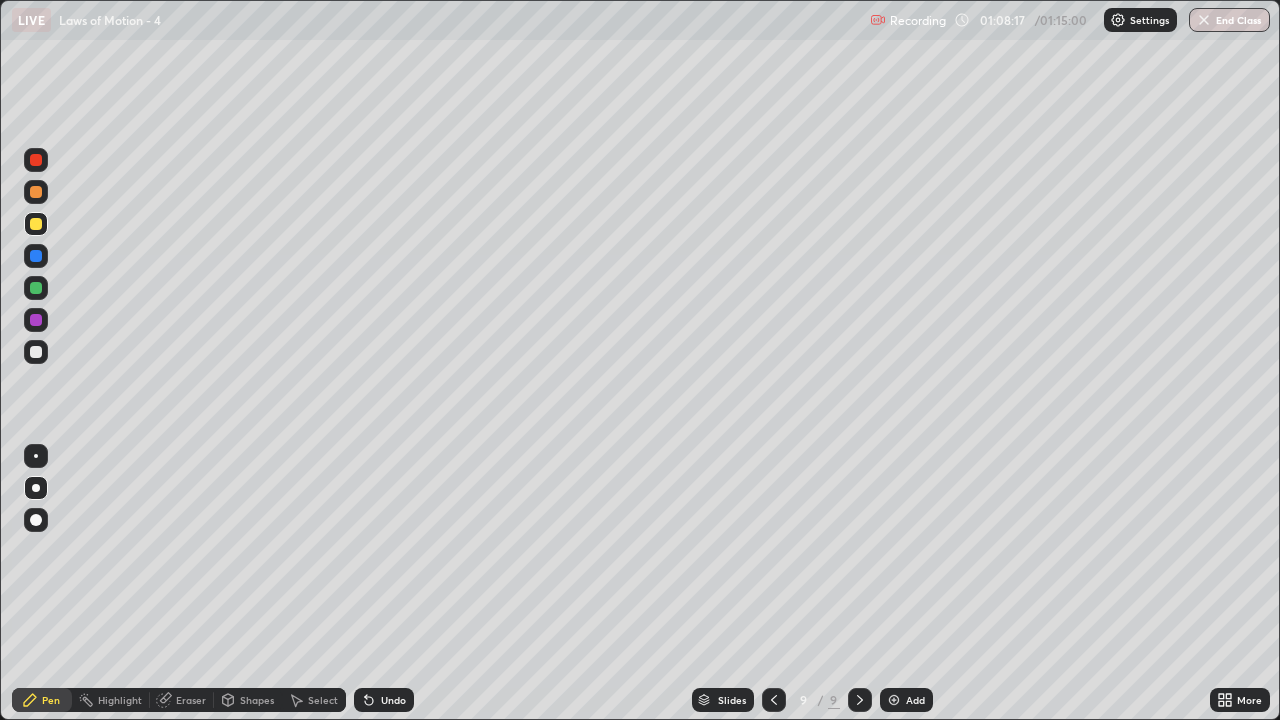 click at bounding box center [36, 352] 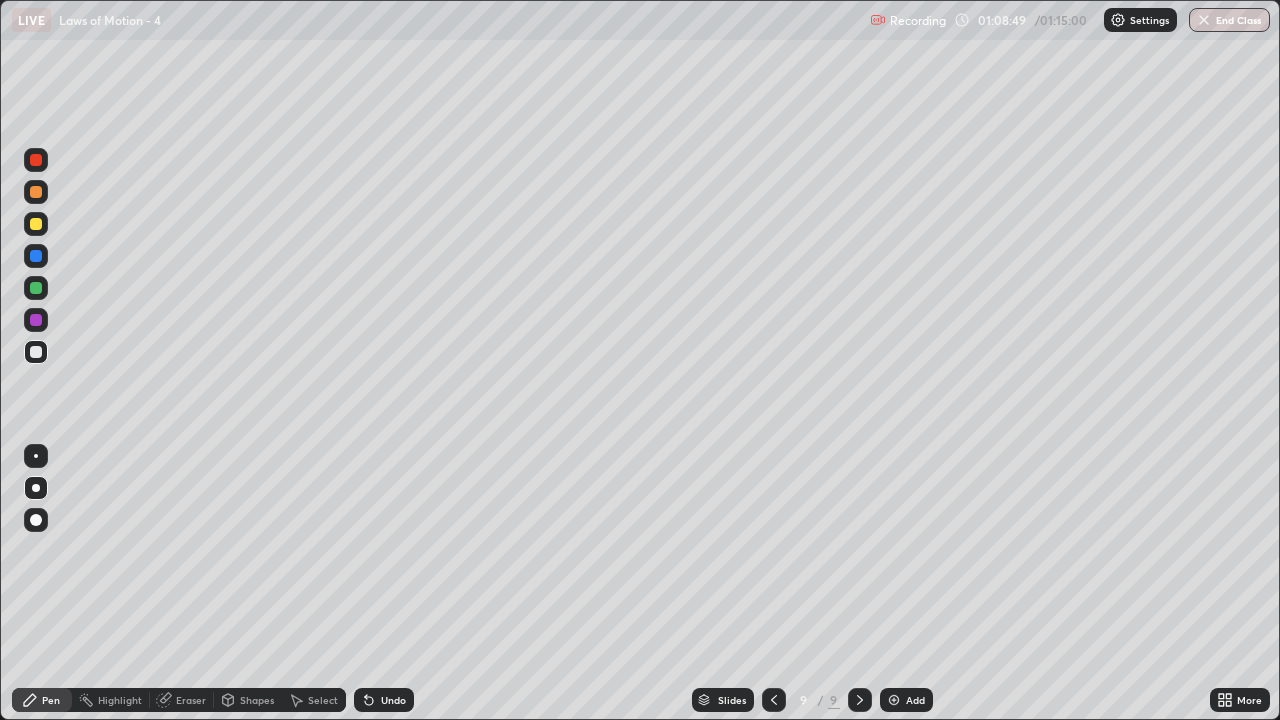 click on "End Class" at bounding box center [1229, 20] 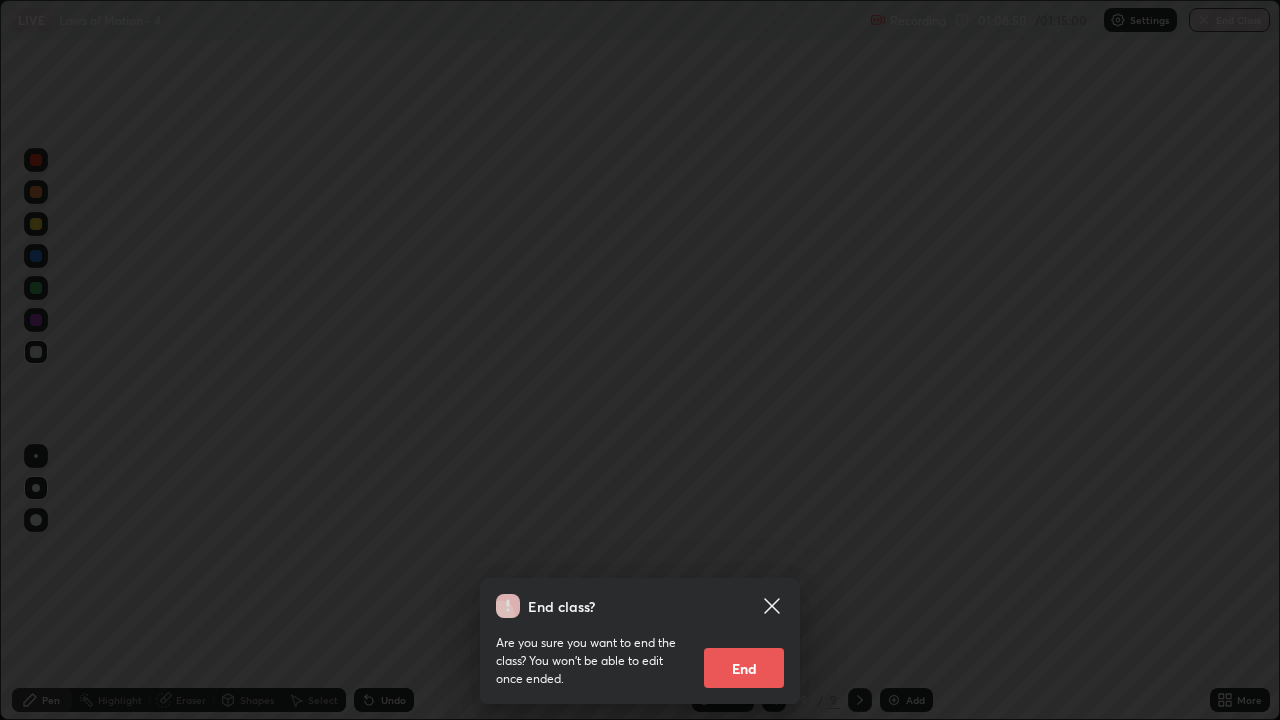 click on "End" at bounding box center (744, 668) 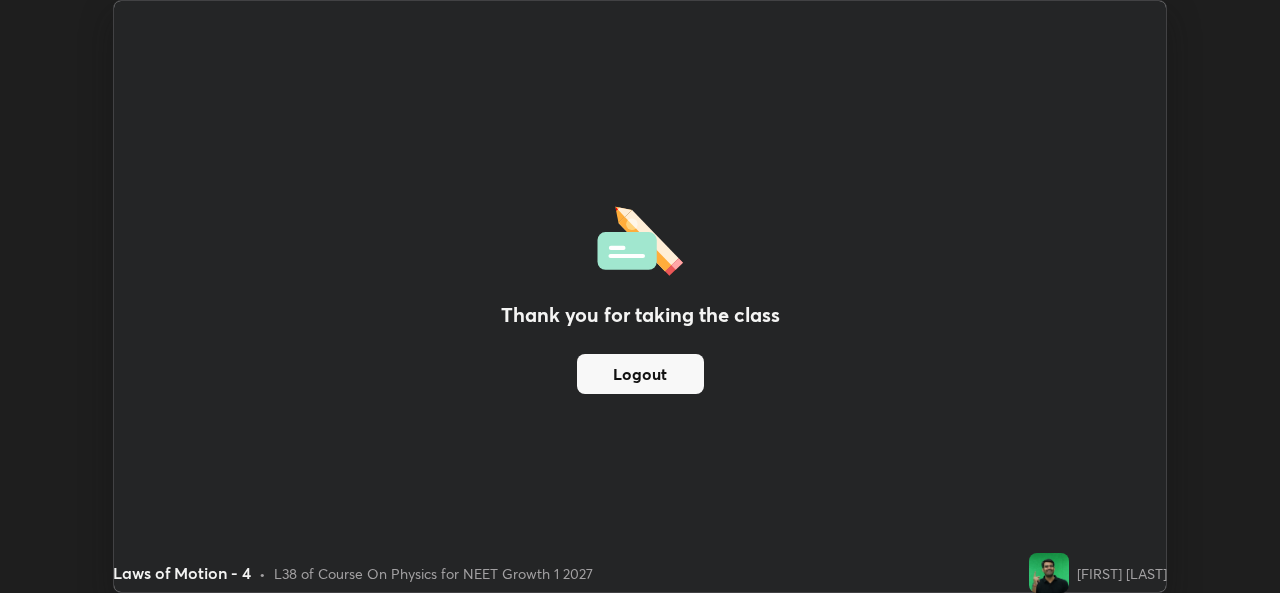 scroll, scrollTop: 593, scrollLeft: 1280, axis: both 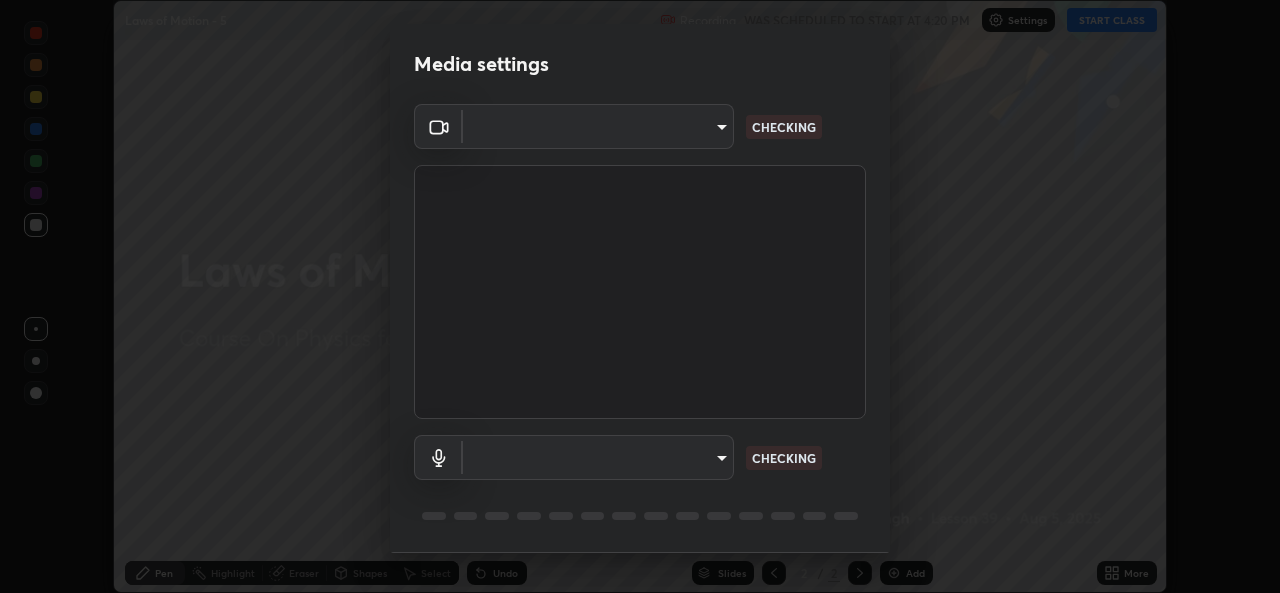 type on "a83bb134842fd6c46cae91b6313aa5efba961fee809e7364c6ef7c36ed00ea69" 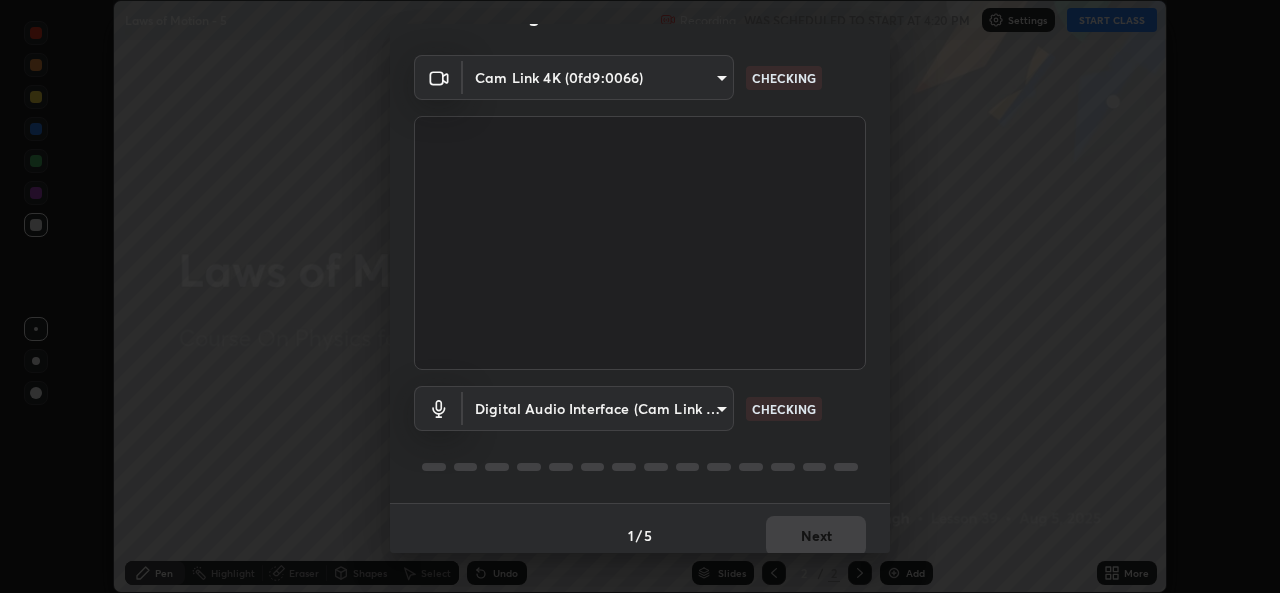 scroll, scrollTop: 63, scrollLeft: 0, axis: vertical 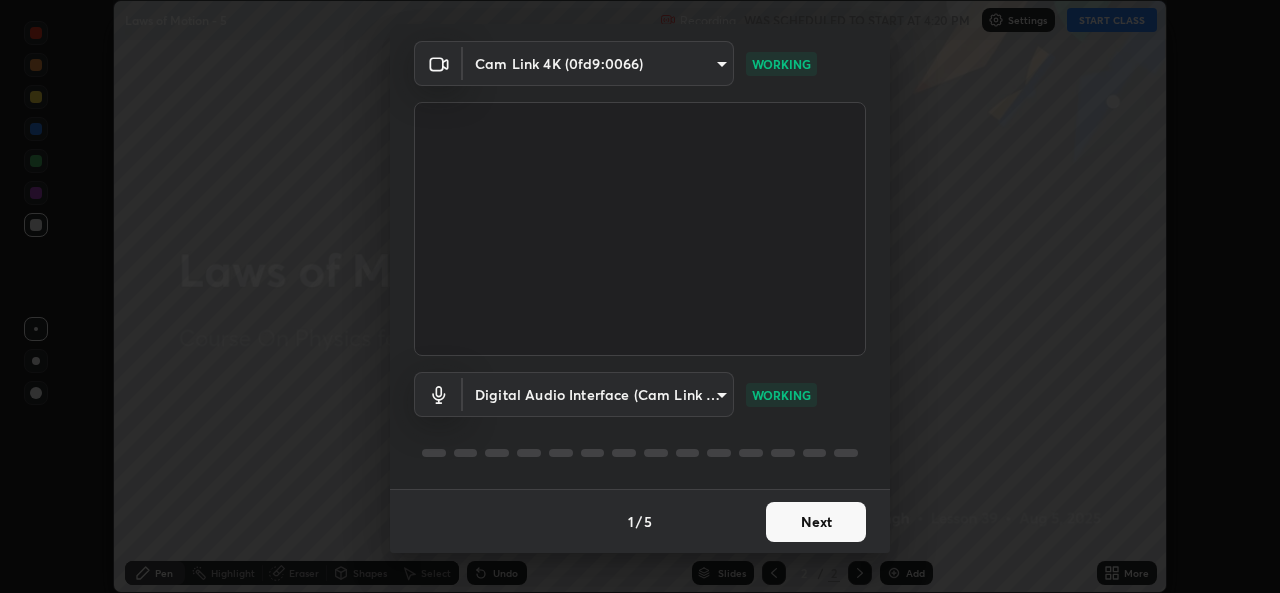 click on "Next" at bounding box center (816, 522) 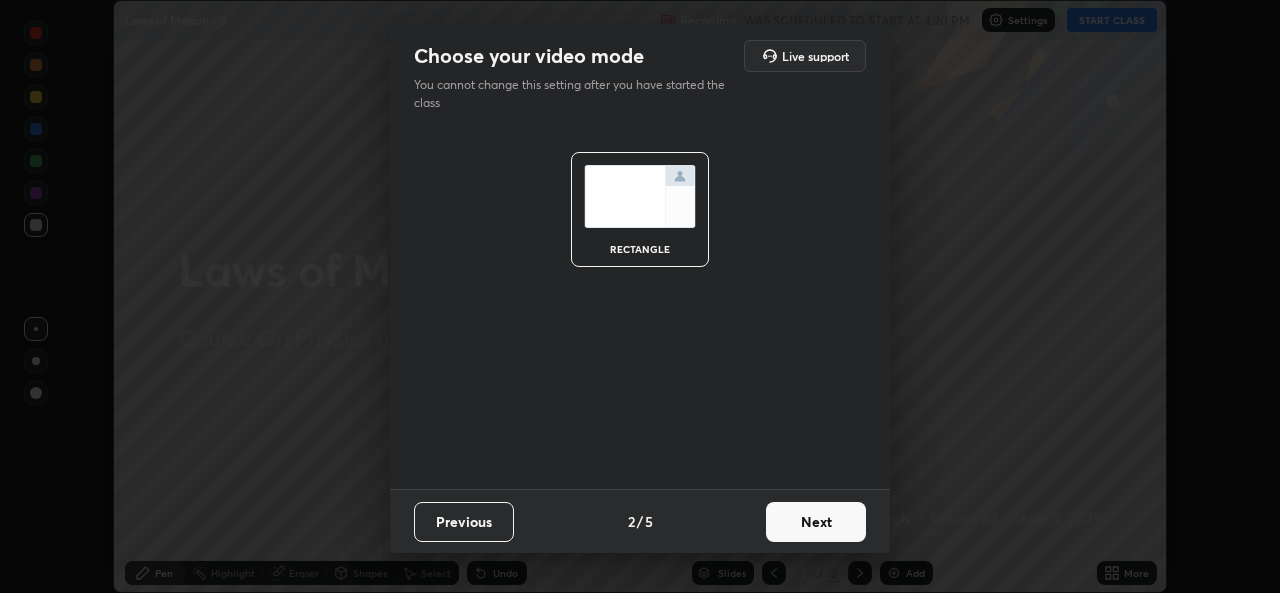 scroll, scrollTop: 0, scrollLeft: 0, axis: both 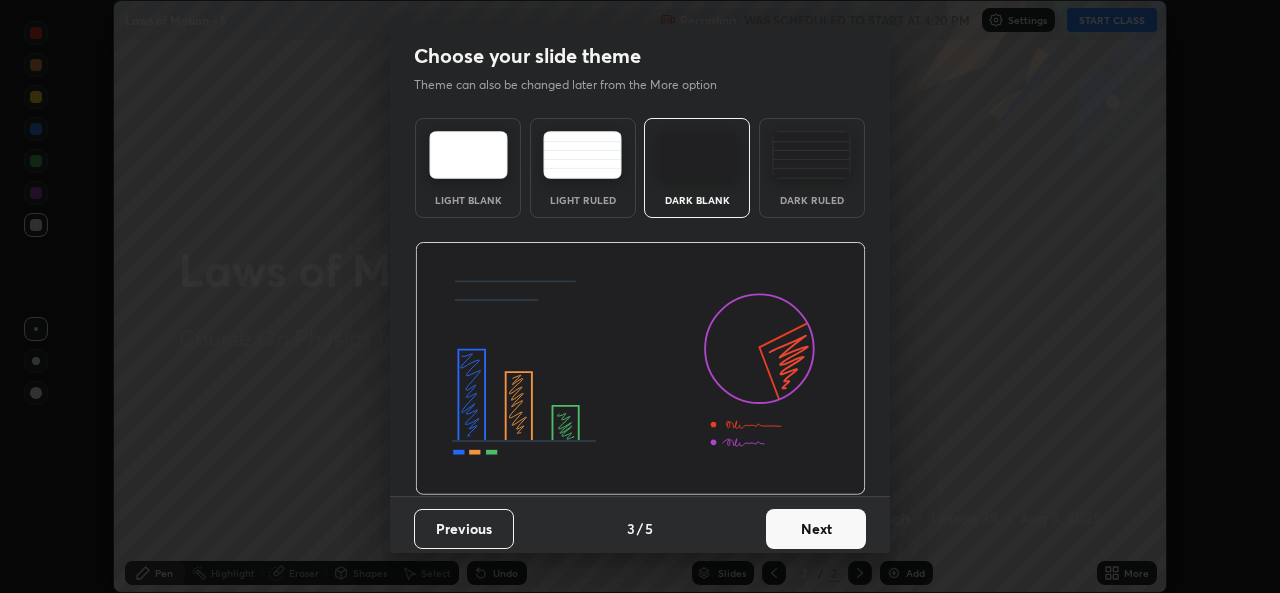 click on "Next" at bounding box center (816, 529) 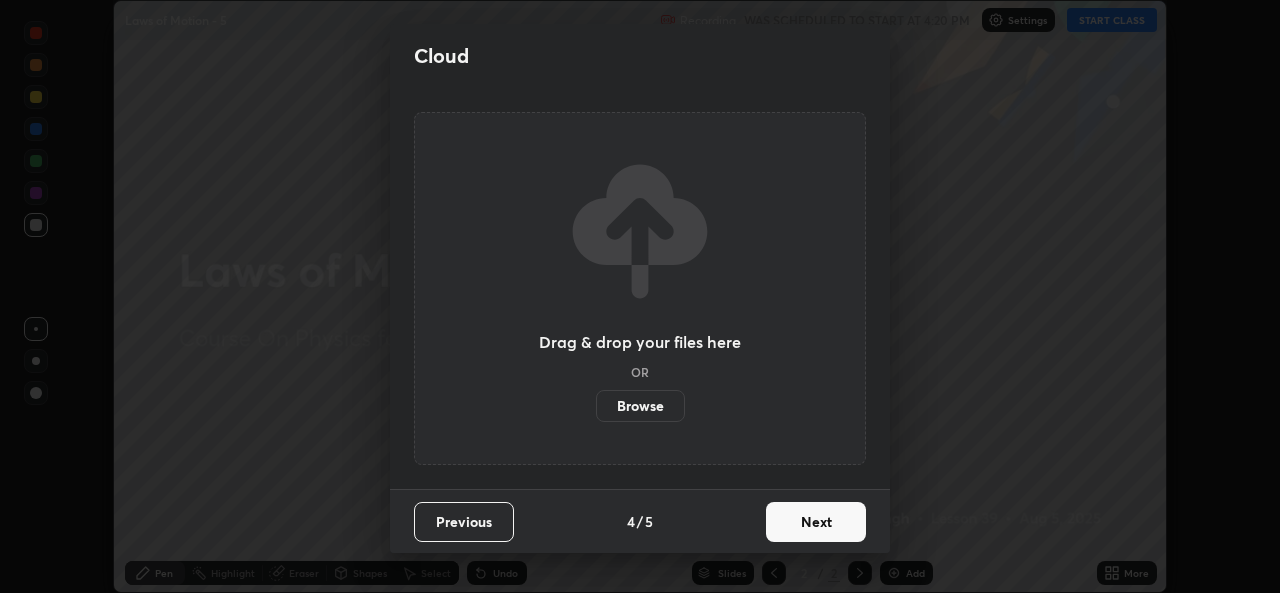 click on "Next" at bounding box center (816, 522) 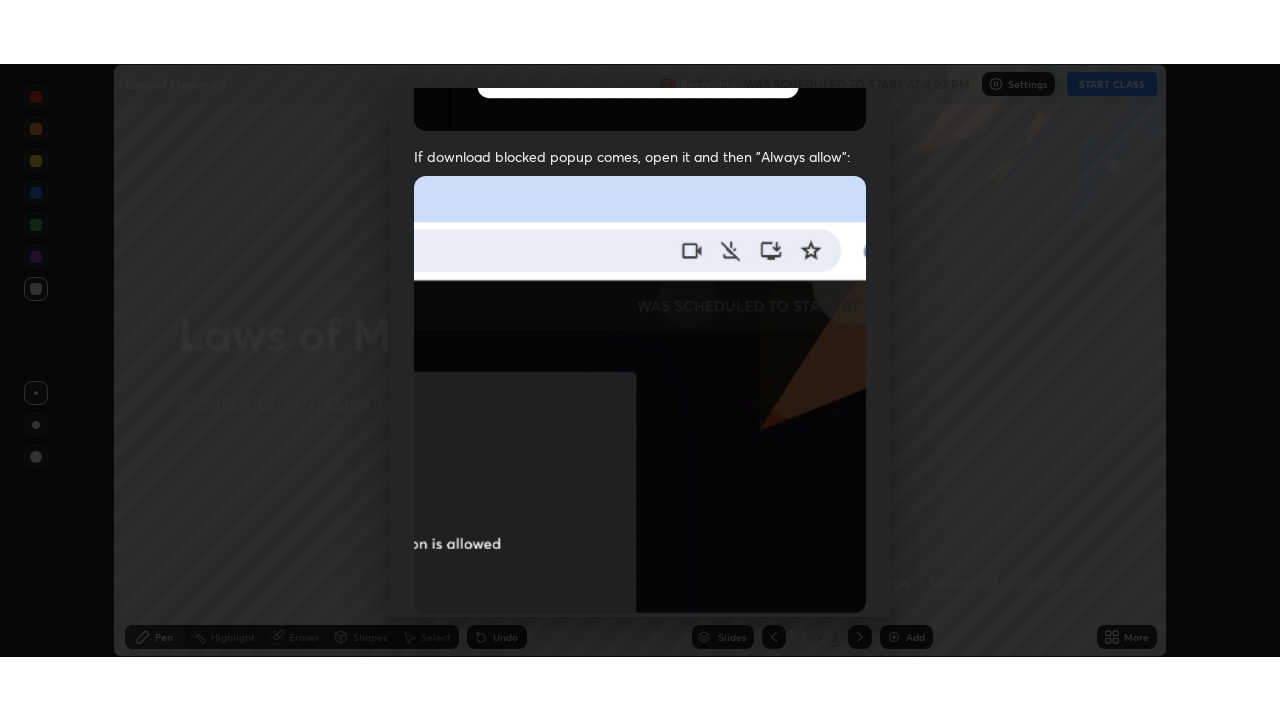 scroll, scrollTop: 471, scrollLeft: 0, axis: vertical 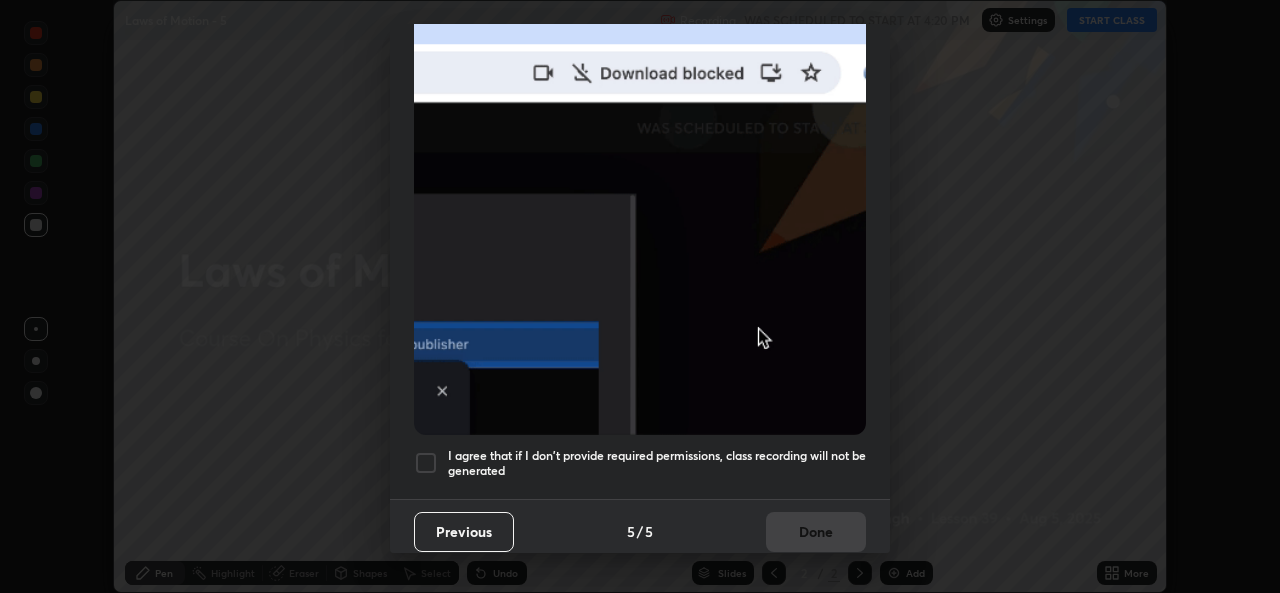 click at bounding box center [426, 463] 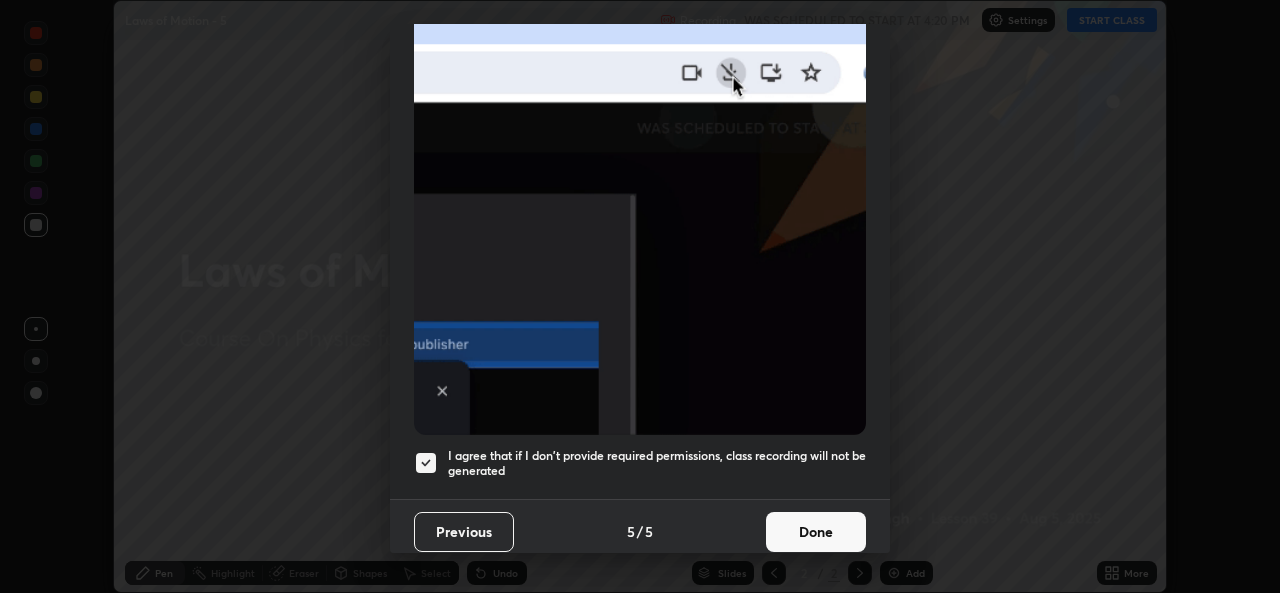 click on "Done" at bounding box center [816, 532] 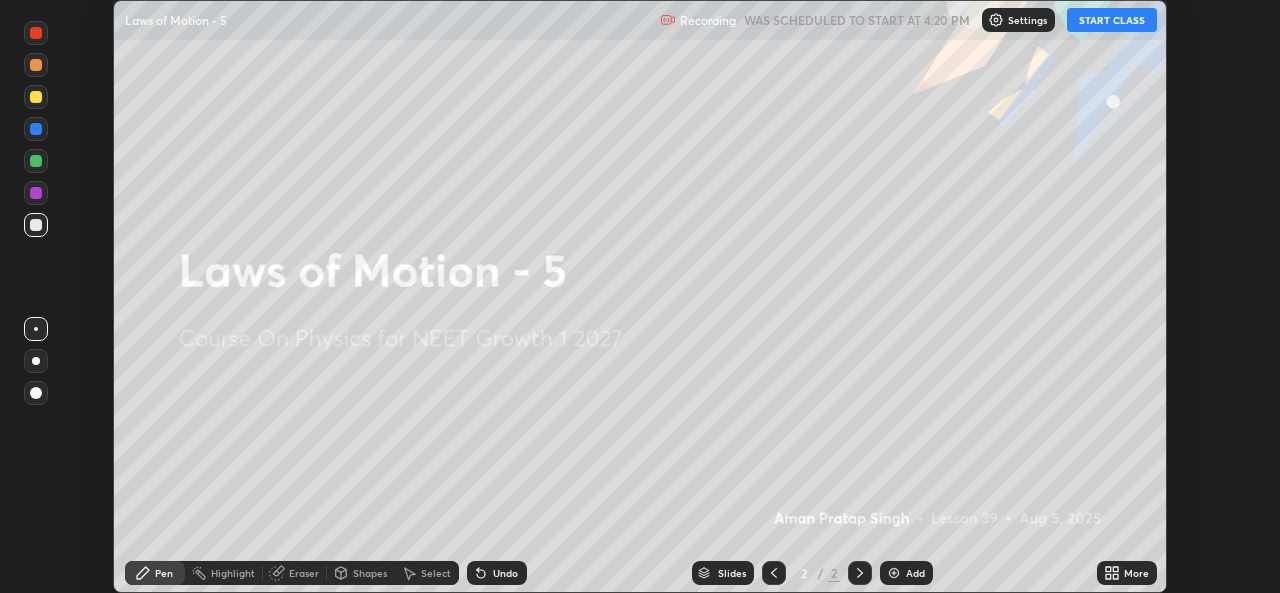 click on "START CLASS" at bounding box center (1112, 20) 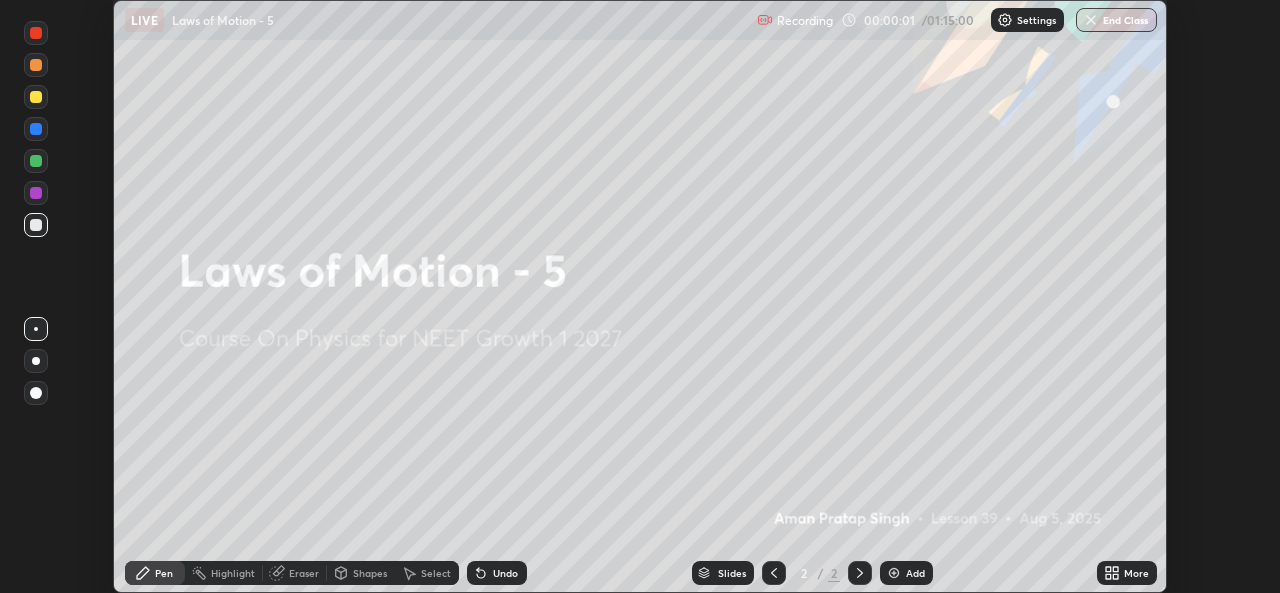 click 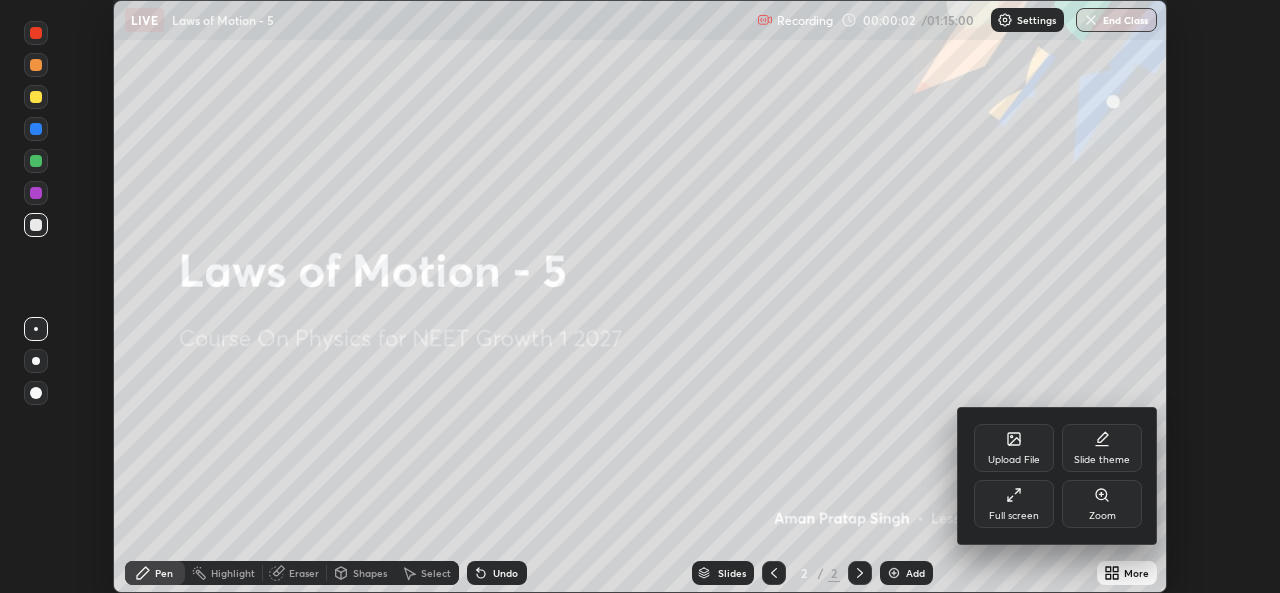 click on "Full screen" at bounding box center [1014, 504] 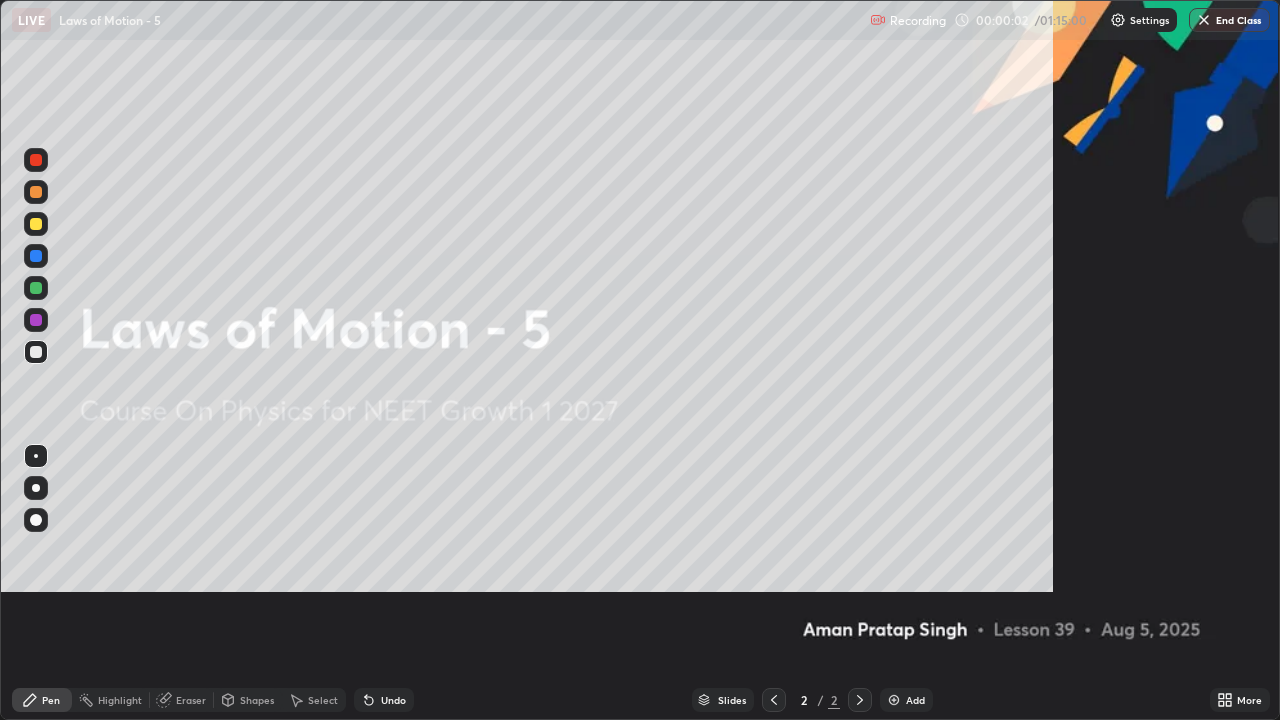scroll, scrollTop: 99280, scrollLeft: 98720, axis: both 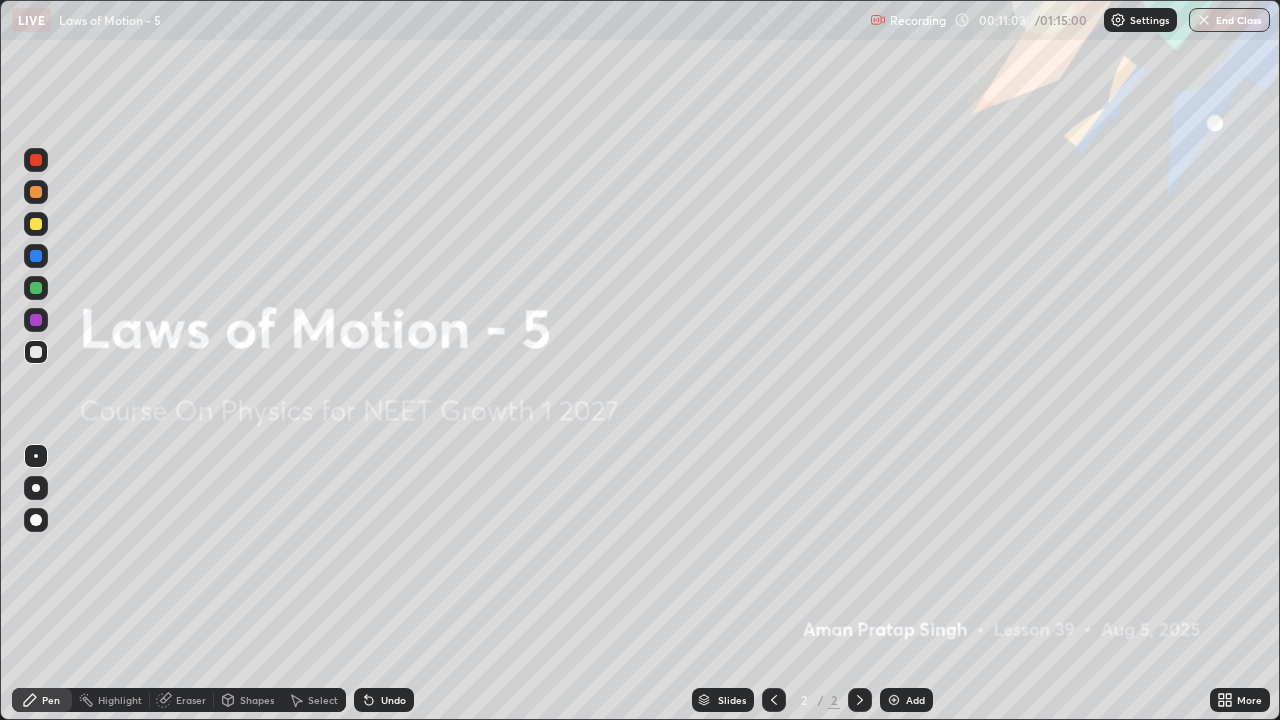 click on "Add" at bounding box center (906, 700) 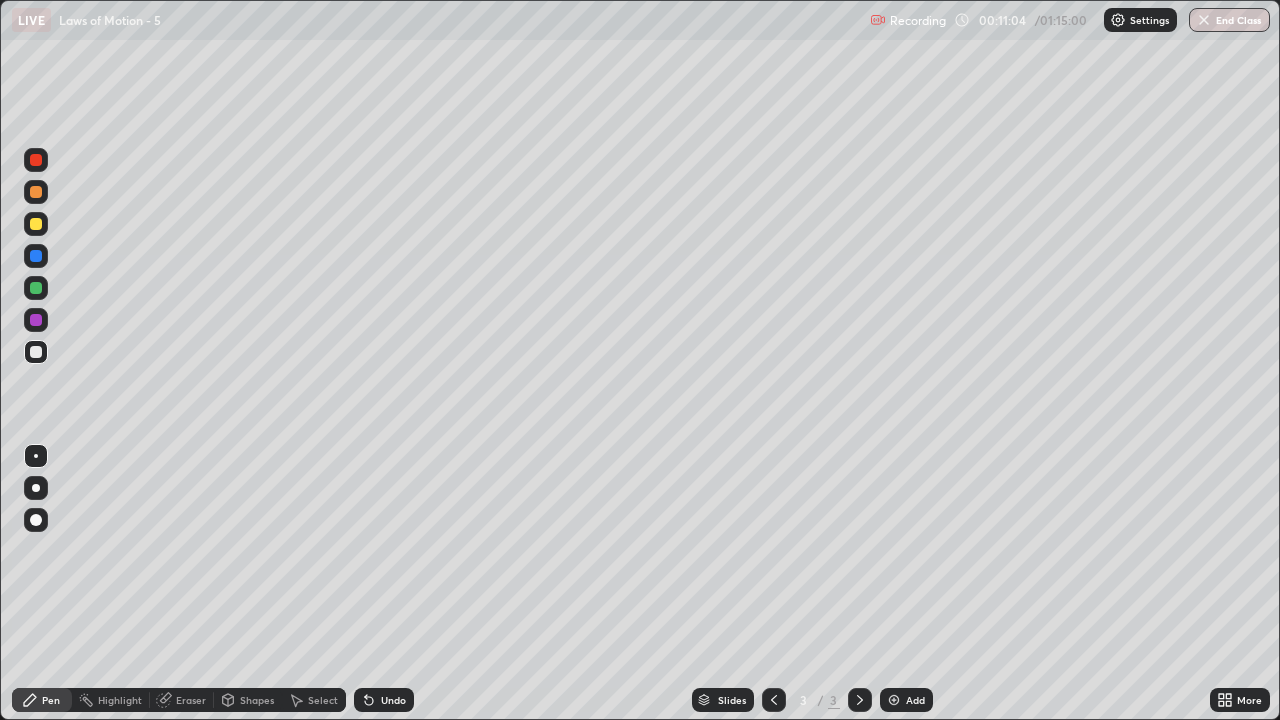 click at bounding box center [36, 352] 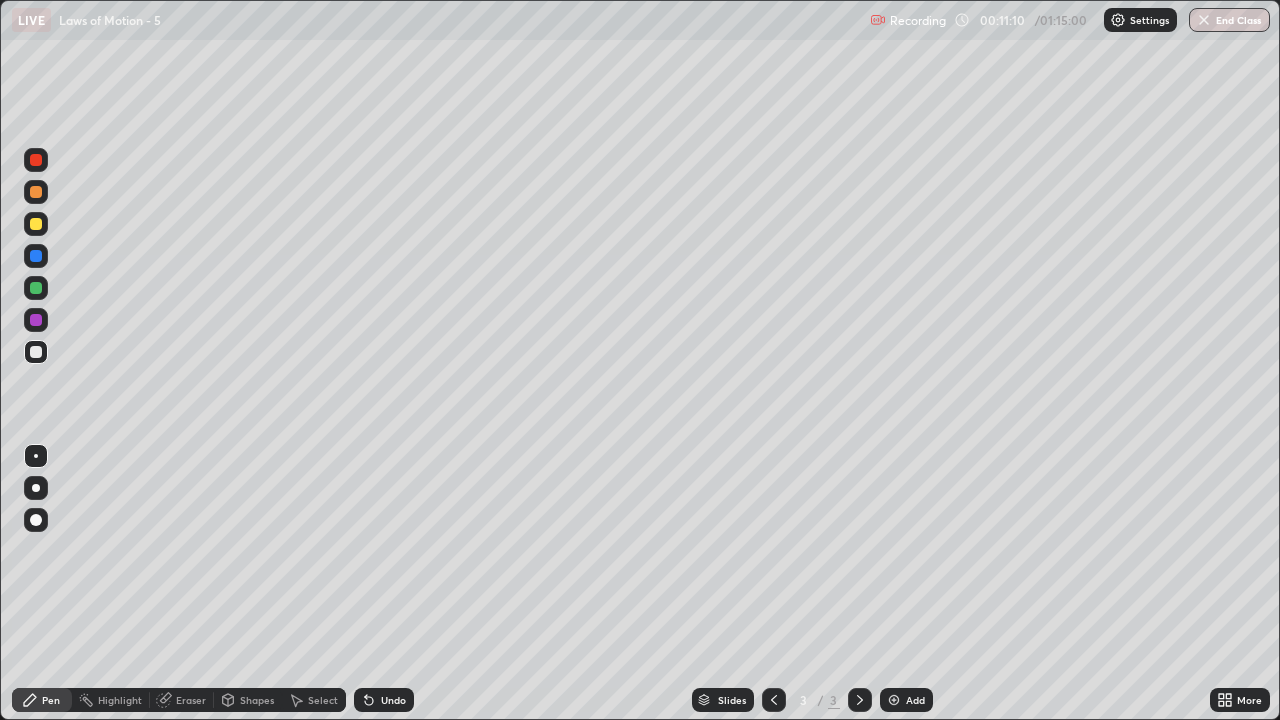 click at bounding box center [36, 488] 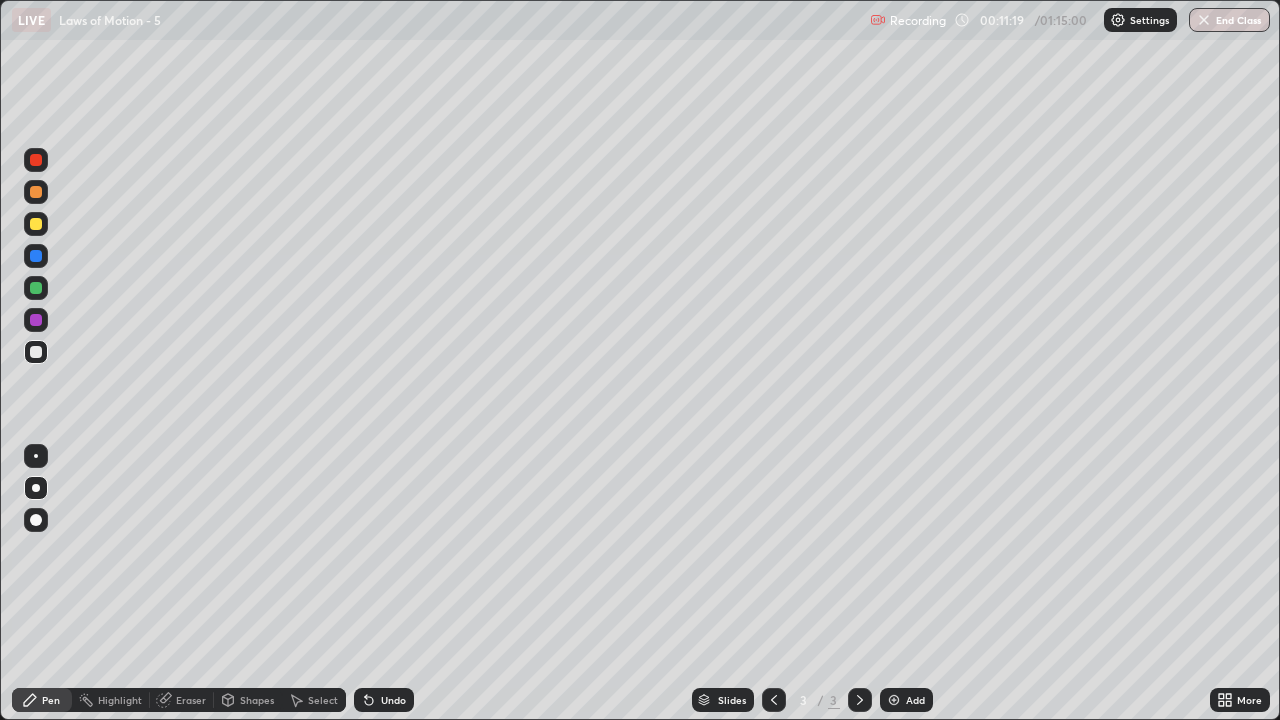 click at bounding box center [36, 224] 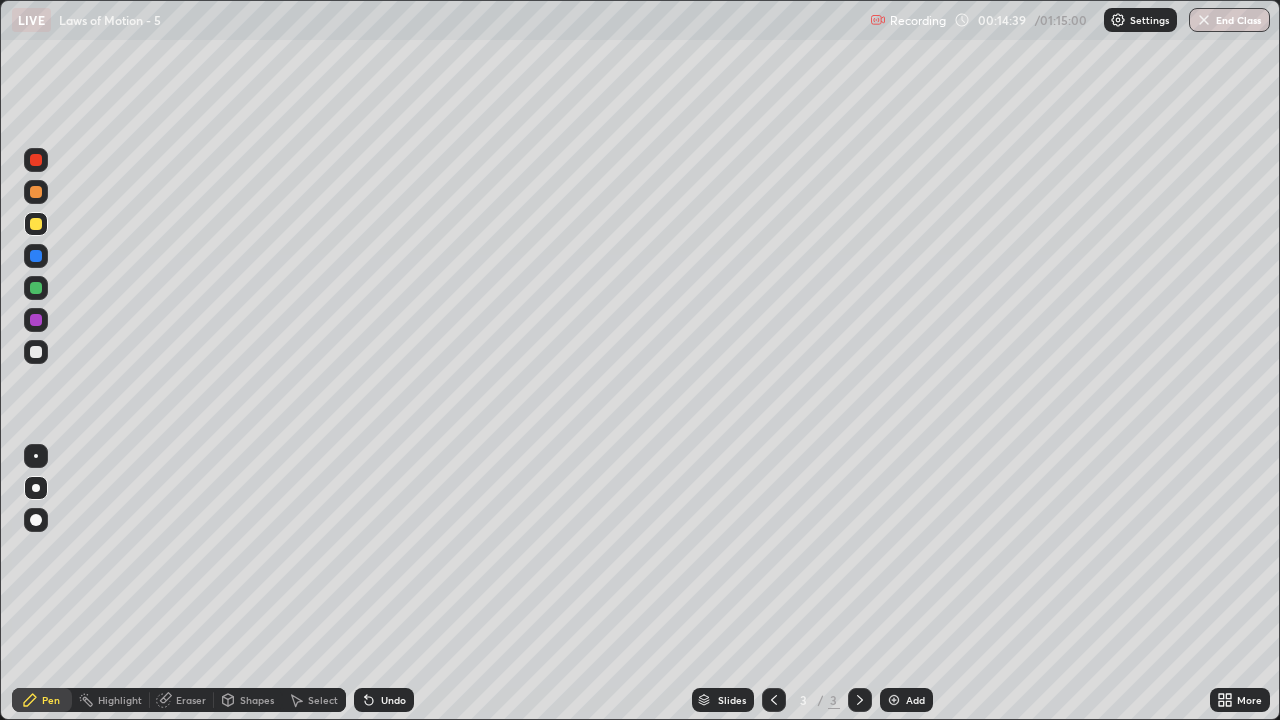 click at bounding box center [36, 352] 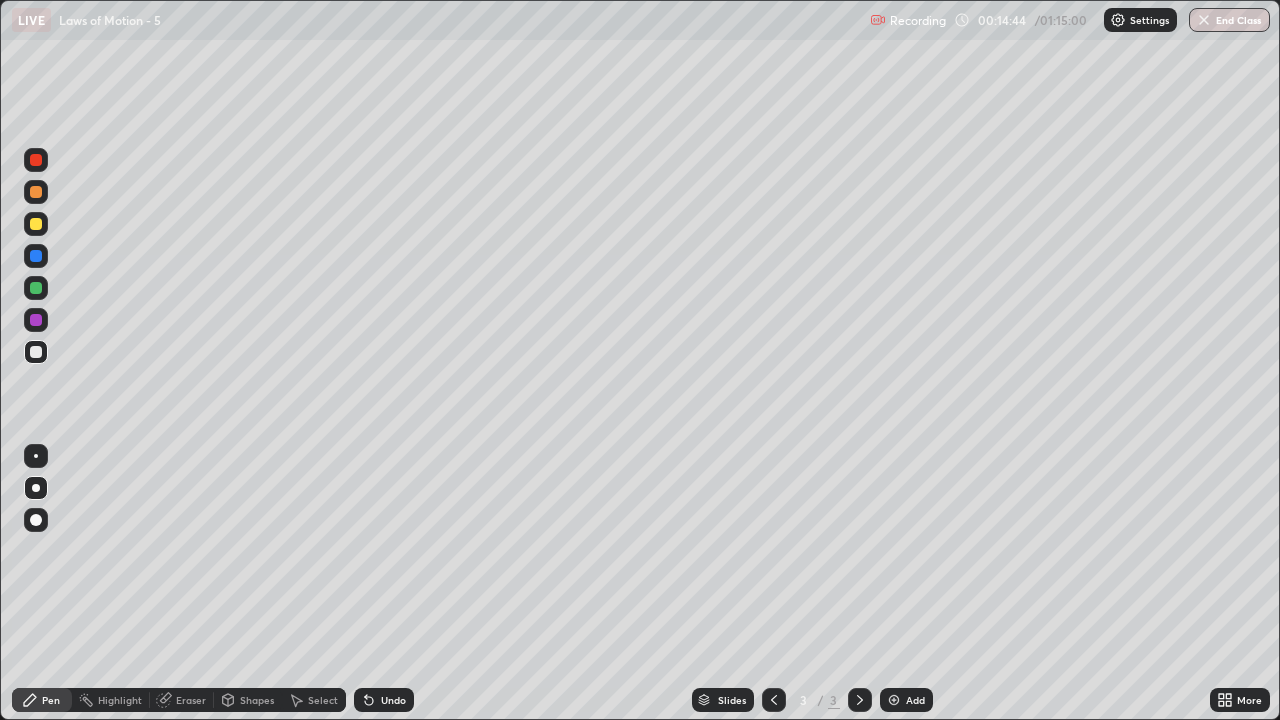 click at bounding box center [894, 700] 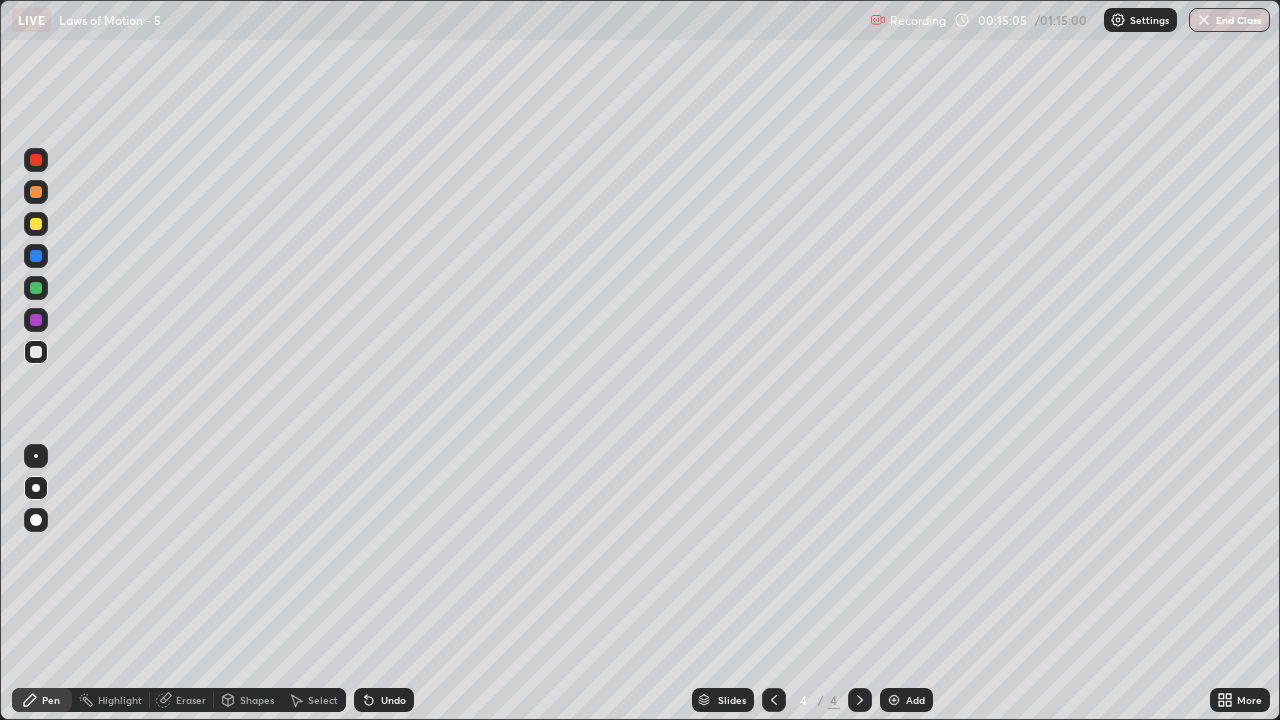 click 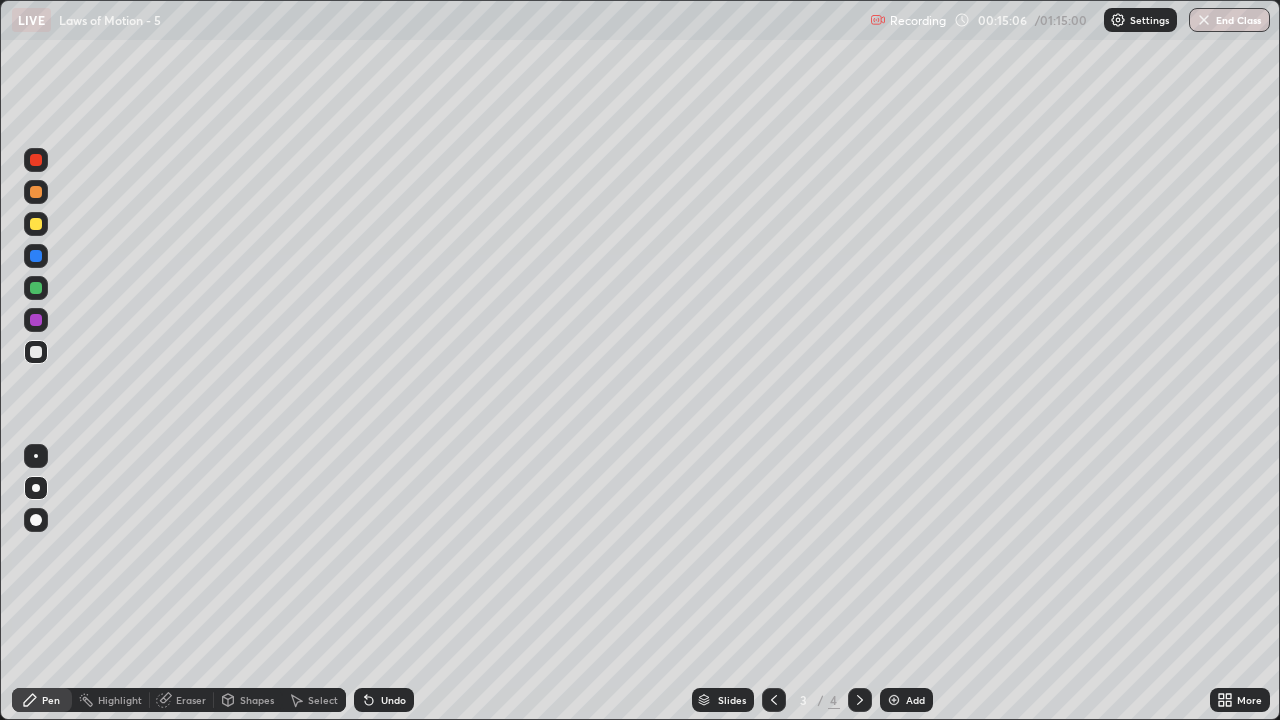 click 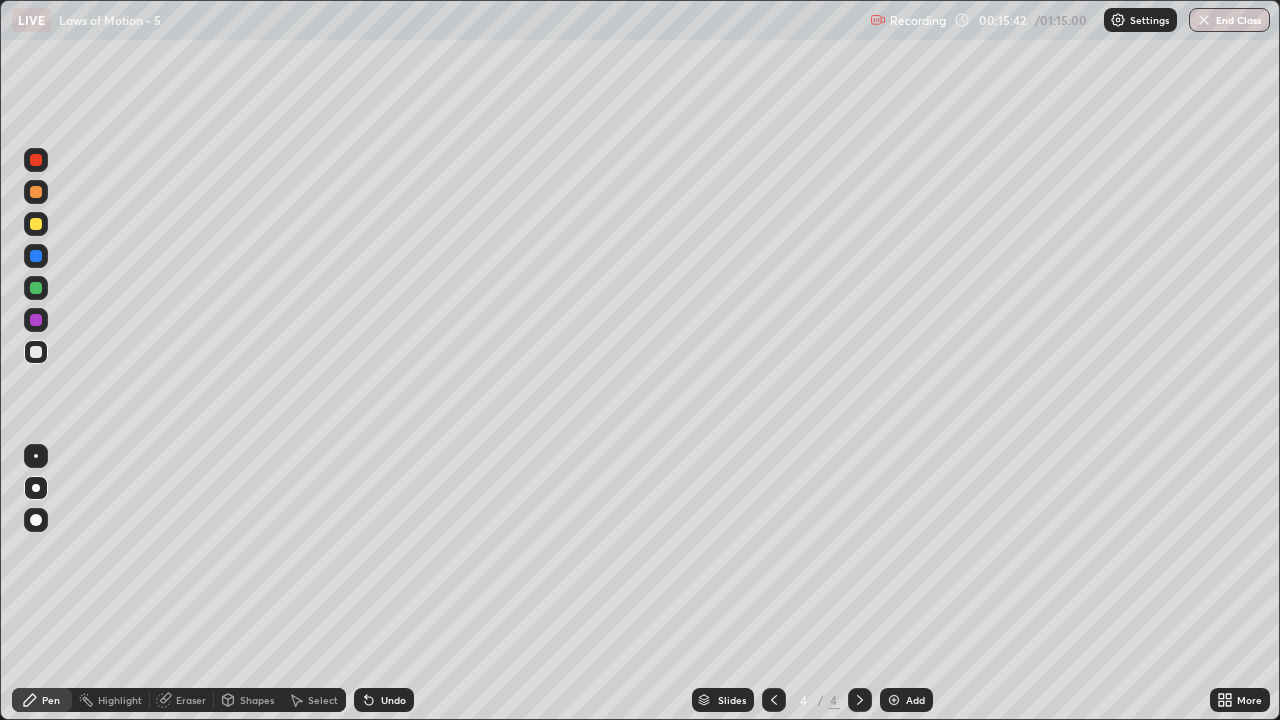 click 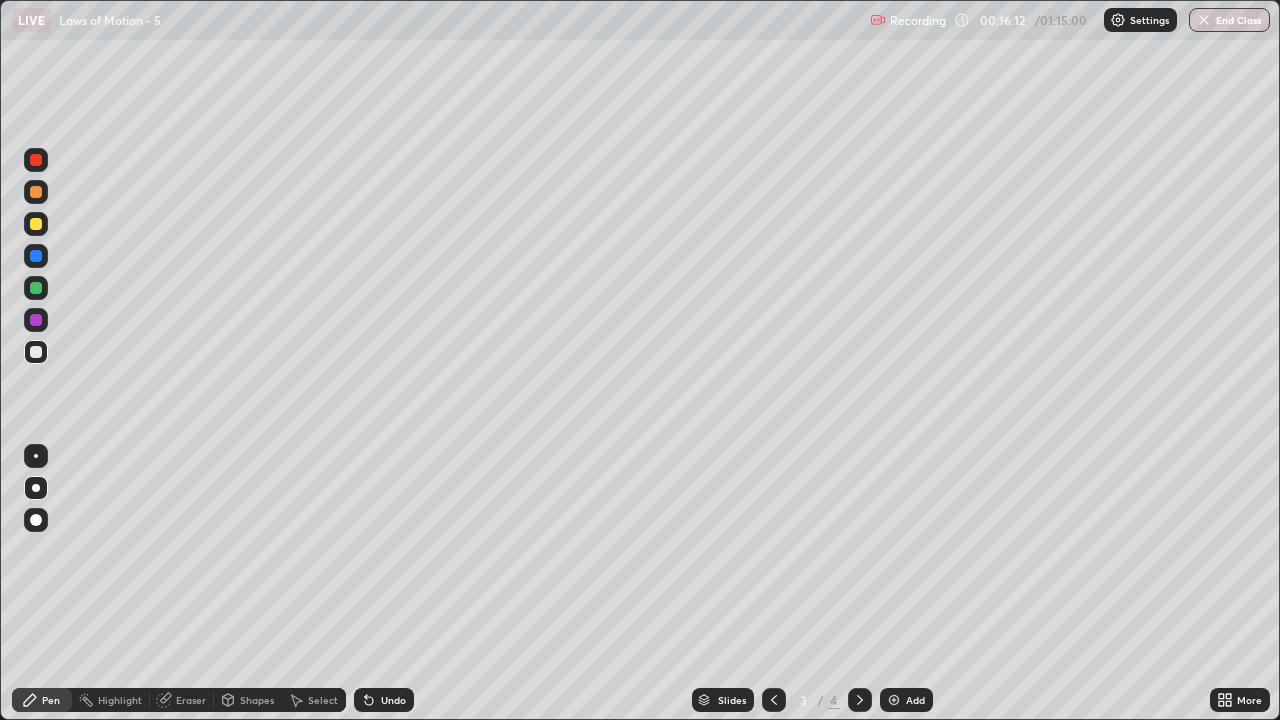 click 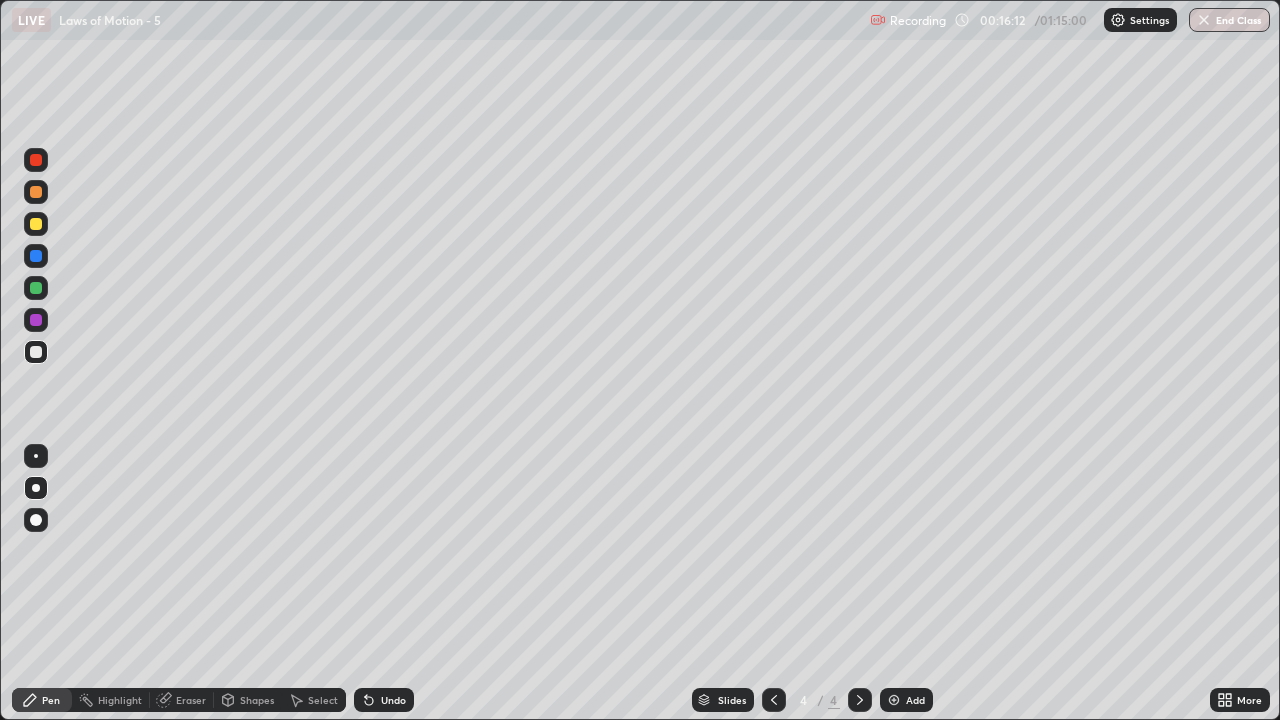 click 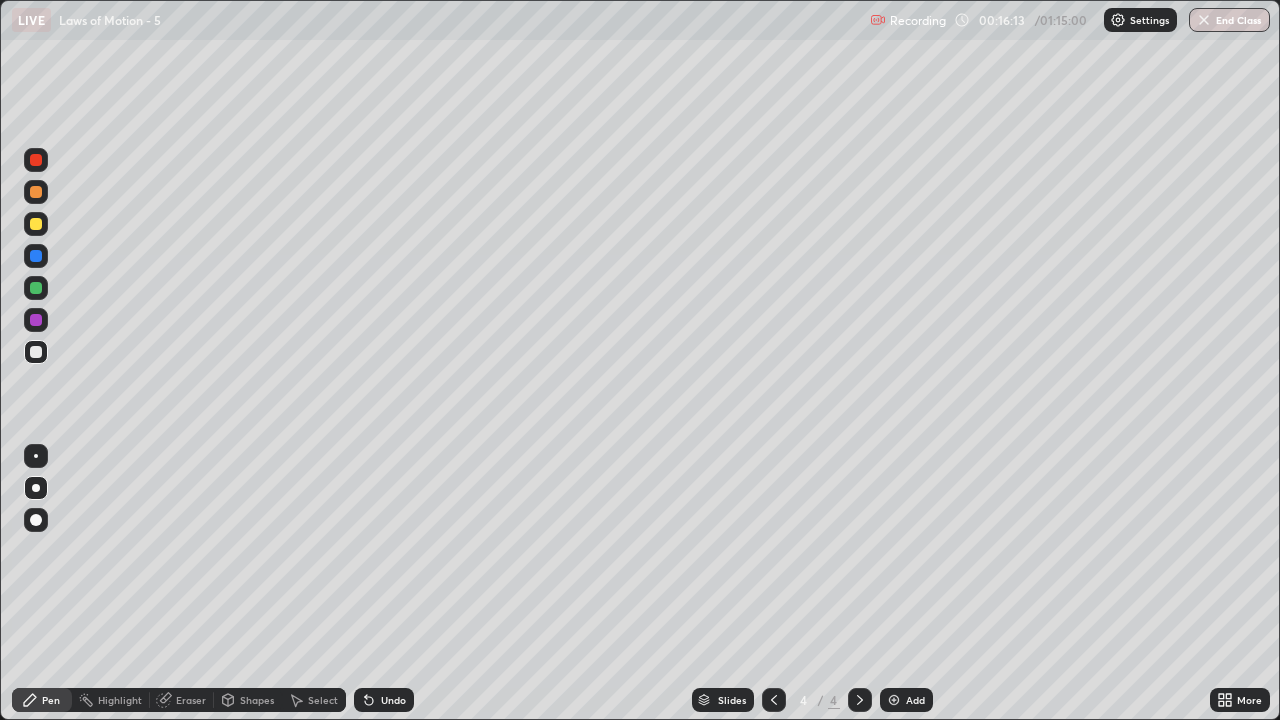 click at bounding box center (894, 700) 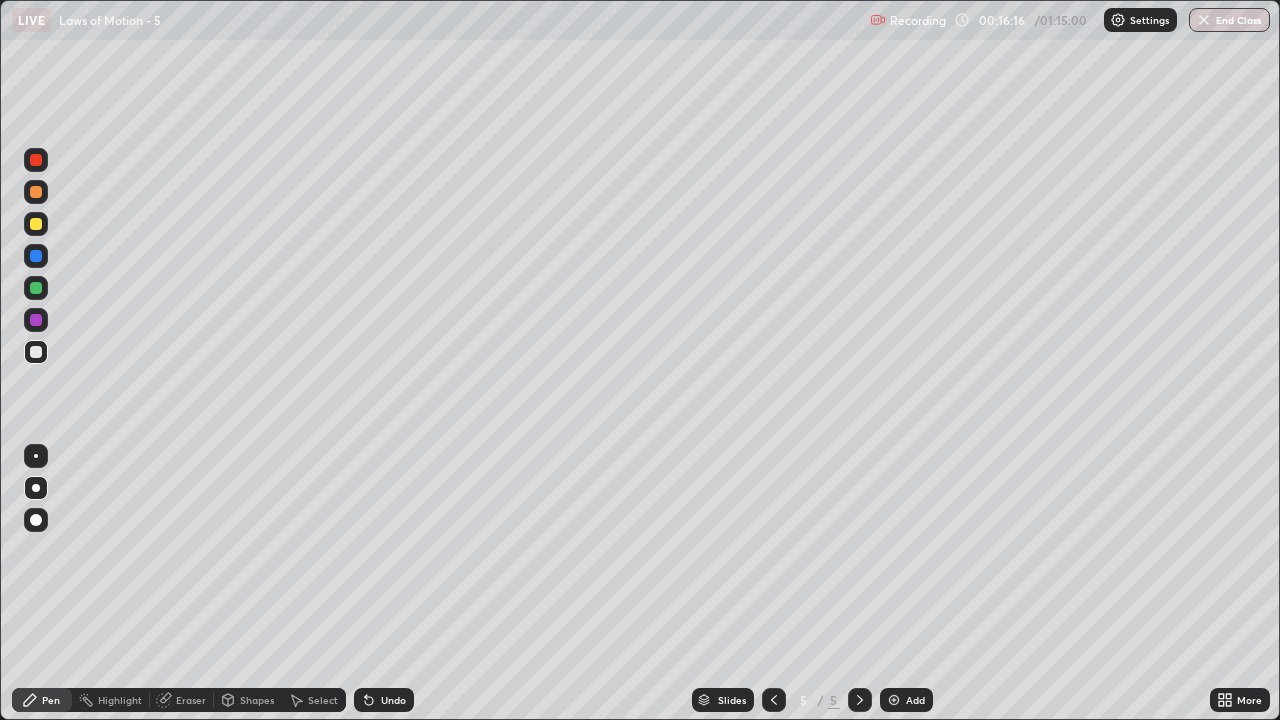click 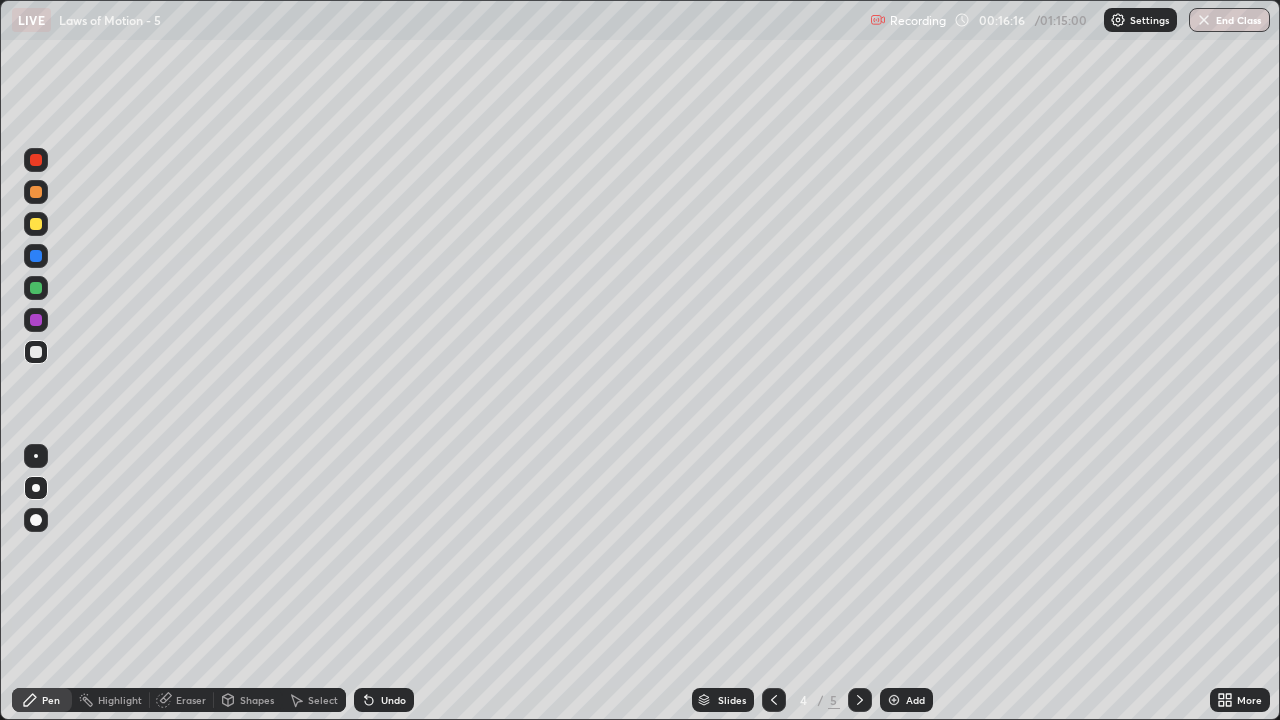 click 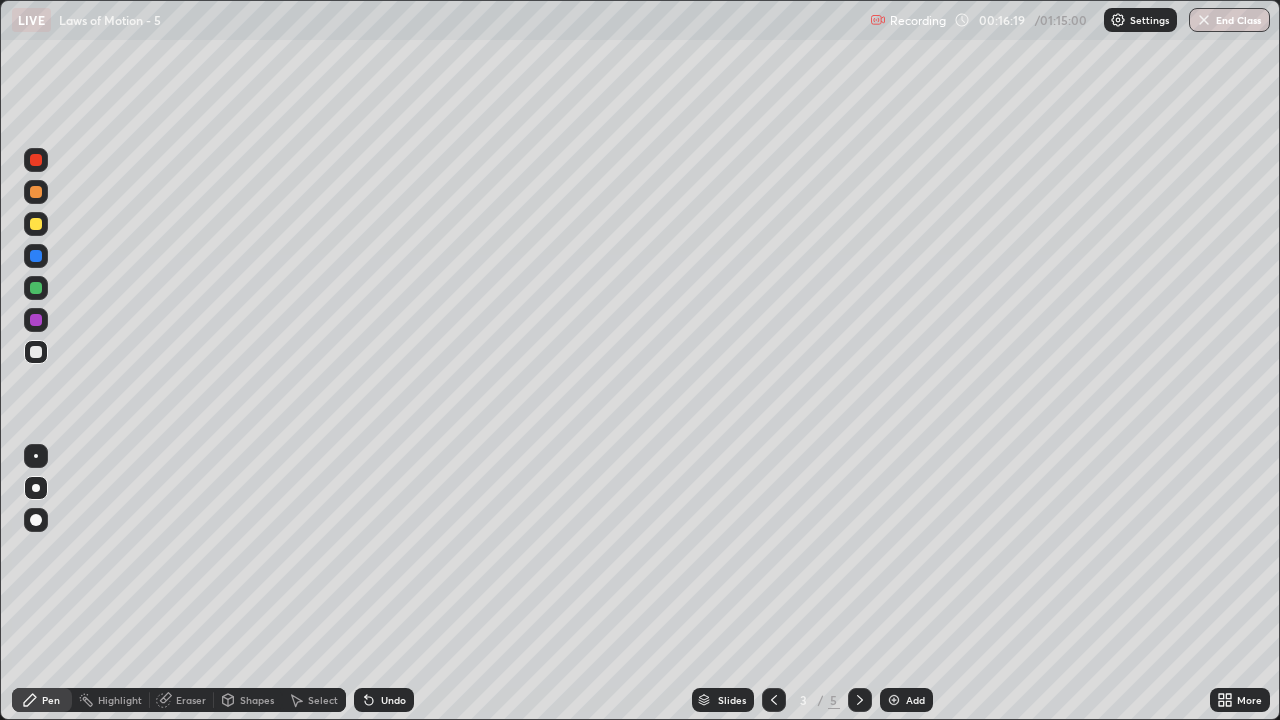 click at bounding box center (860, 700) 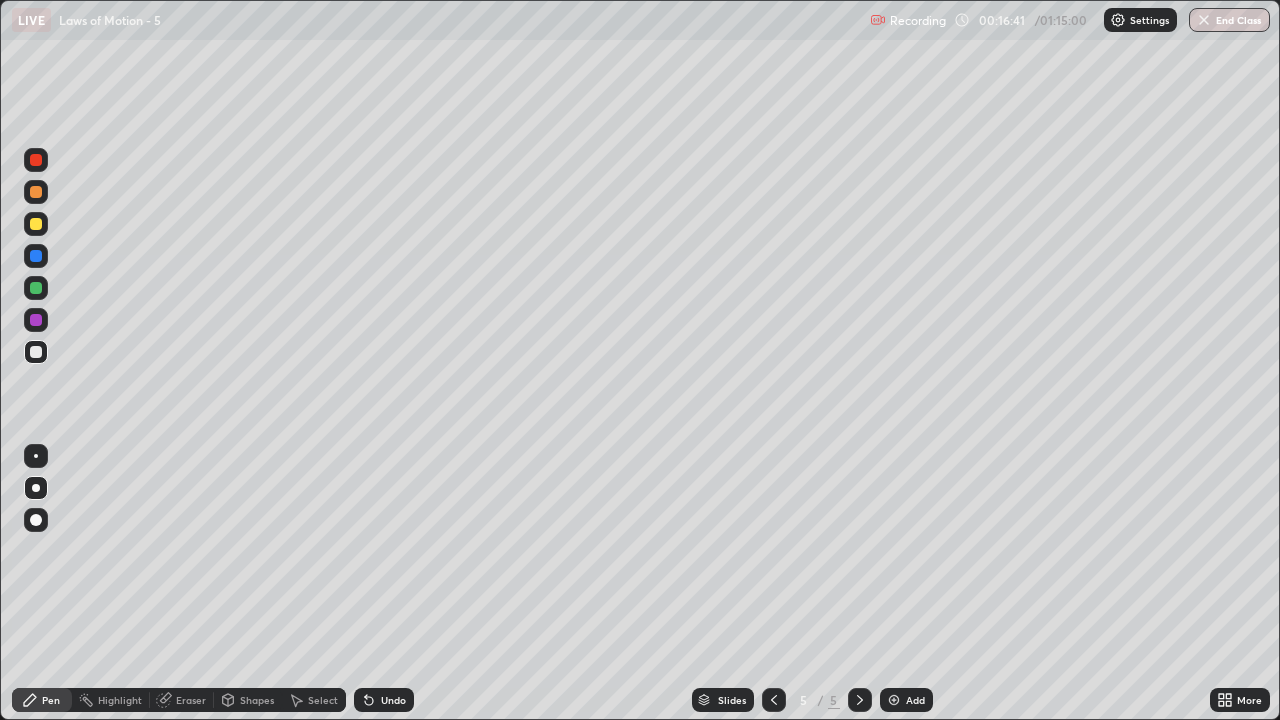 click 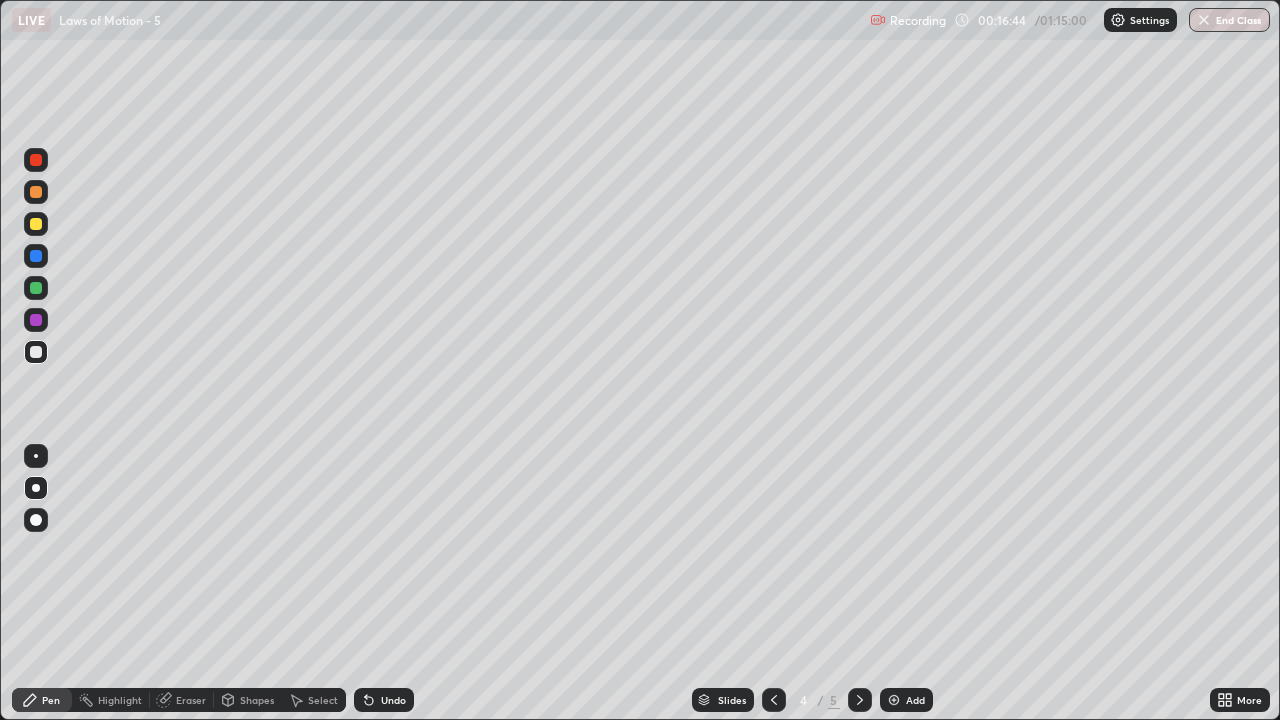 click 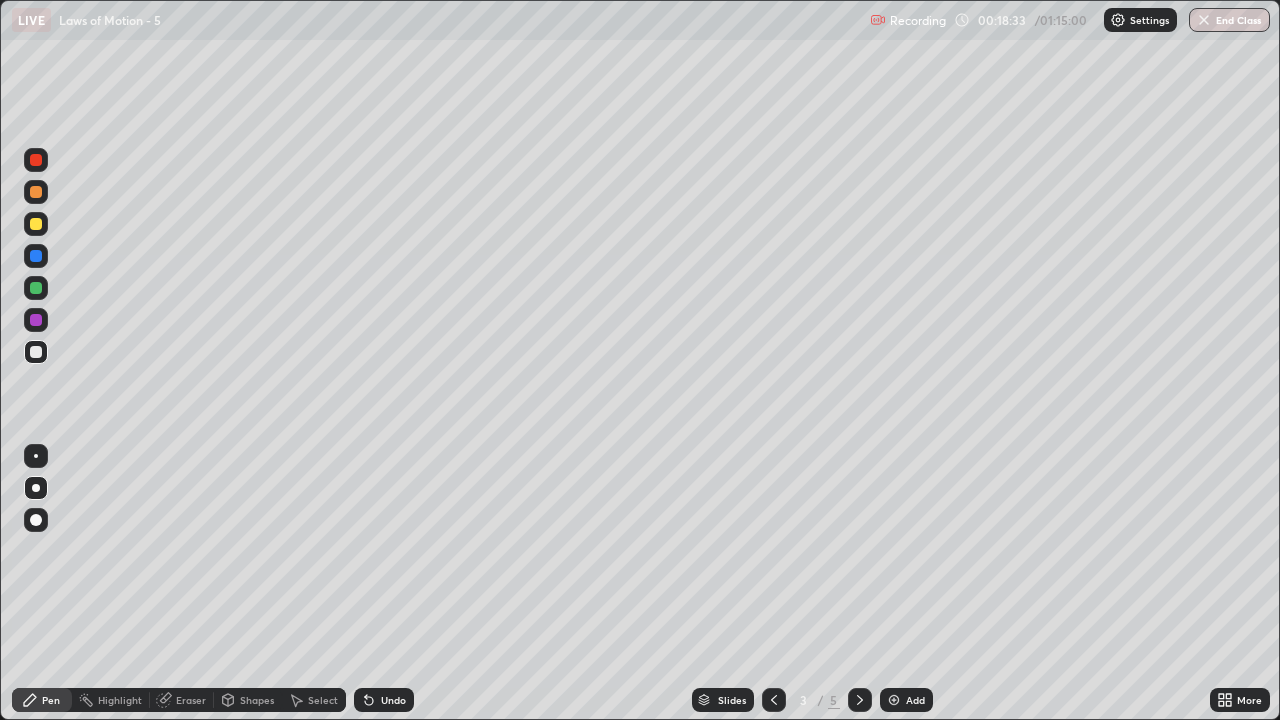 click 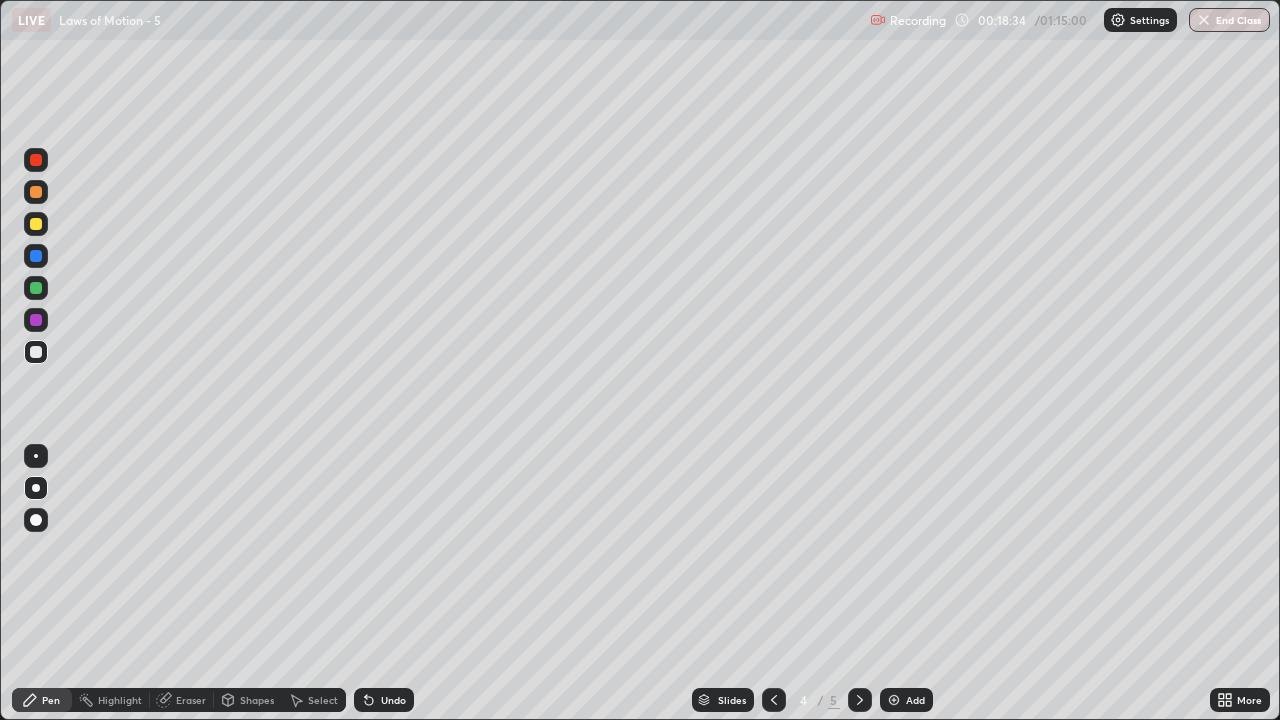 click 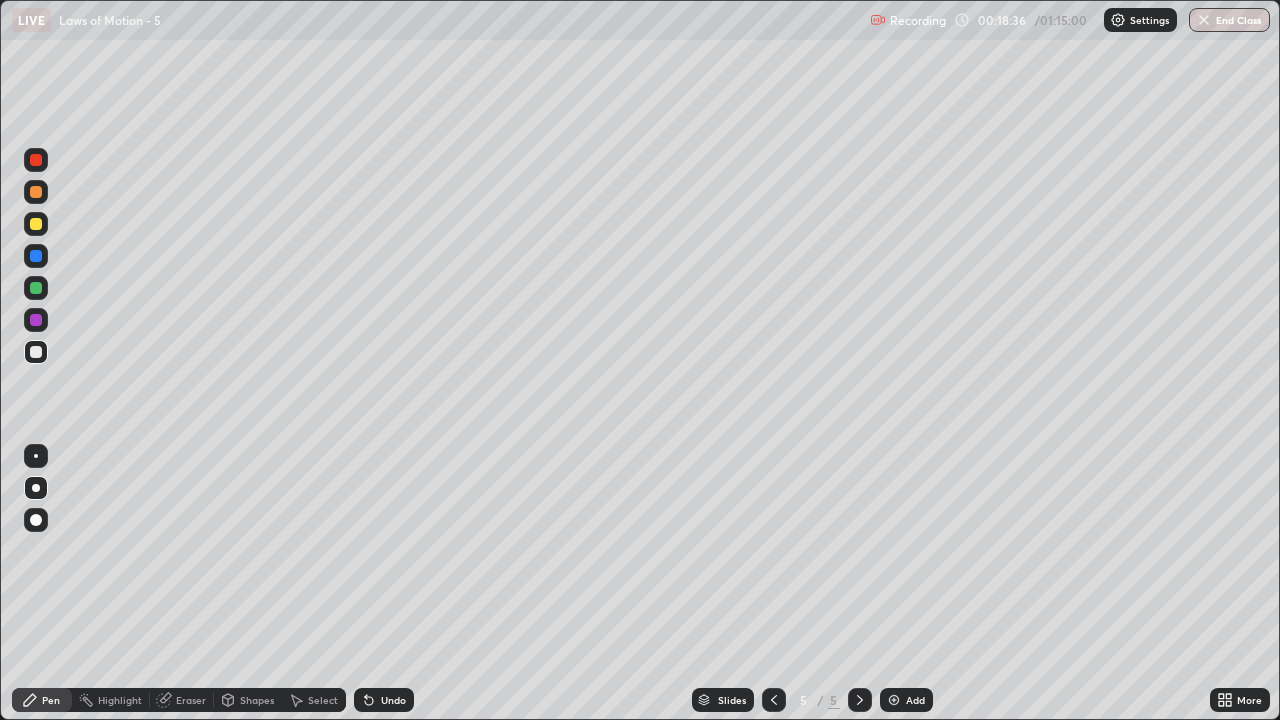 click on "Add" at bounding box center [915, 700] 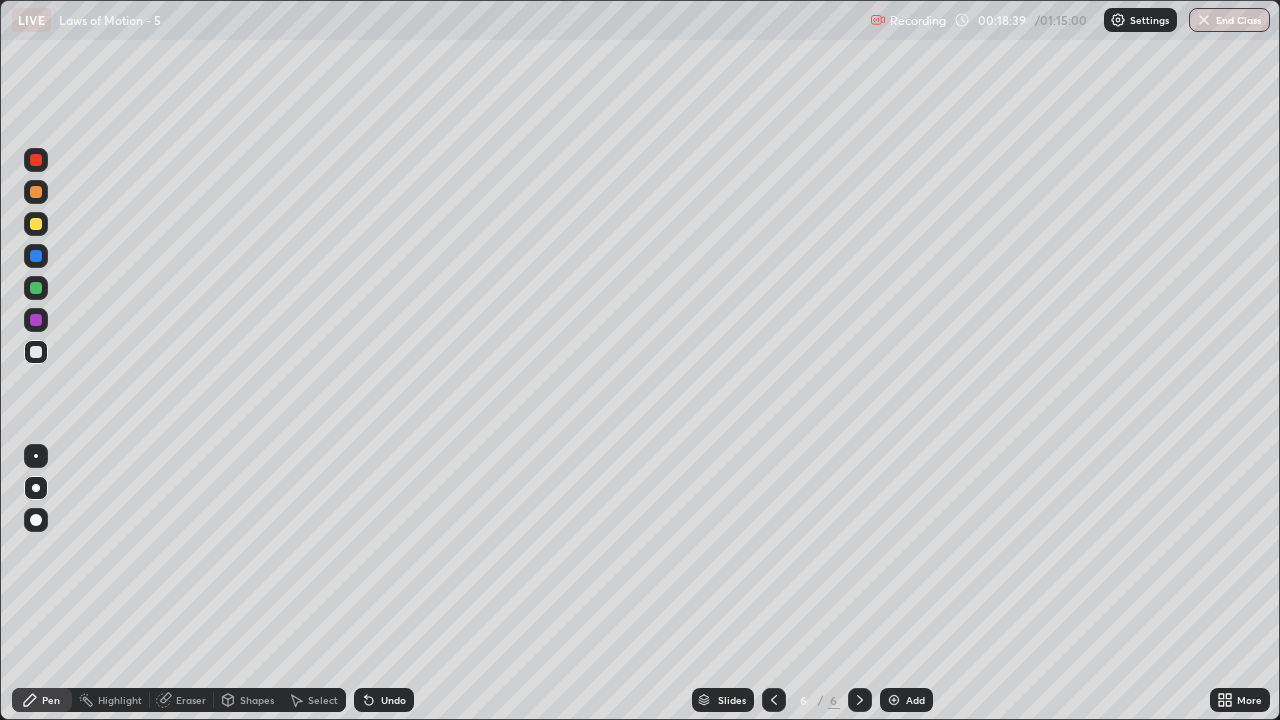 click at bounding box center [36, 352] 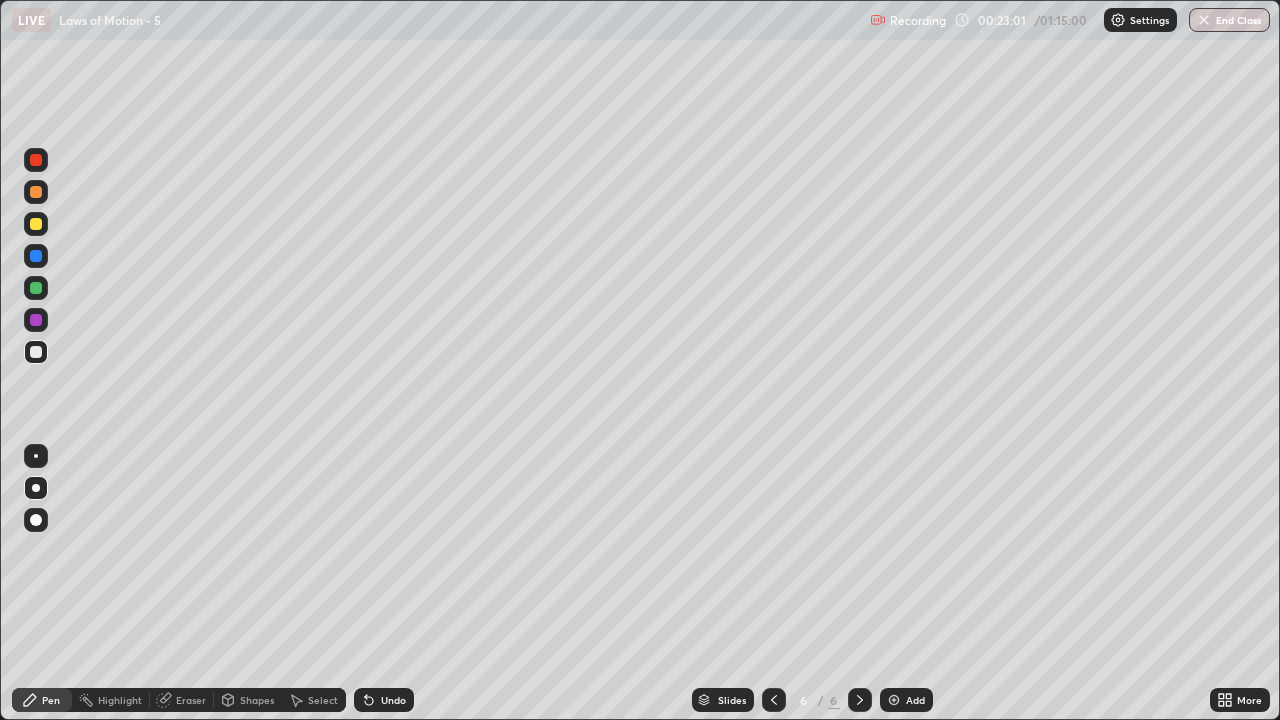 click at bounding box center (36, 224) 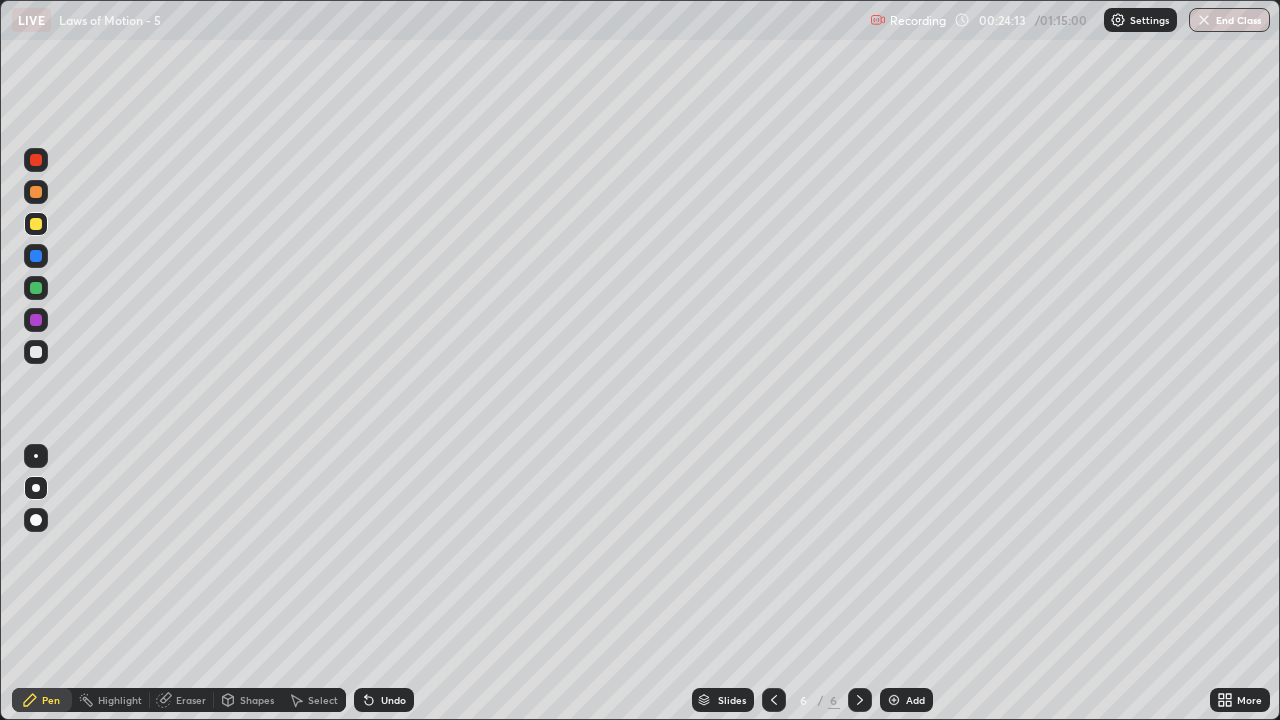 click at bounding box center [36, 224] 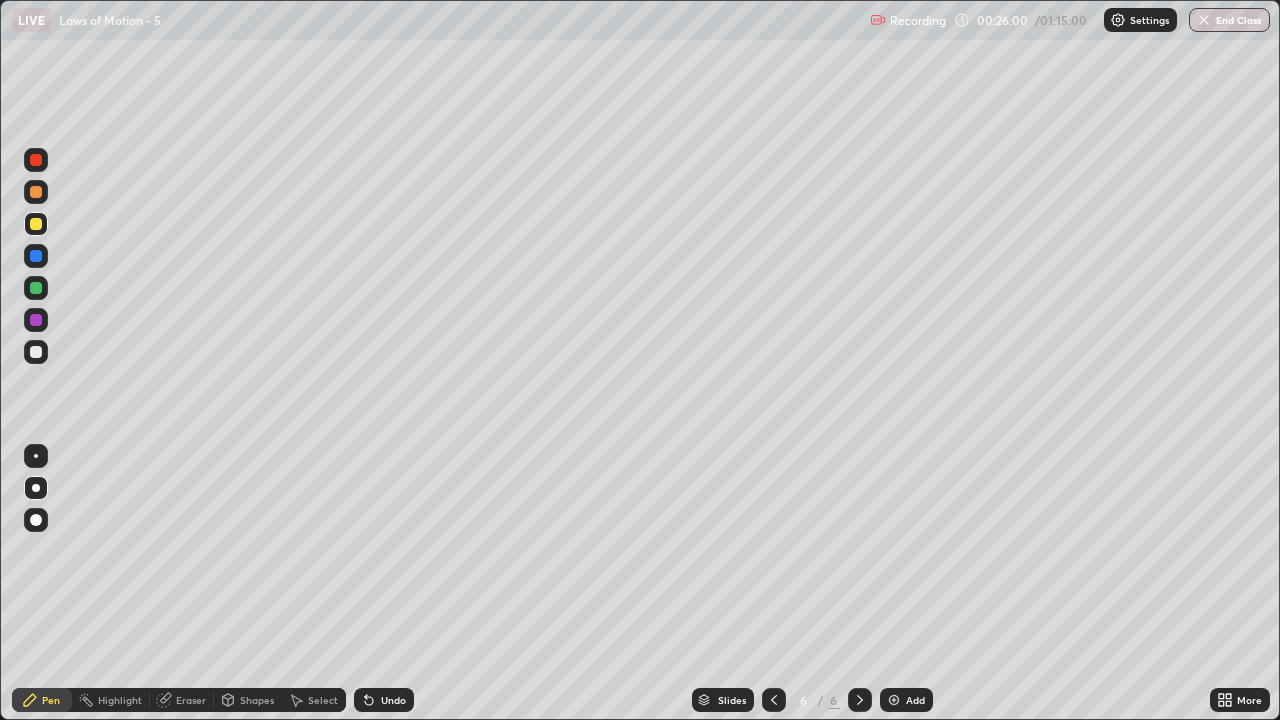 click at bounding box center [36, 352] 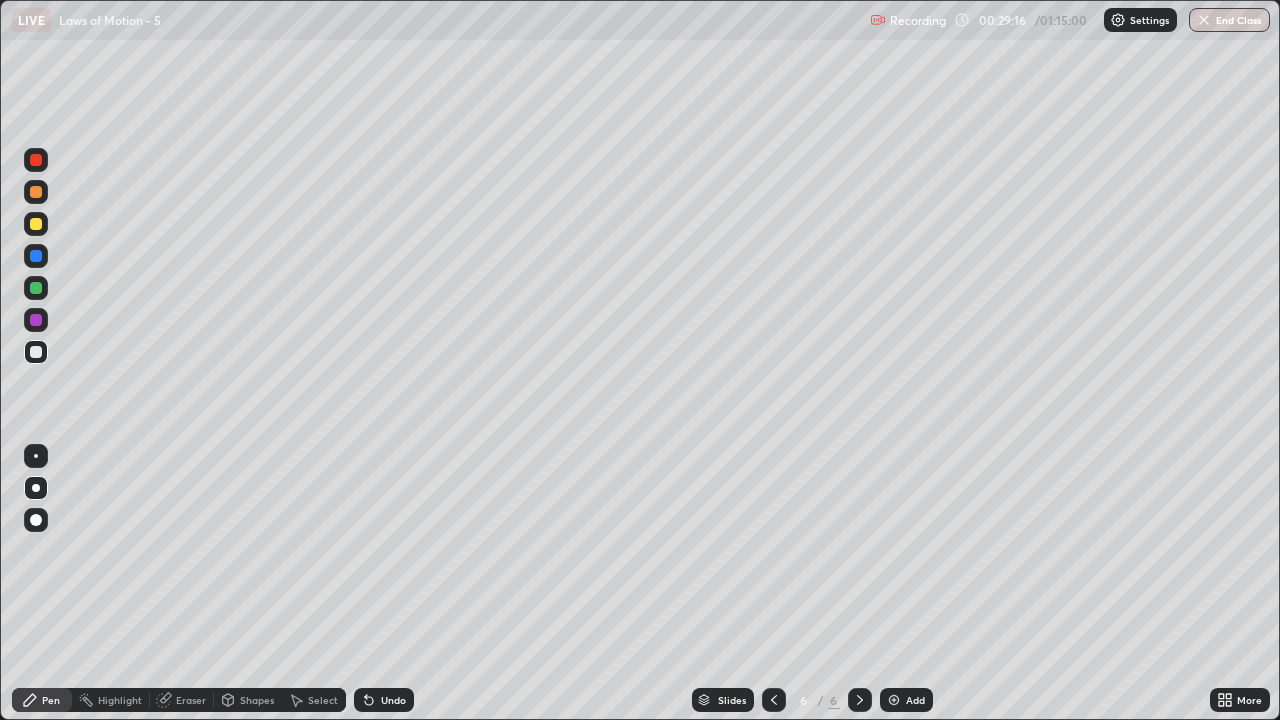 click 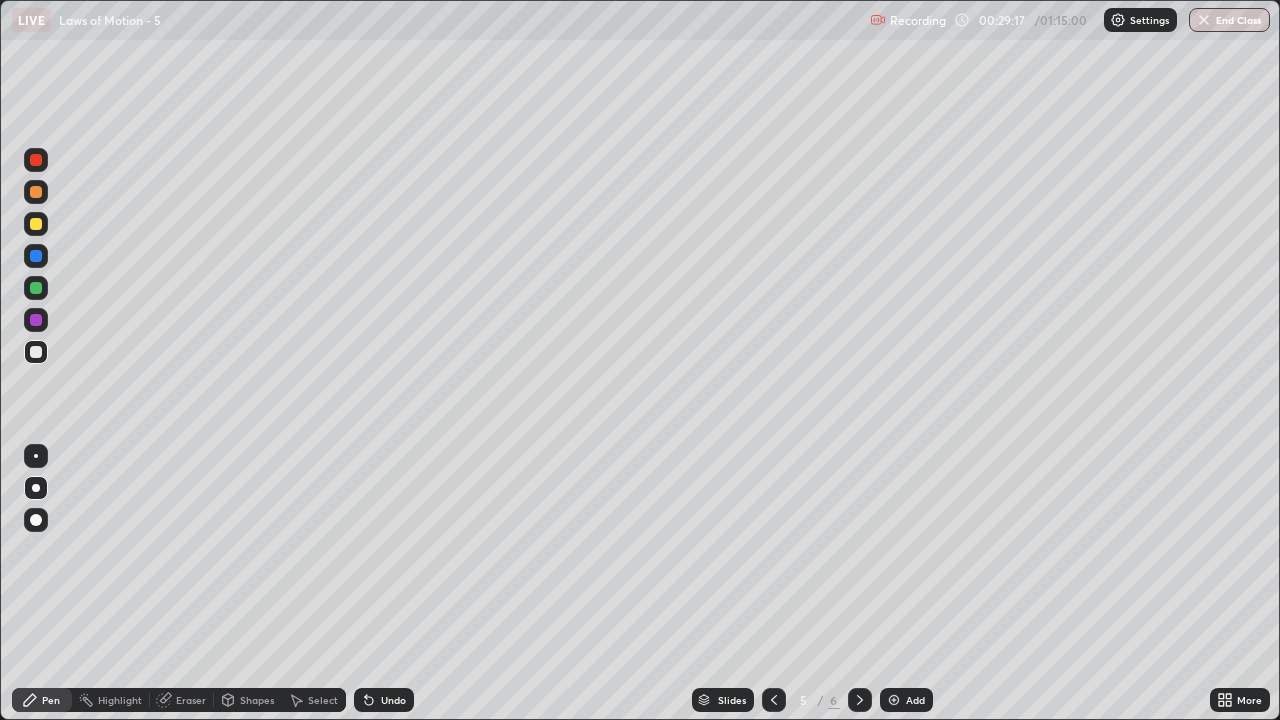 click 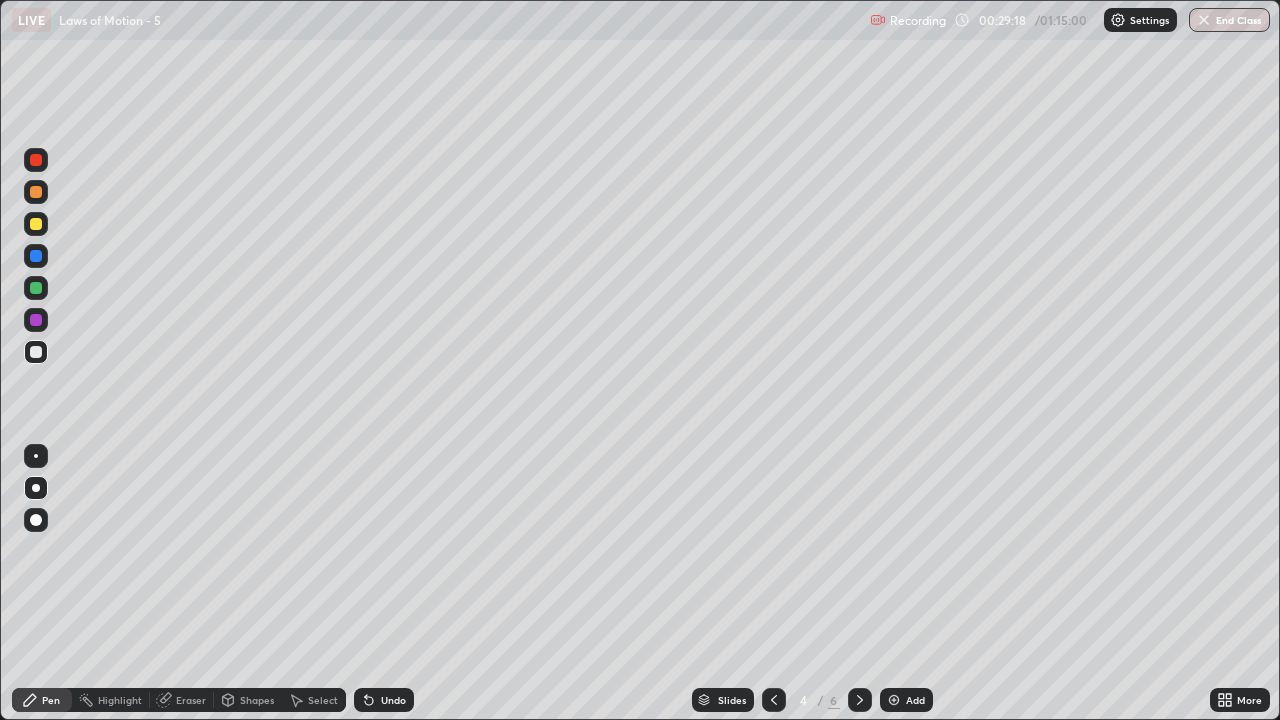 click at bounding box center (774, 700) 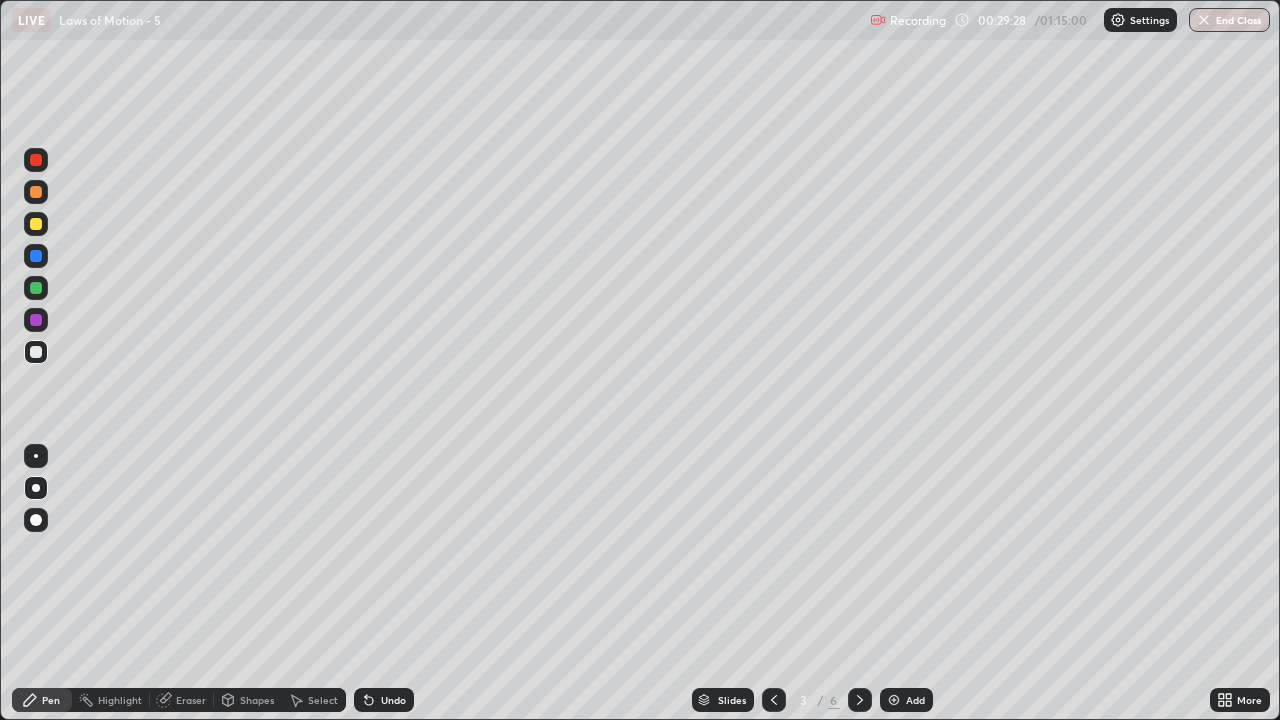 click 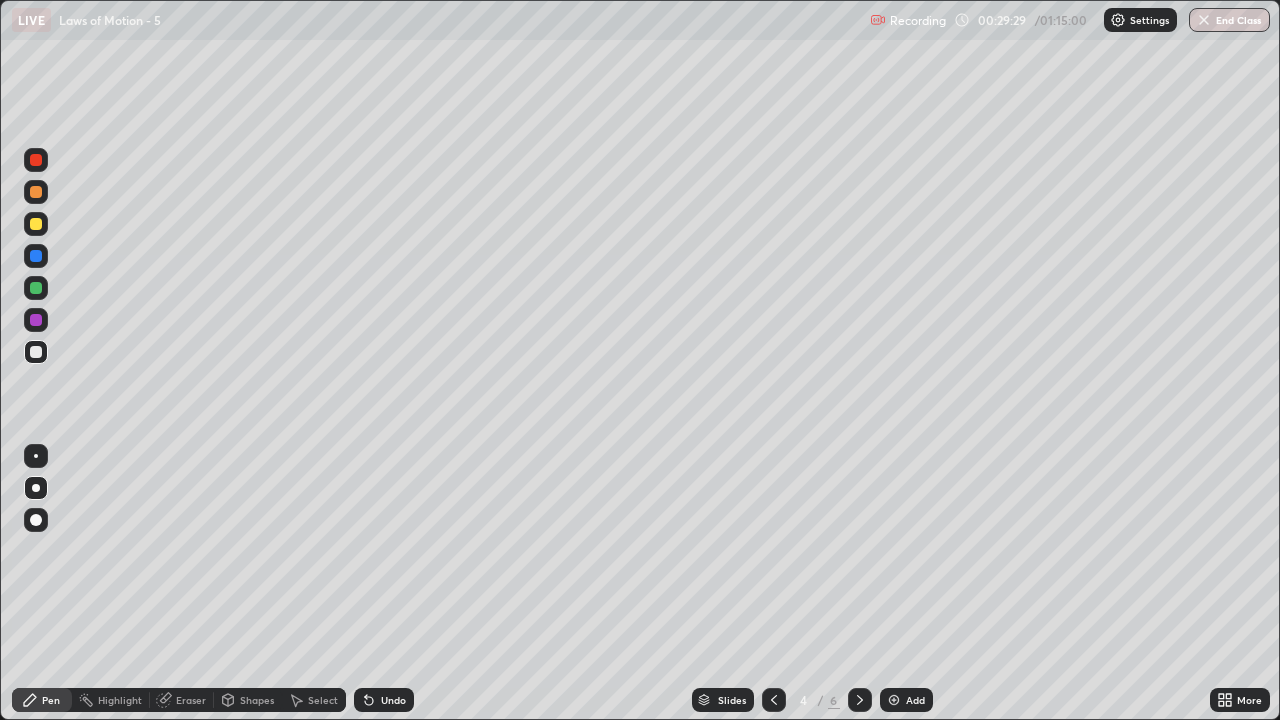 click 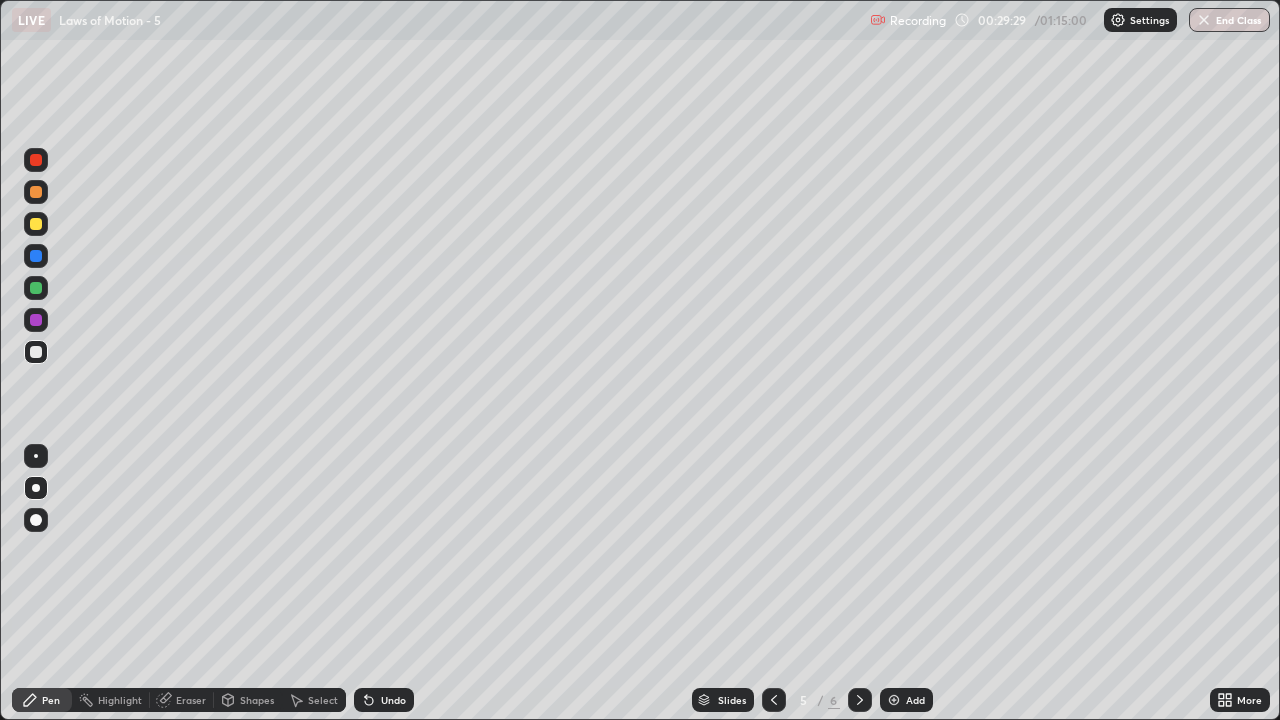 click 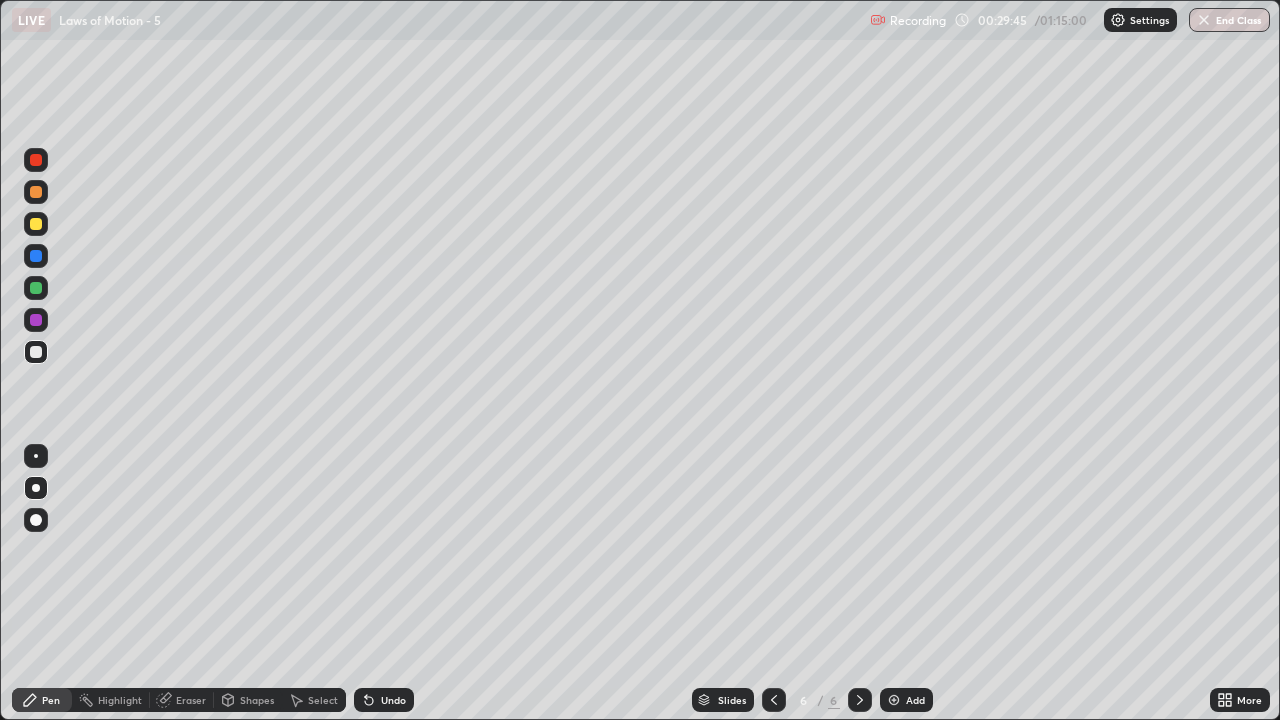 click 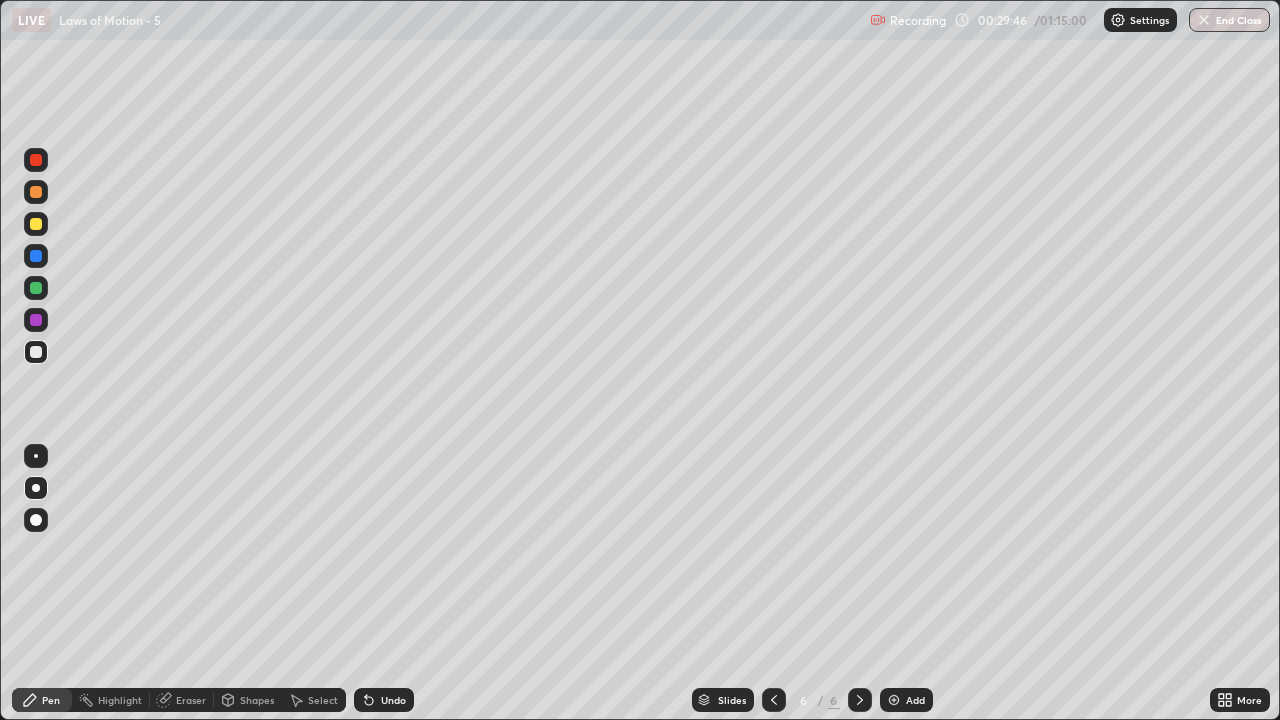 click at bounding box center [894, 700] 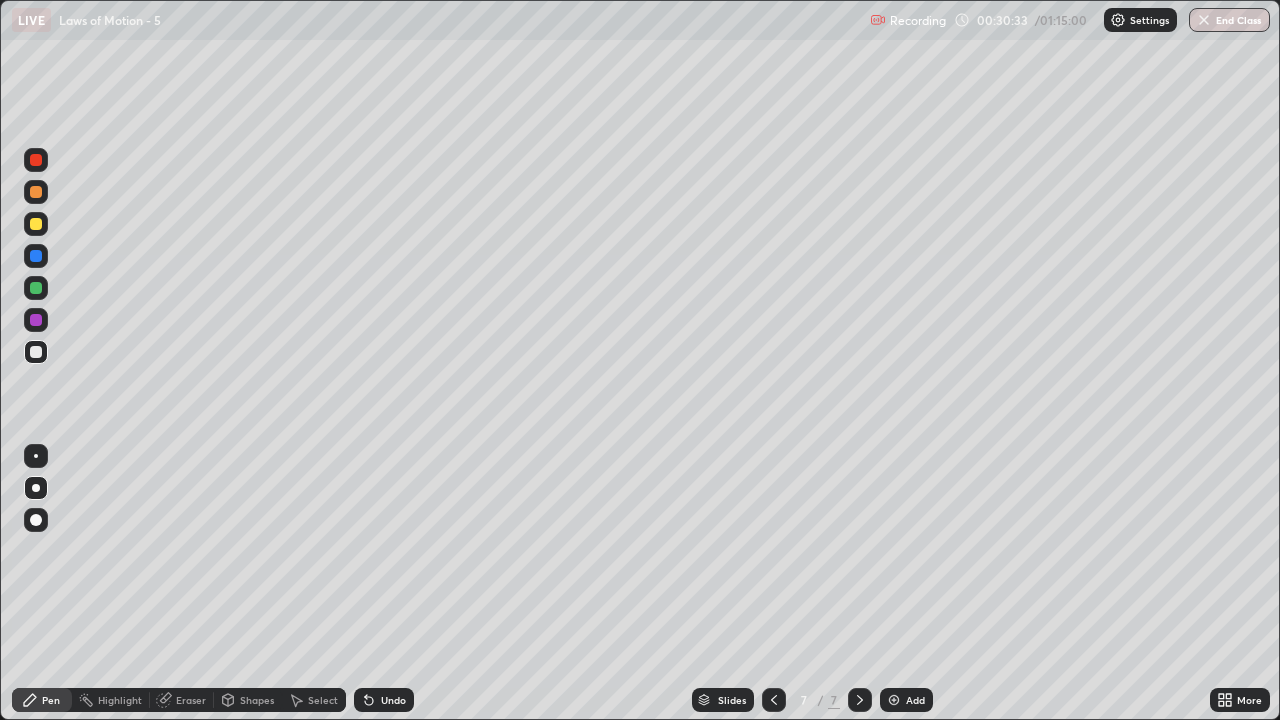 click at bounding box center [36, 224] 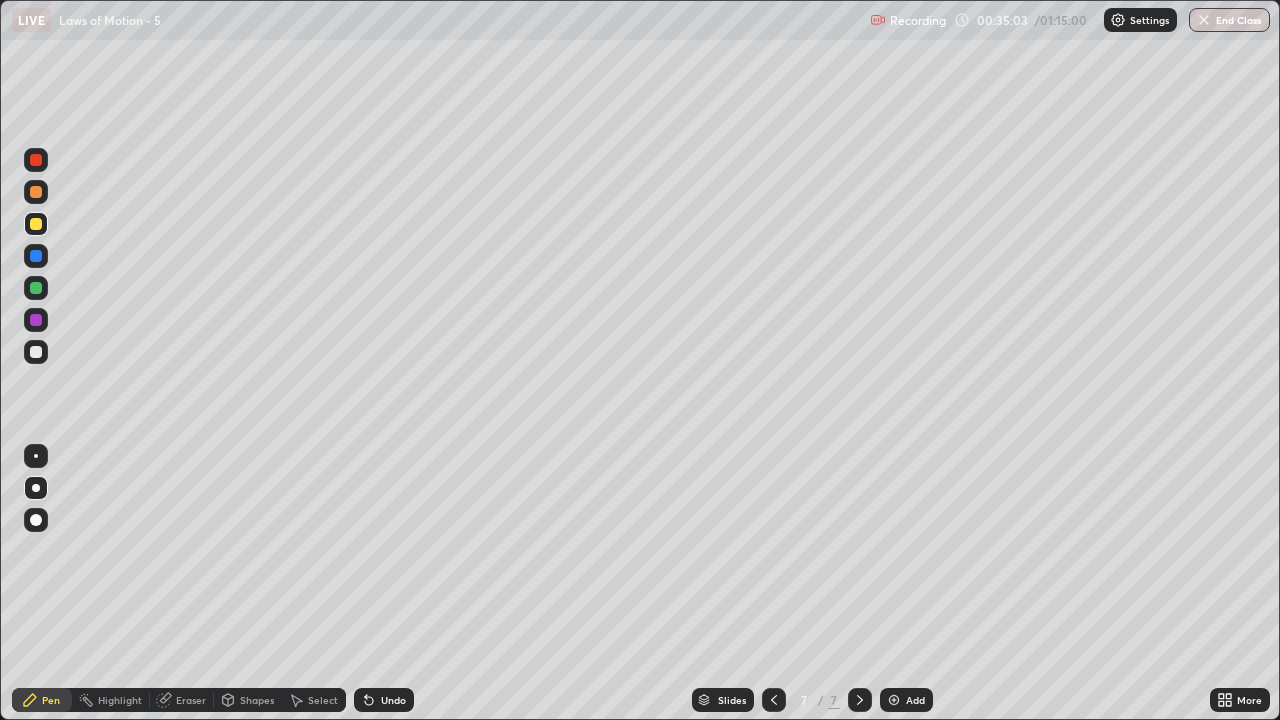 click at bounding box center (36, 288) 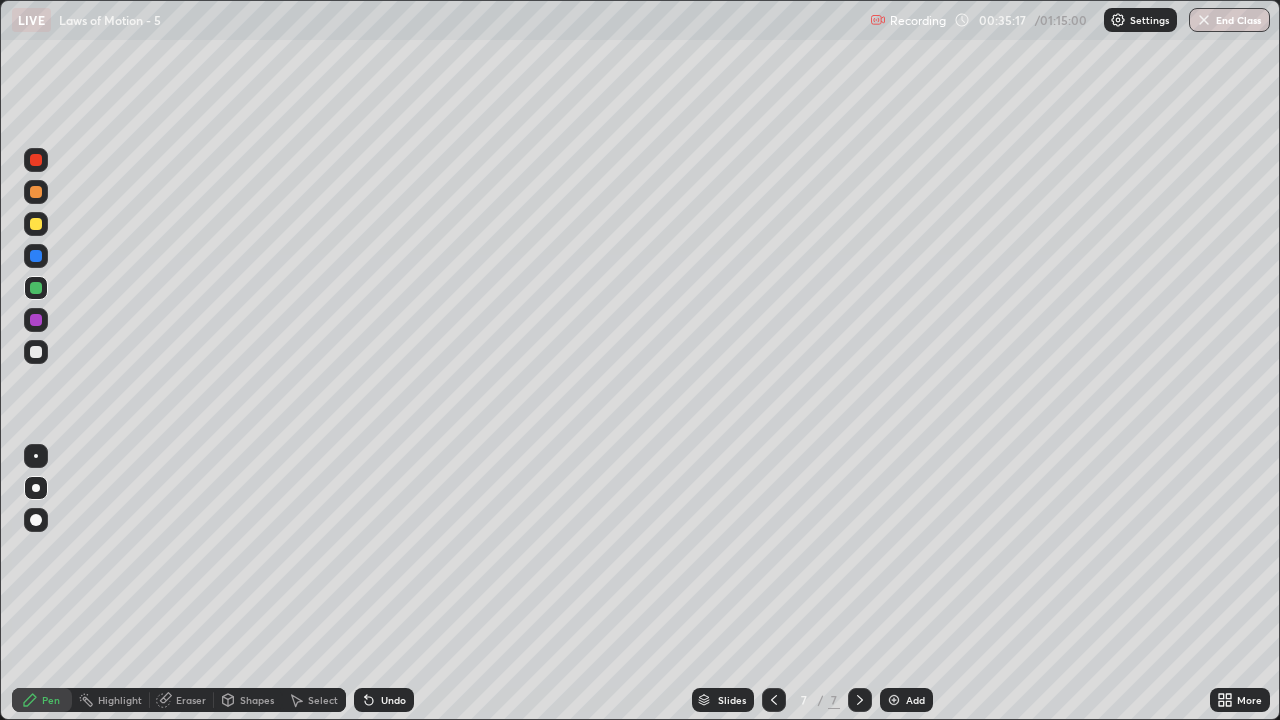 click at bounding box center (36, 352) 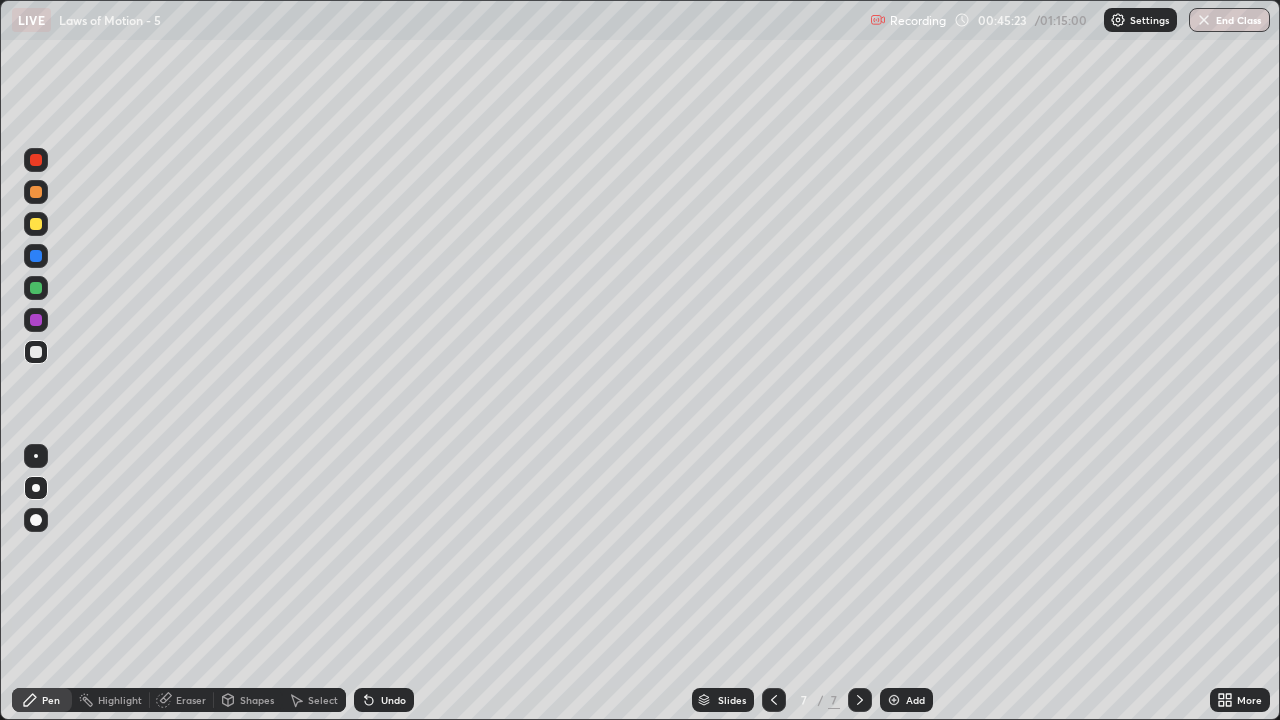 click on "Add" at bounding box center [906, 700] 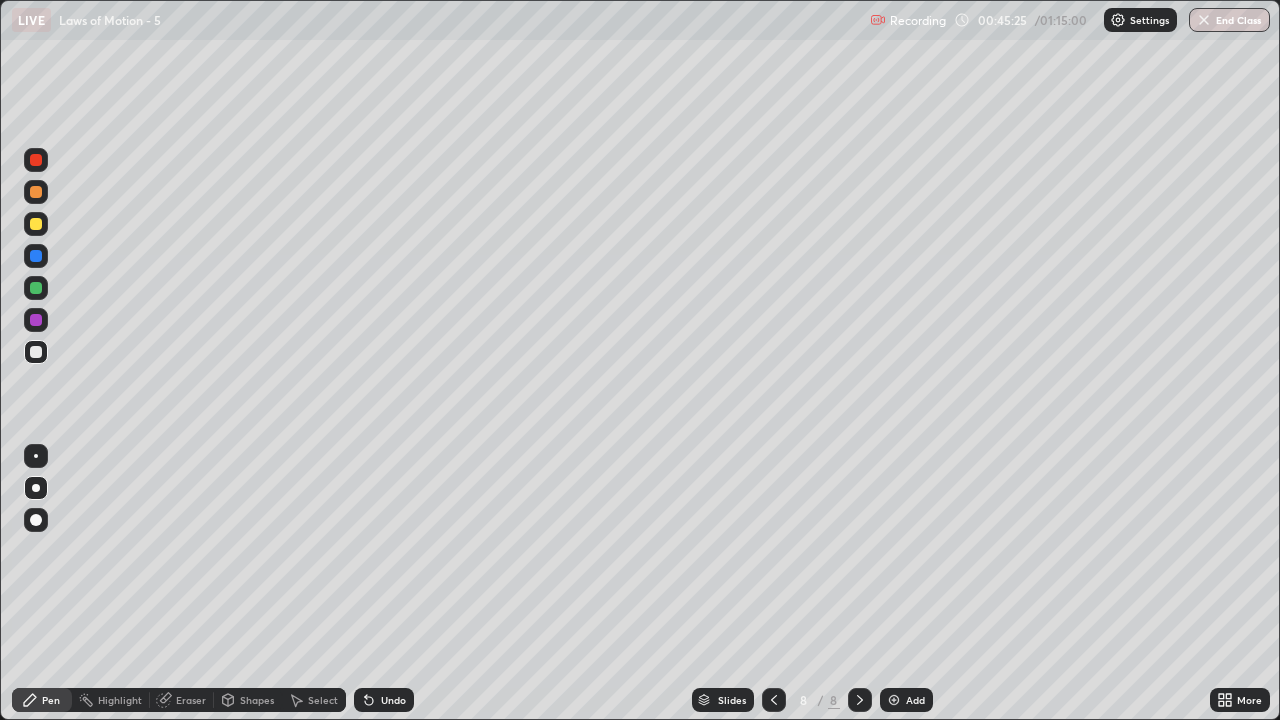 click at bounding box center (36, 352) 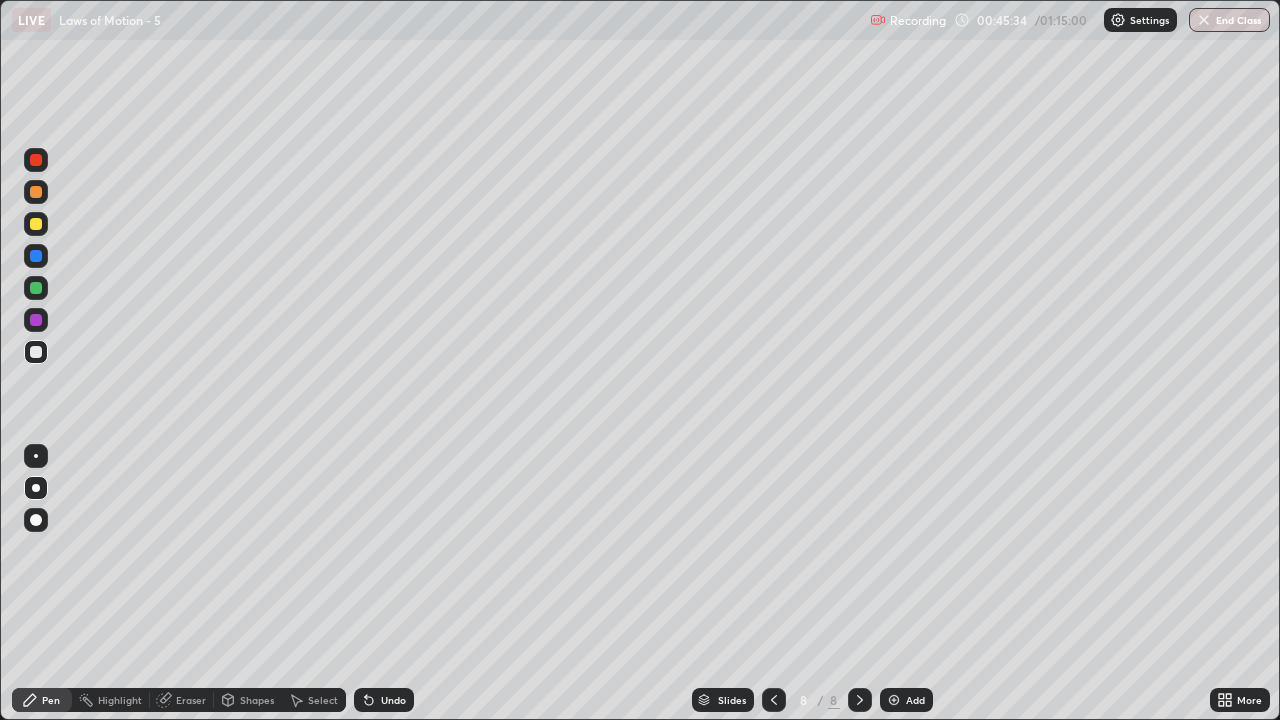 click at bounding box center (36, 224) 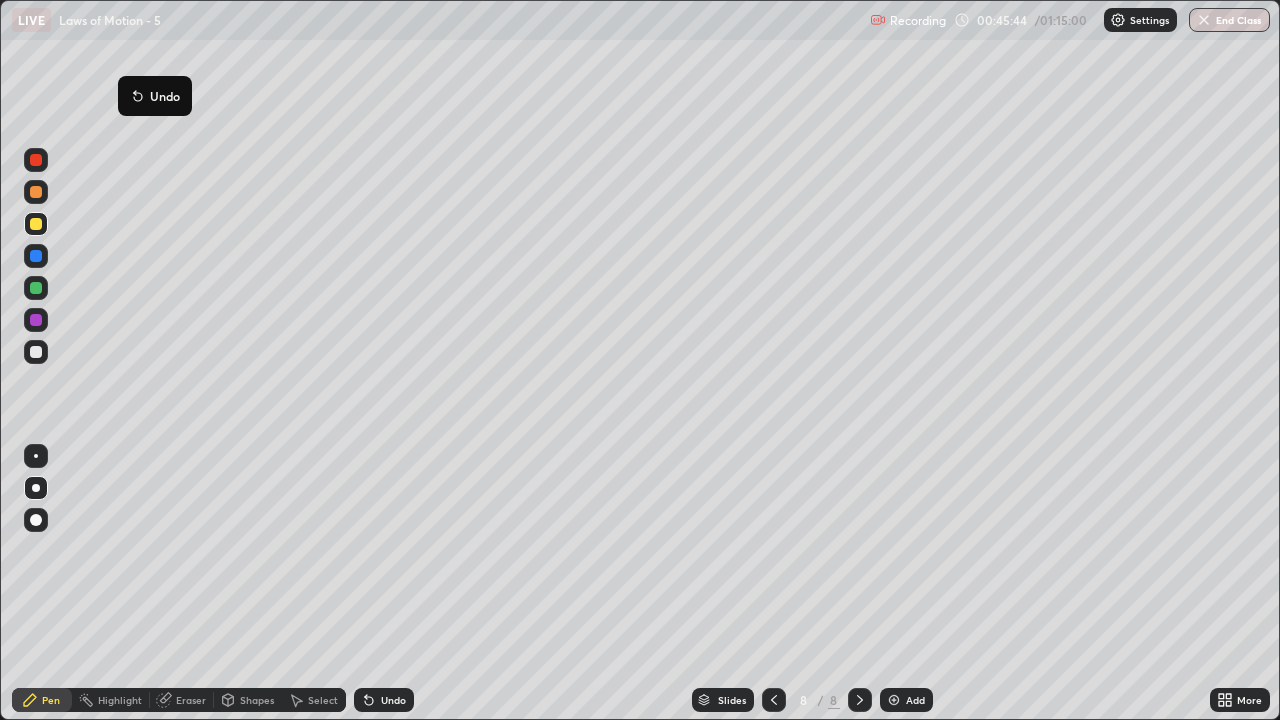 click on "Undo" at bounding box center [155, 96] 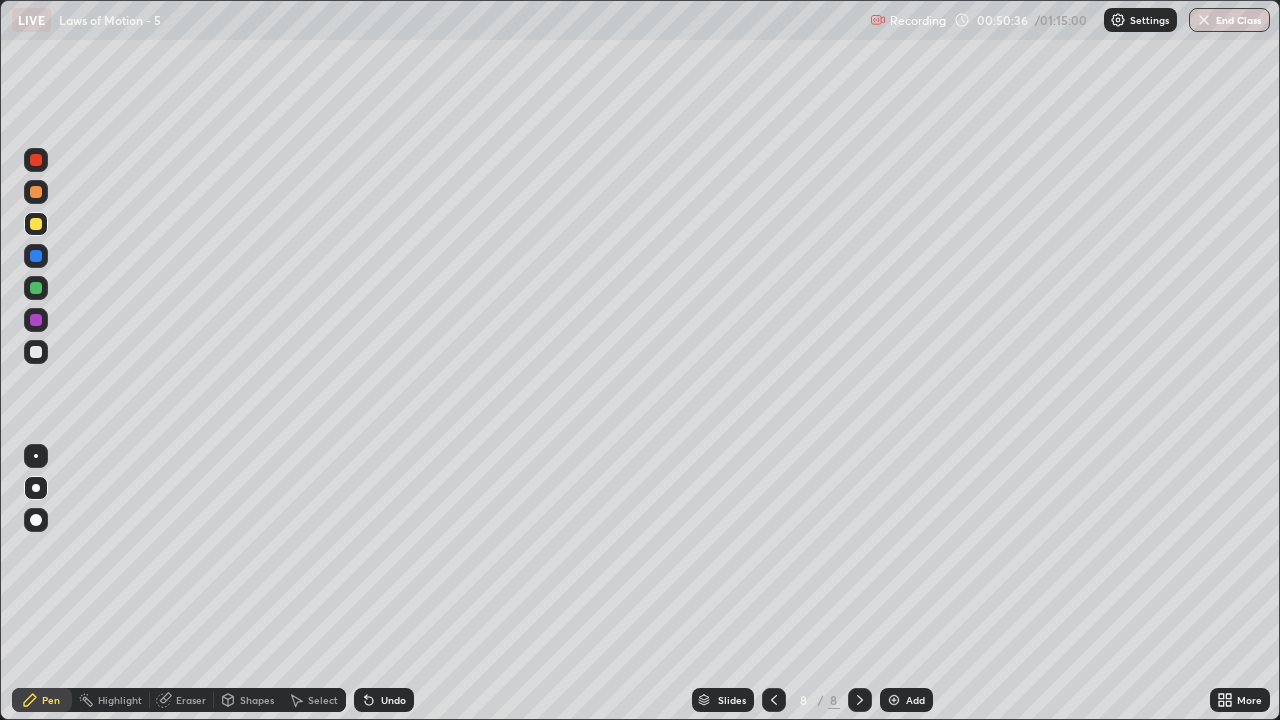 click at bounding box center [36, 224] 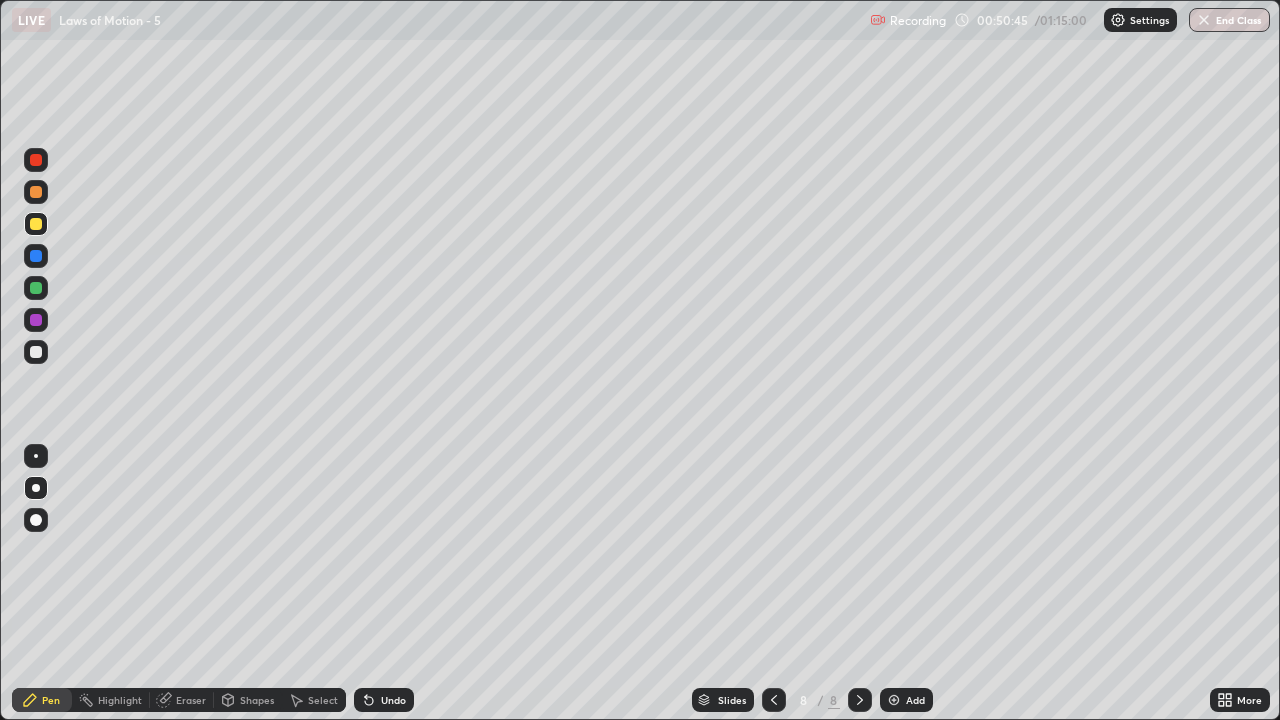 click on "Undo" at bounding box center [393, 700] 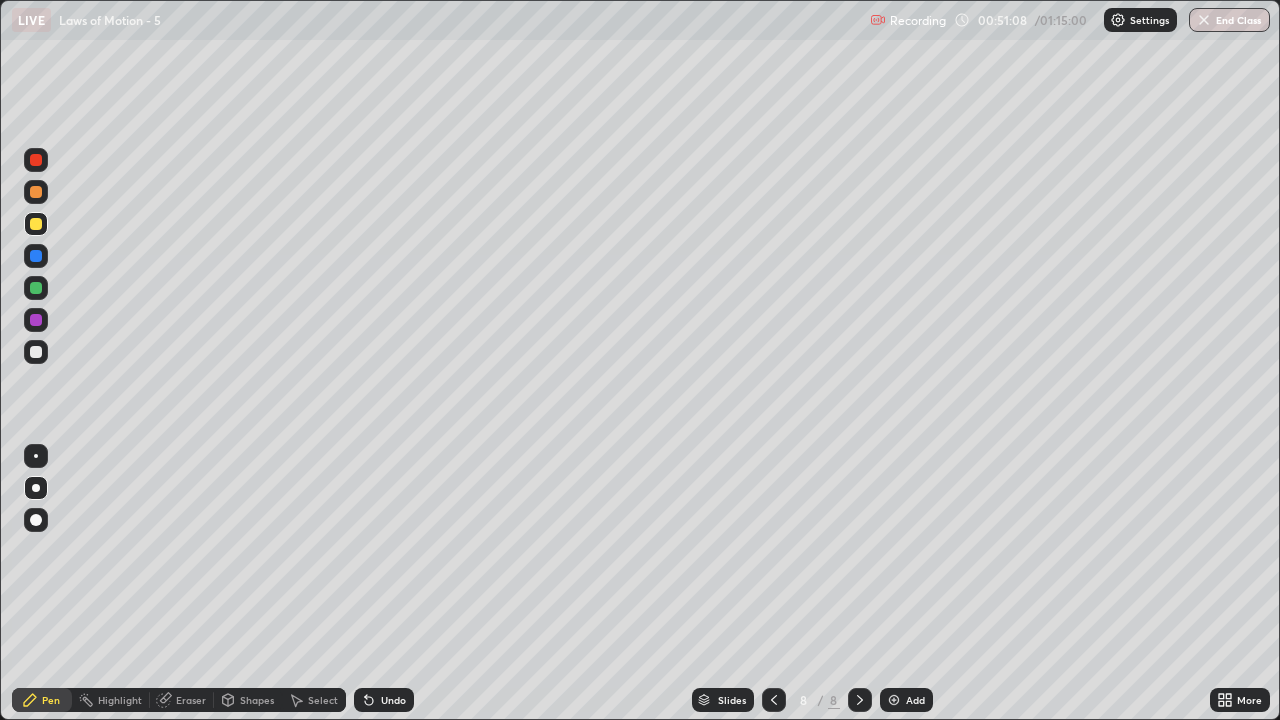 click at bounding box center [36, 352] 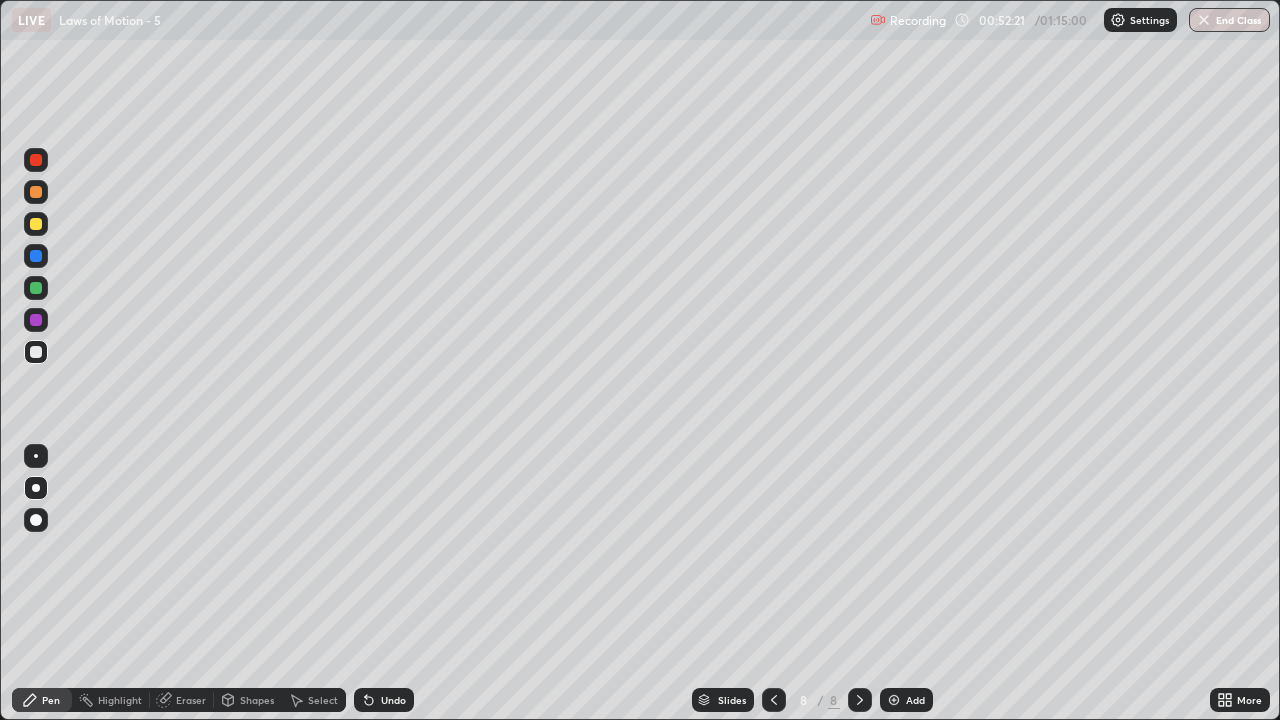 click on "Undo" at bounding box center [393, 700] 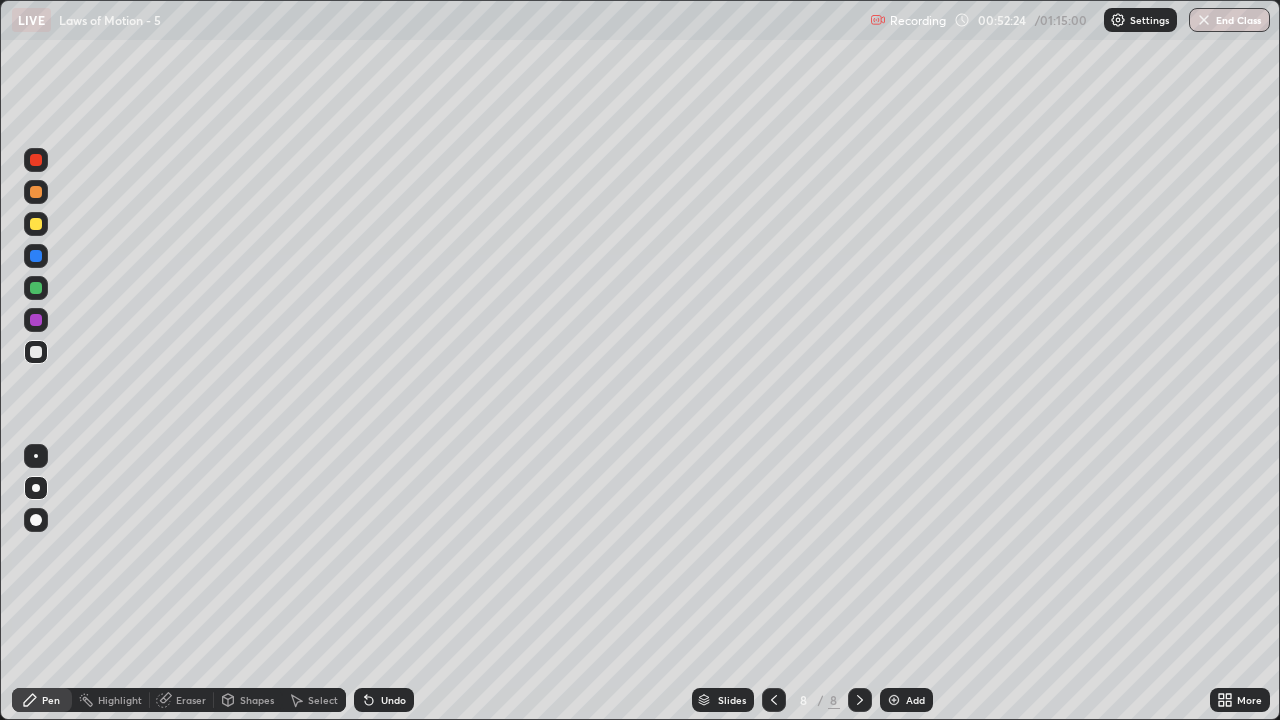 click at bounding box center [36, 224] 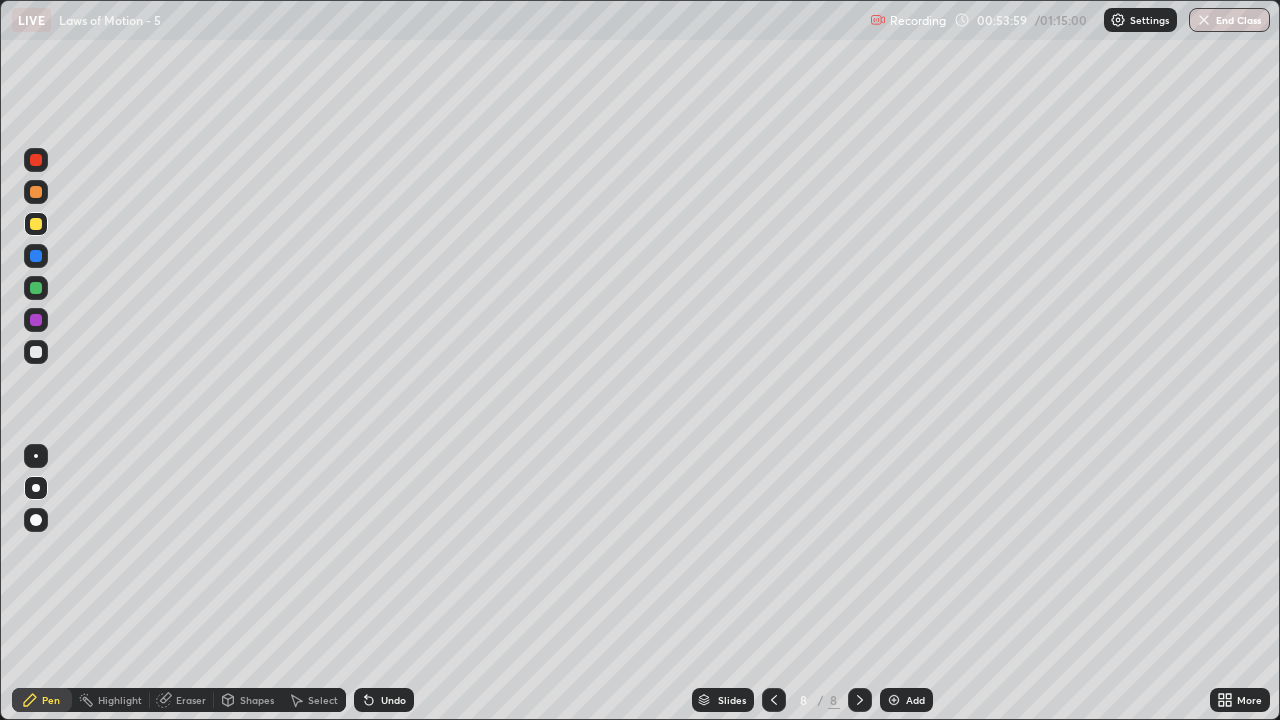 click on "Add" at bounding box center (915, 700) 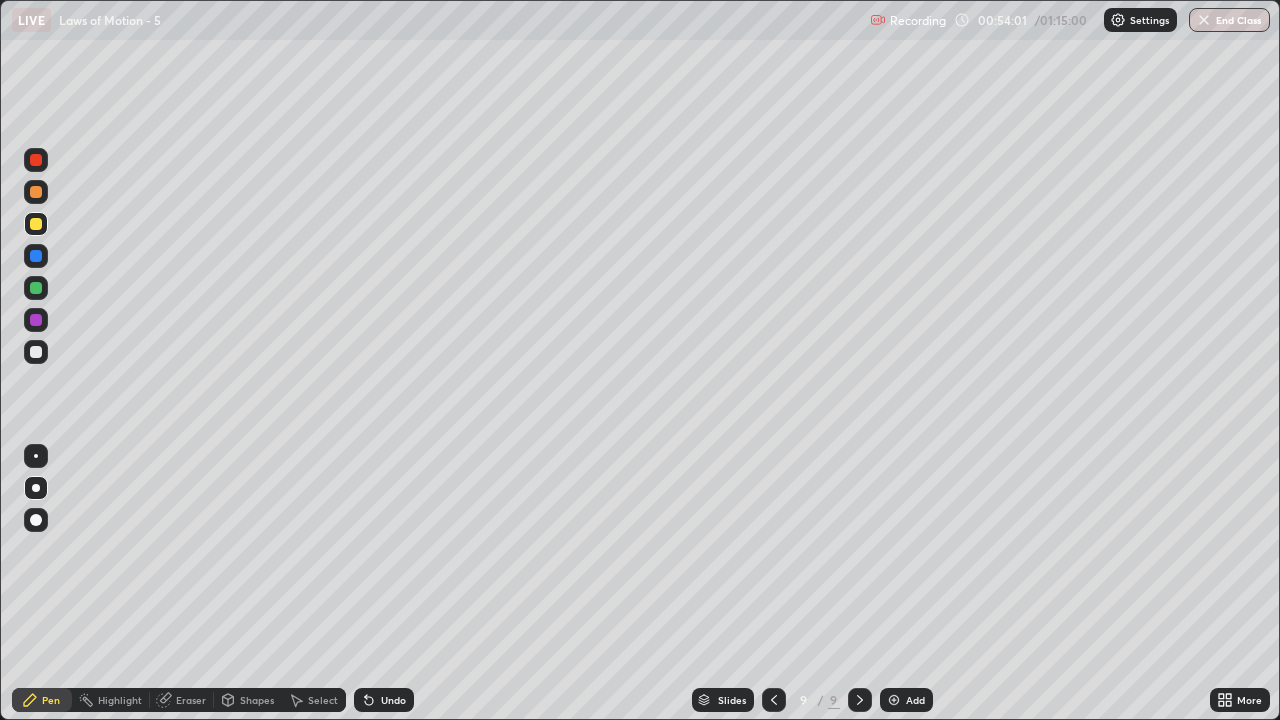 click at bounding box center [36, 352] 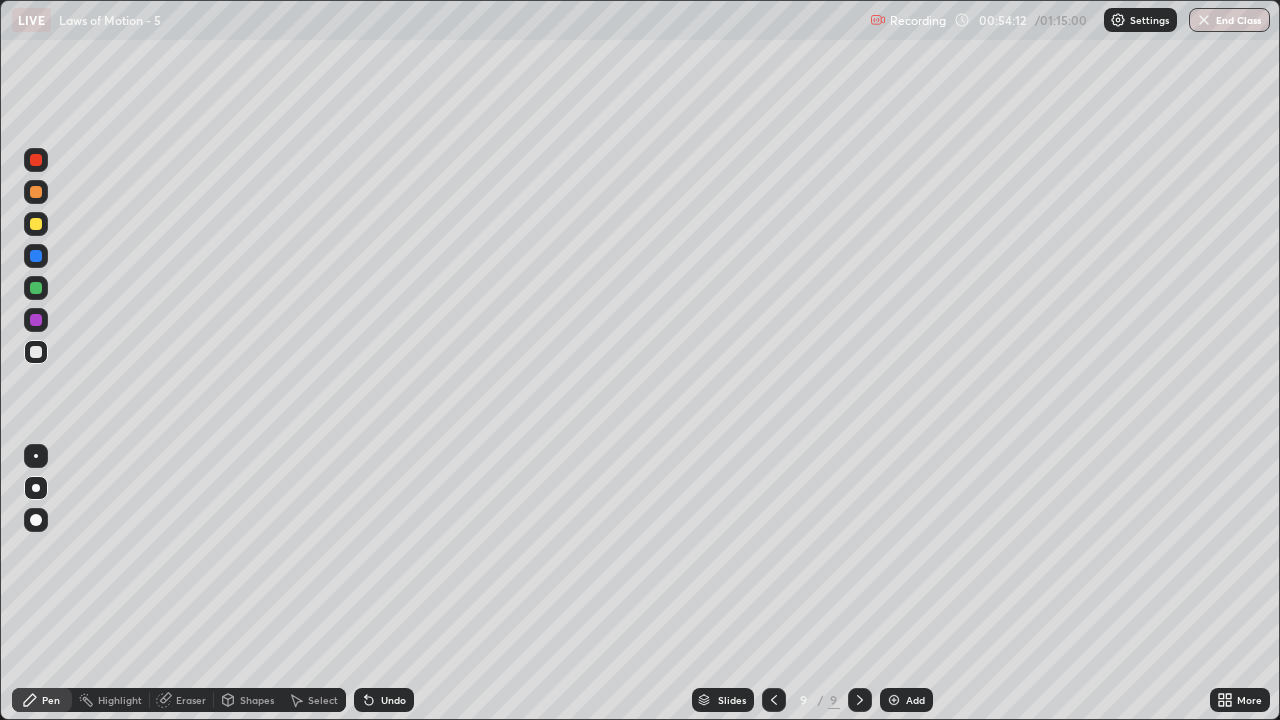 click at bounding box center (36, 224) 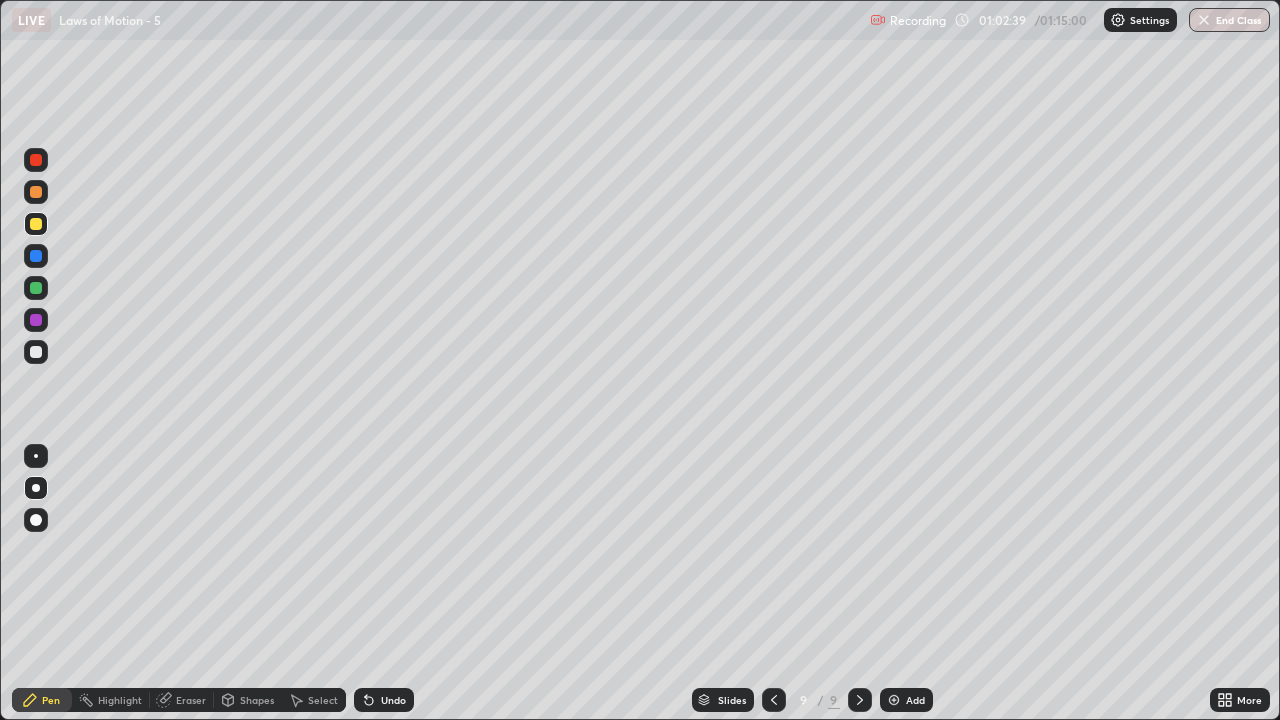 click at bounding box center (36, 288) 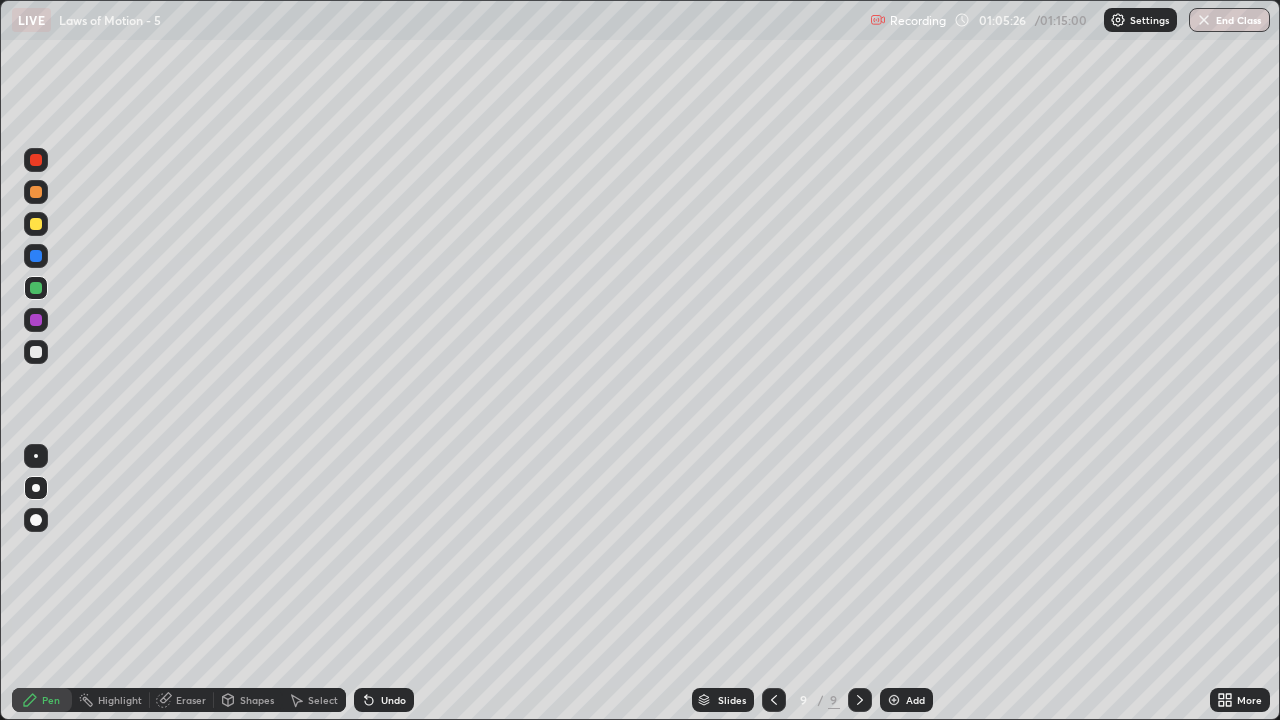click at bounding box center [36, 352] 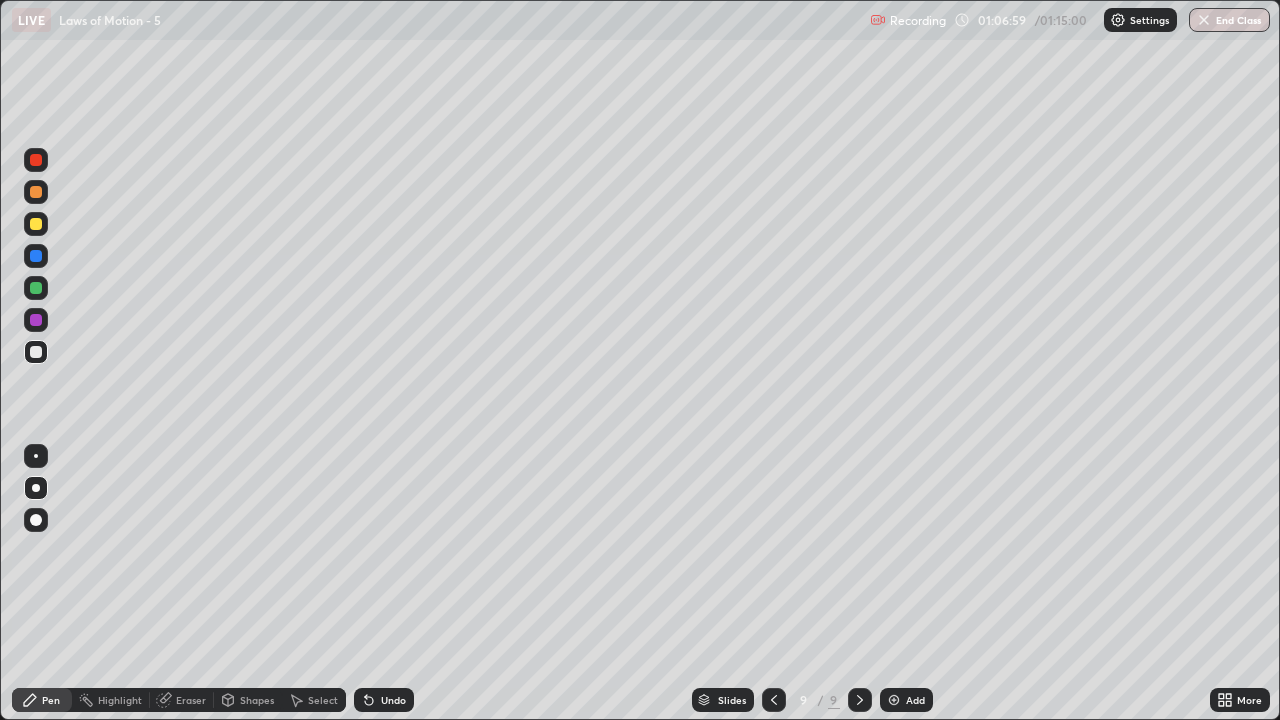 click 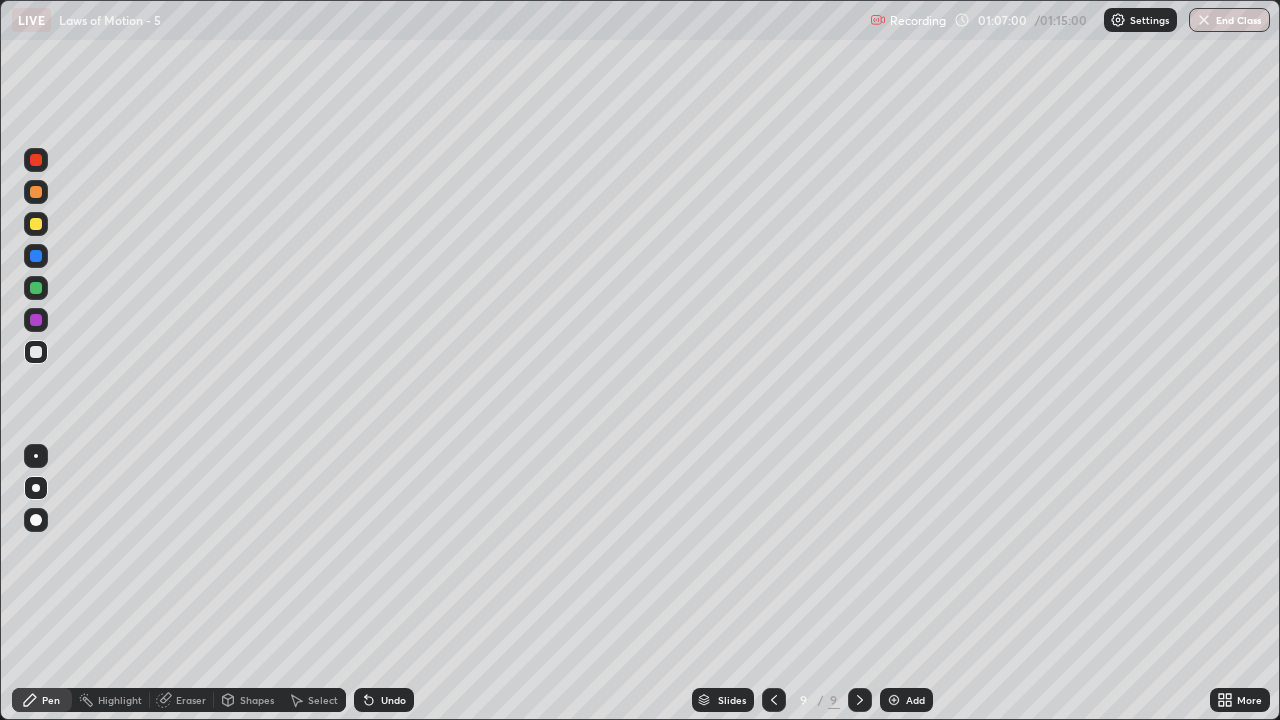 click on "Add" at bounding box center (915, 700) 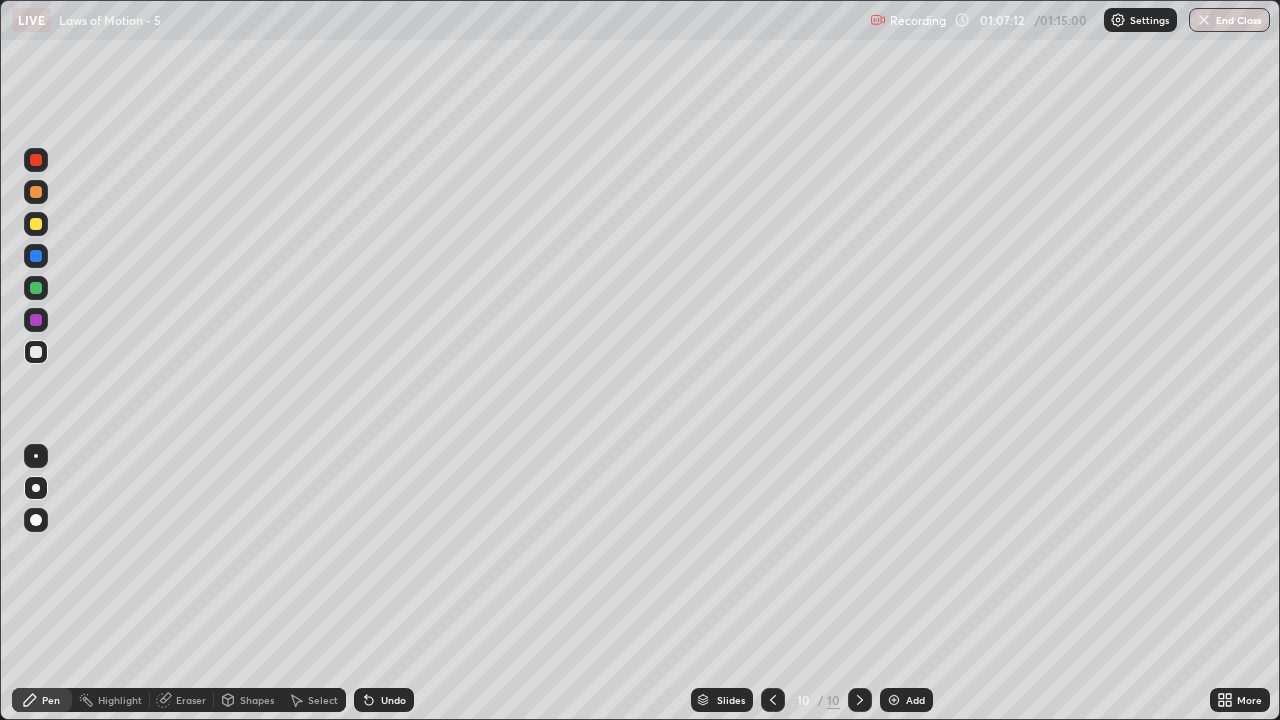 click 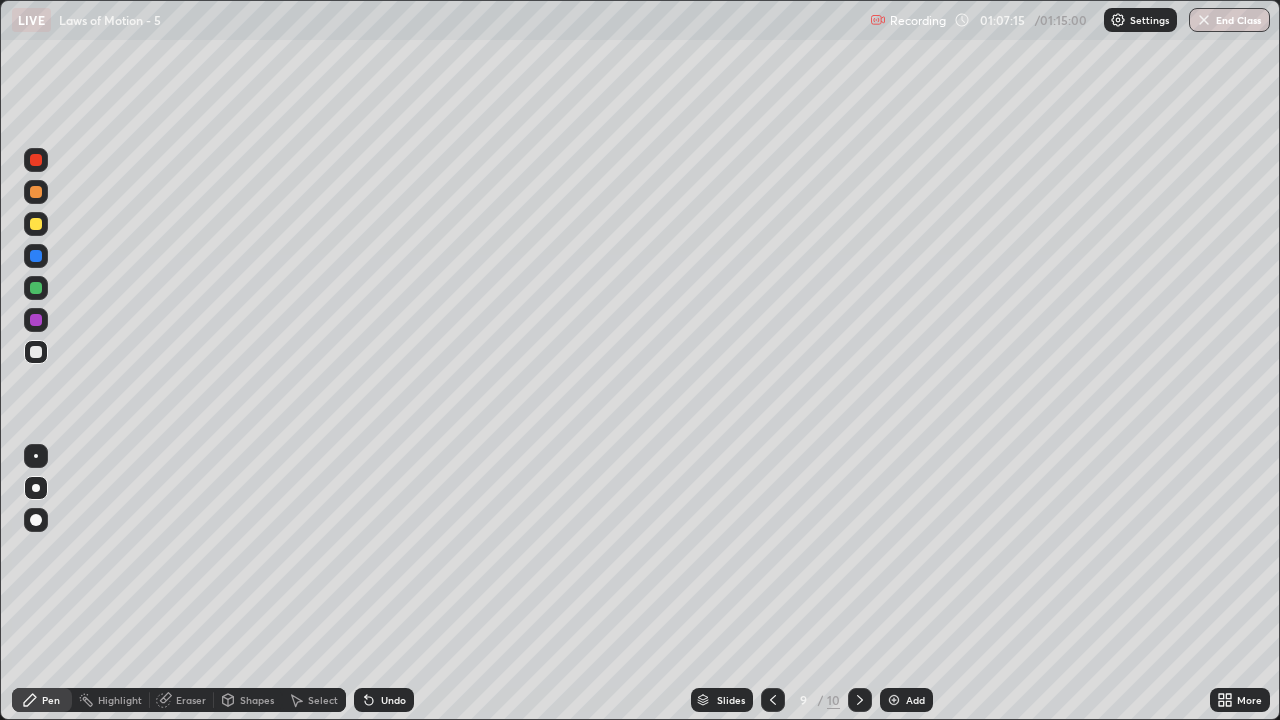 click at bounding box center (36, 224) 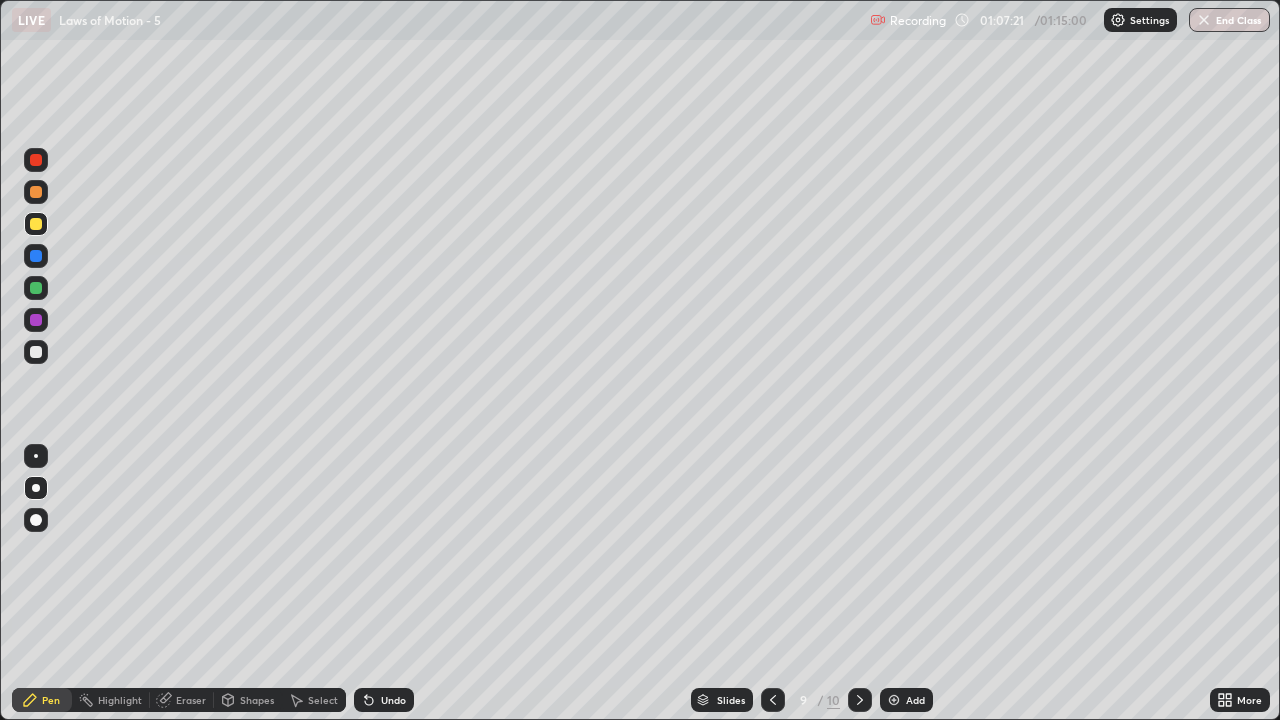 click 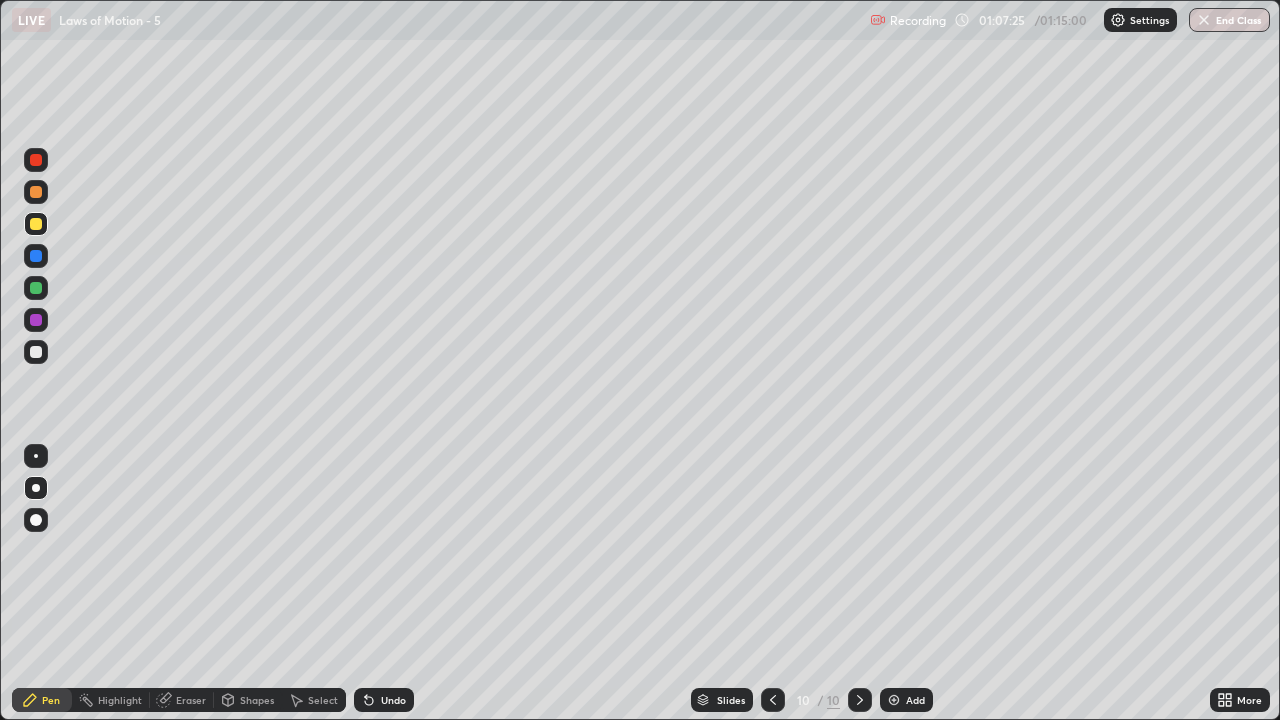 click 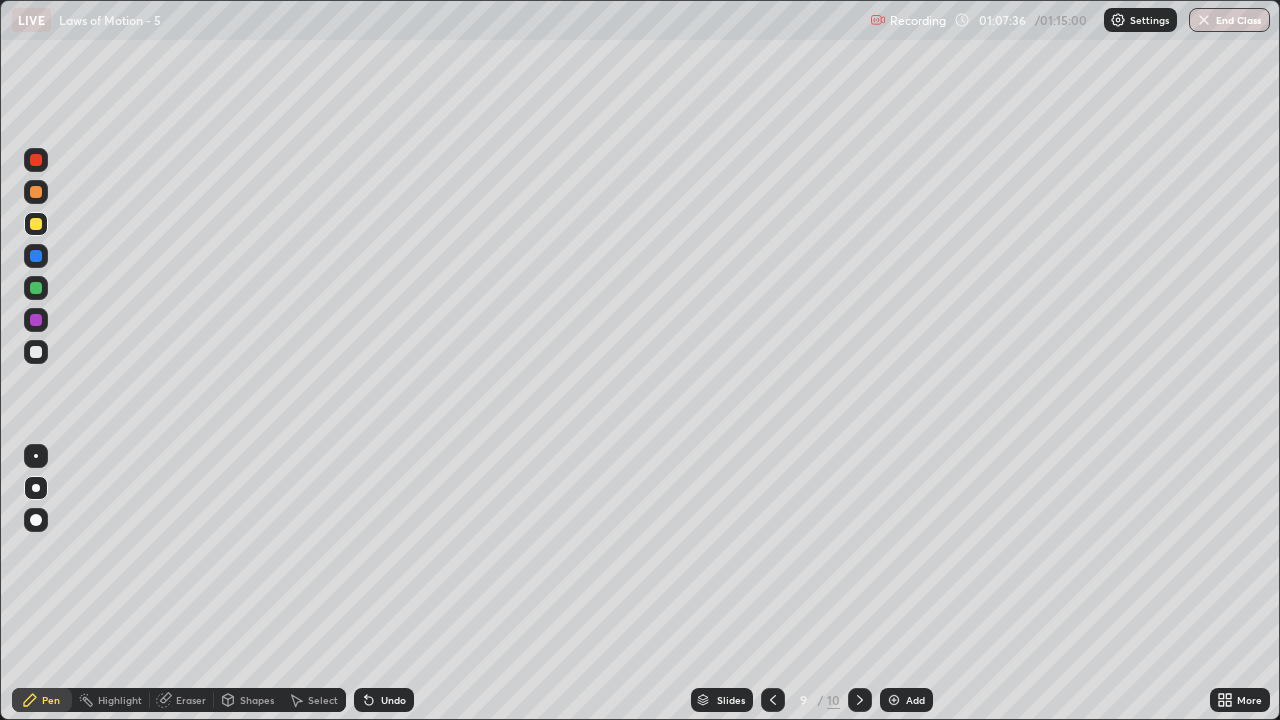 click 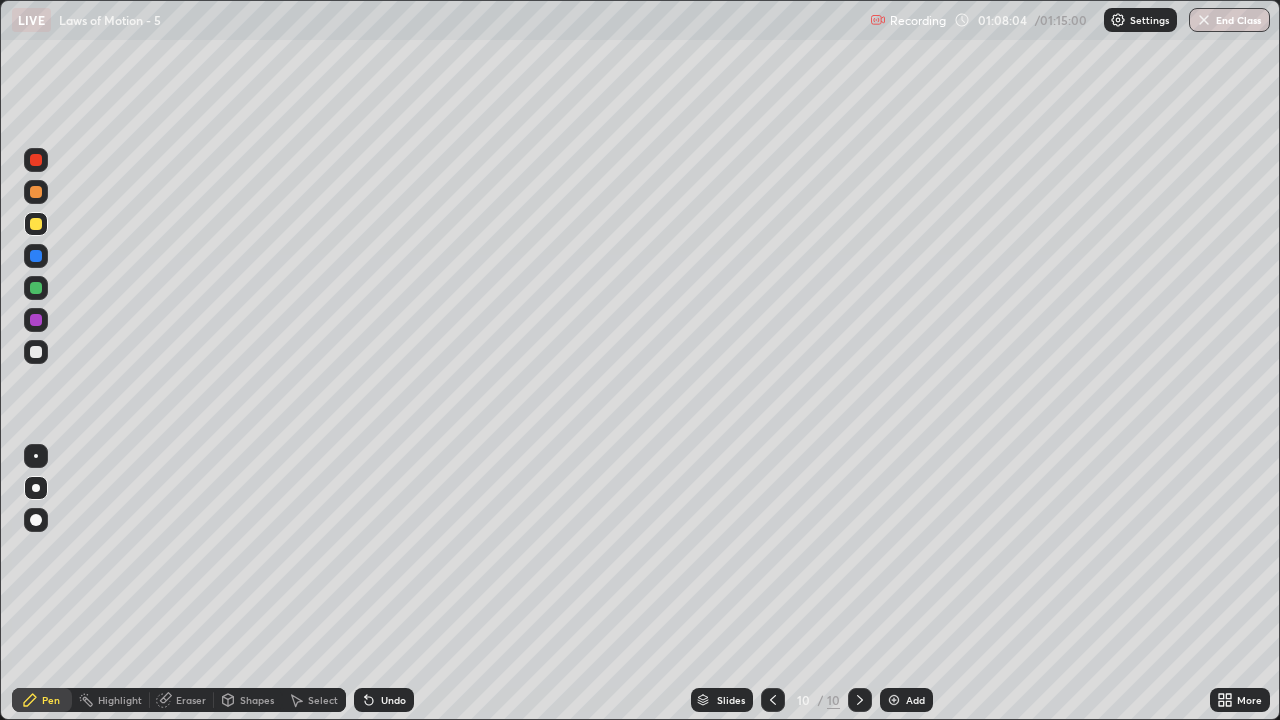 click at bounding box center [773, 700] 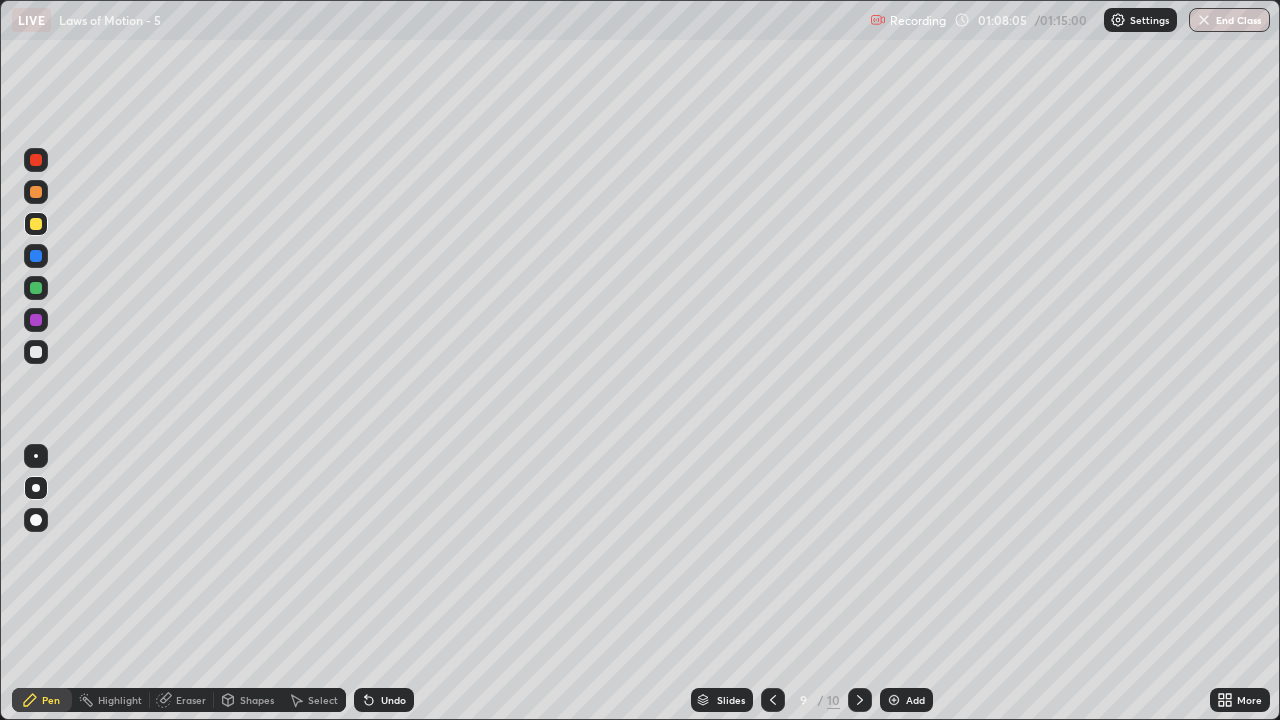 click at bounding box center [860, 700] 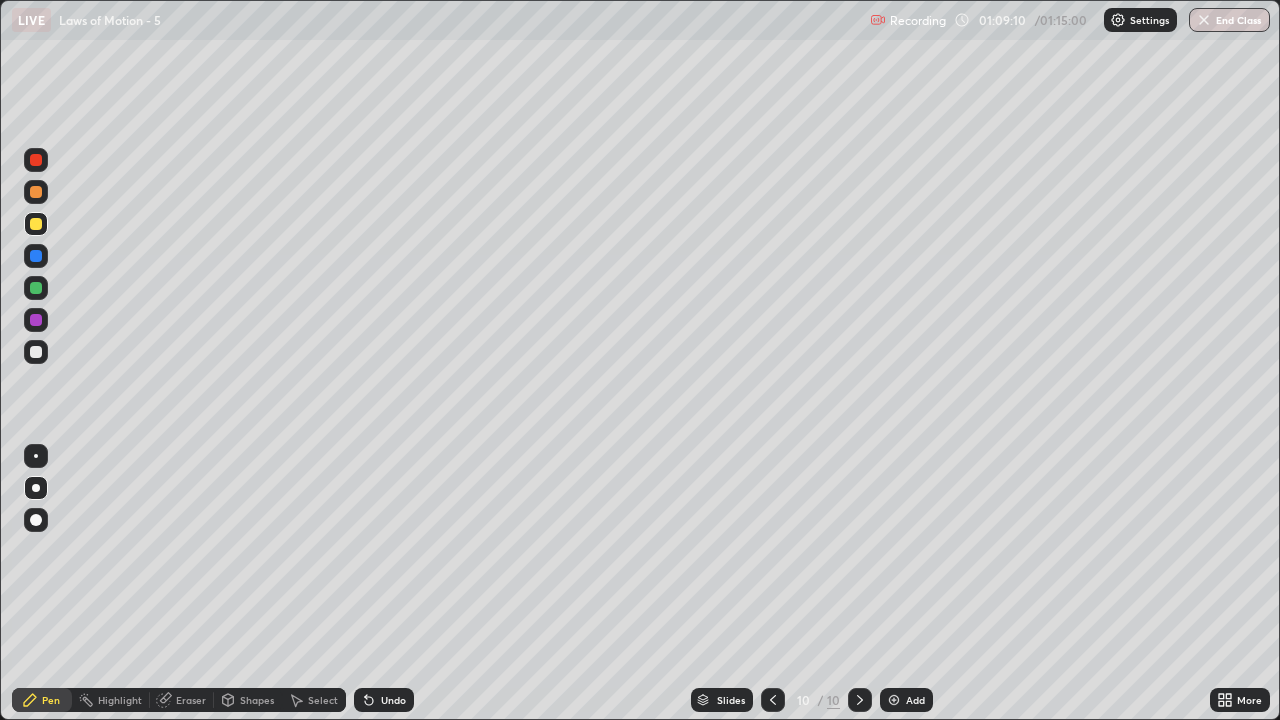 click 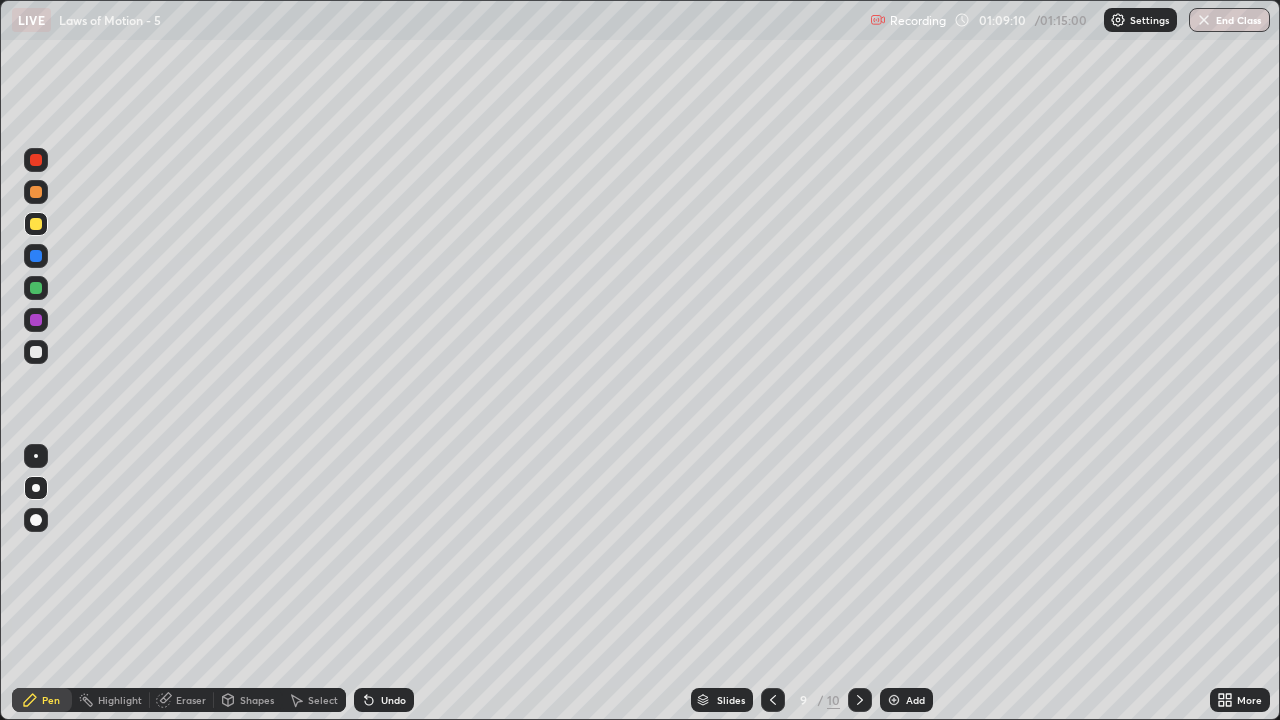 click at bounding box center (773, 700) 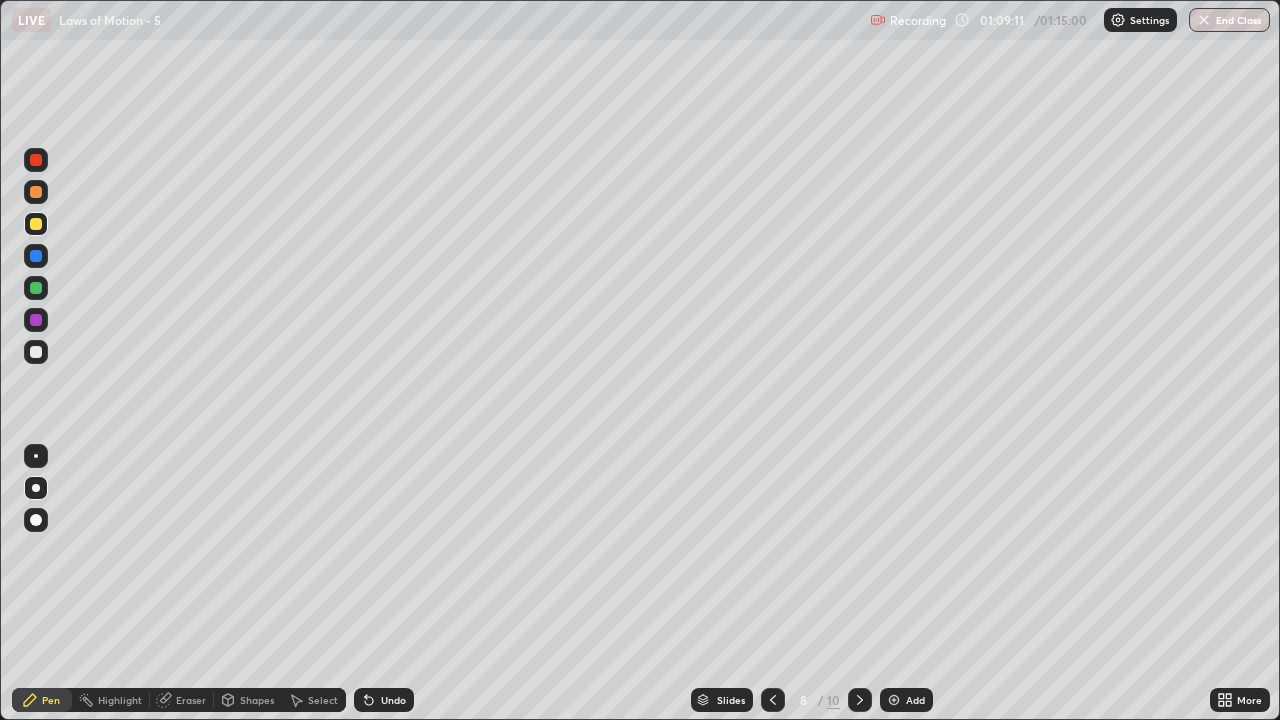 click at bounding box center (860, 700) 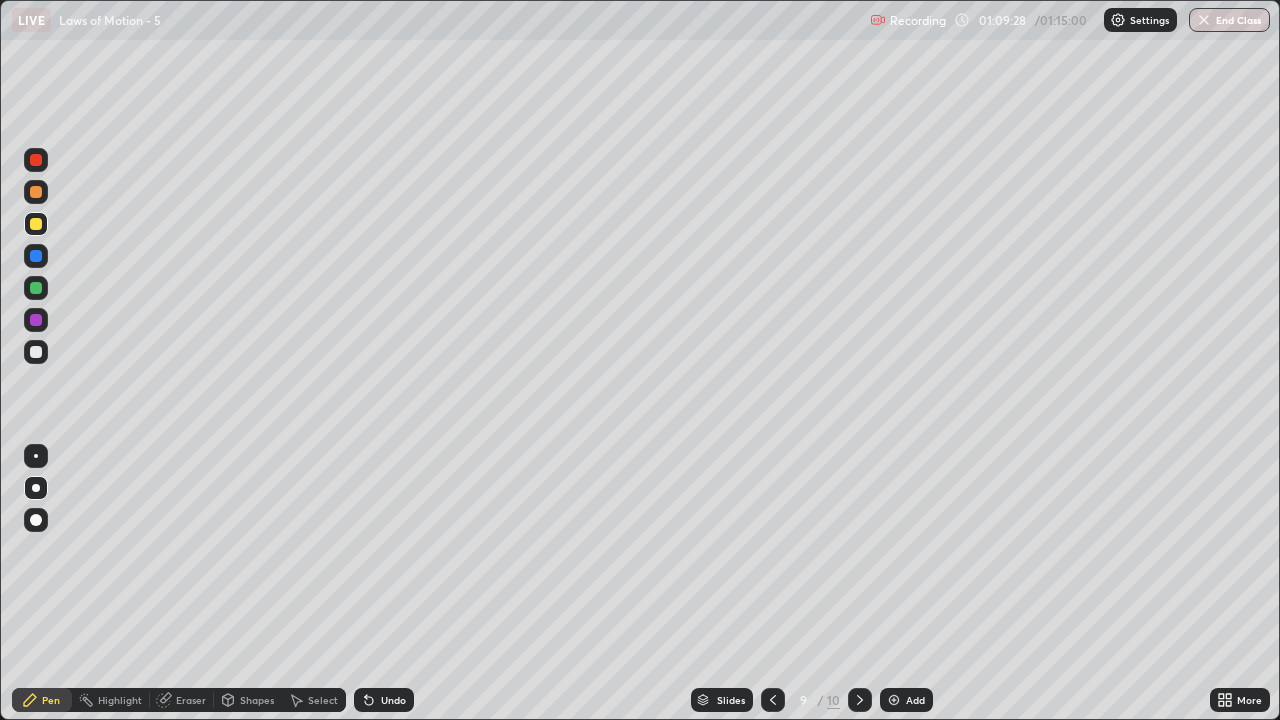 click 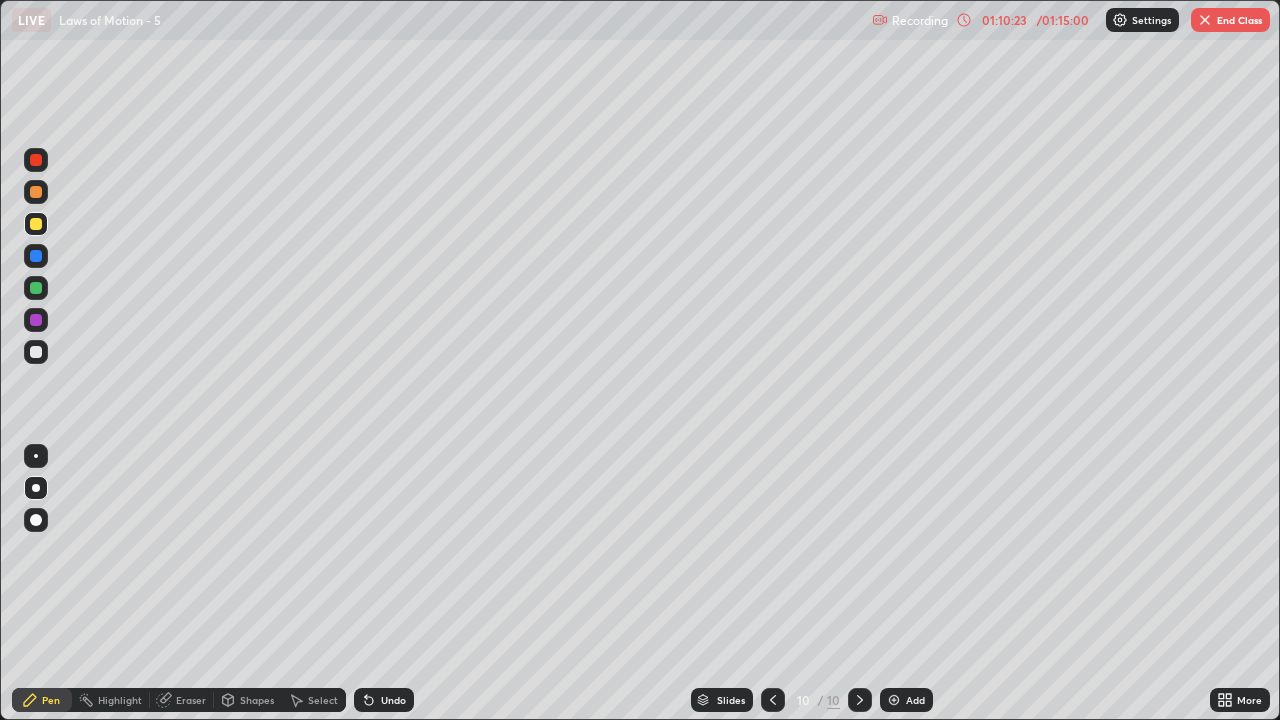 click at bounding box center [773, 700] 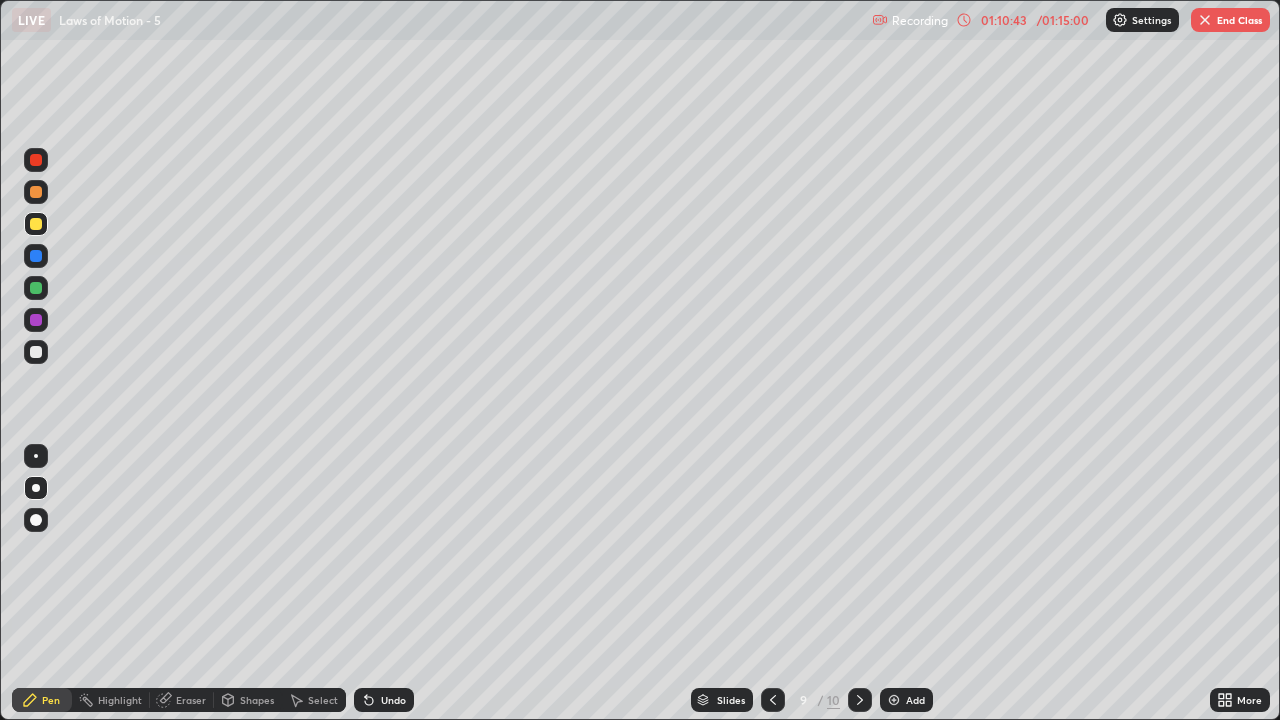 click at bounding box center (860, 700) 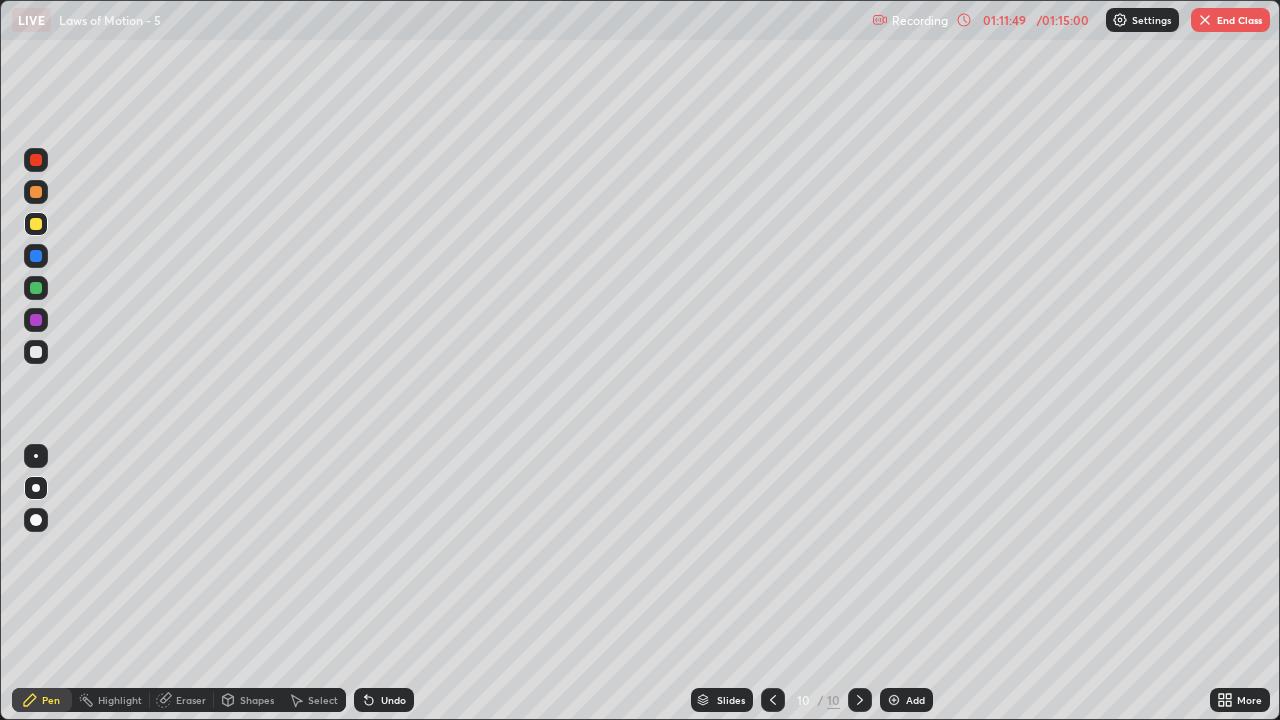click 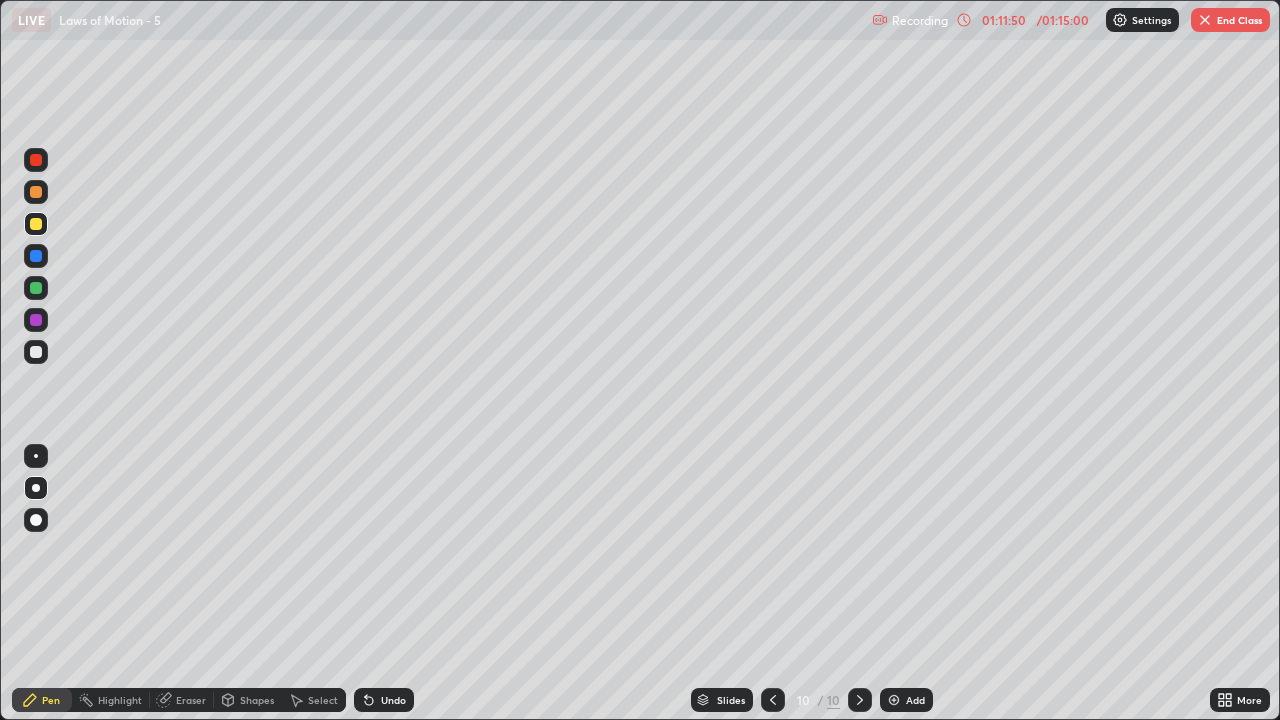 click 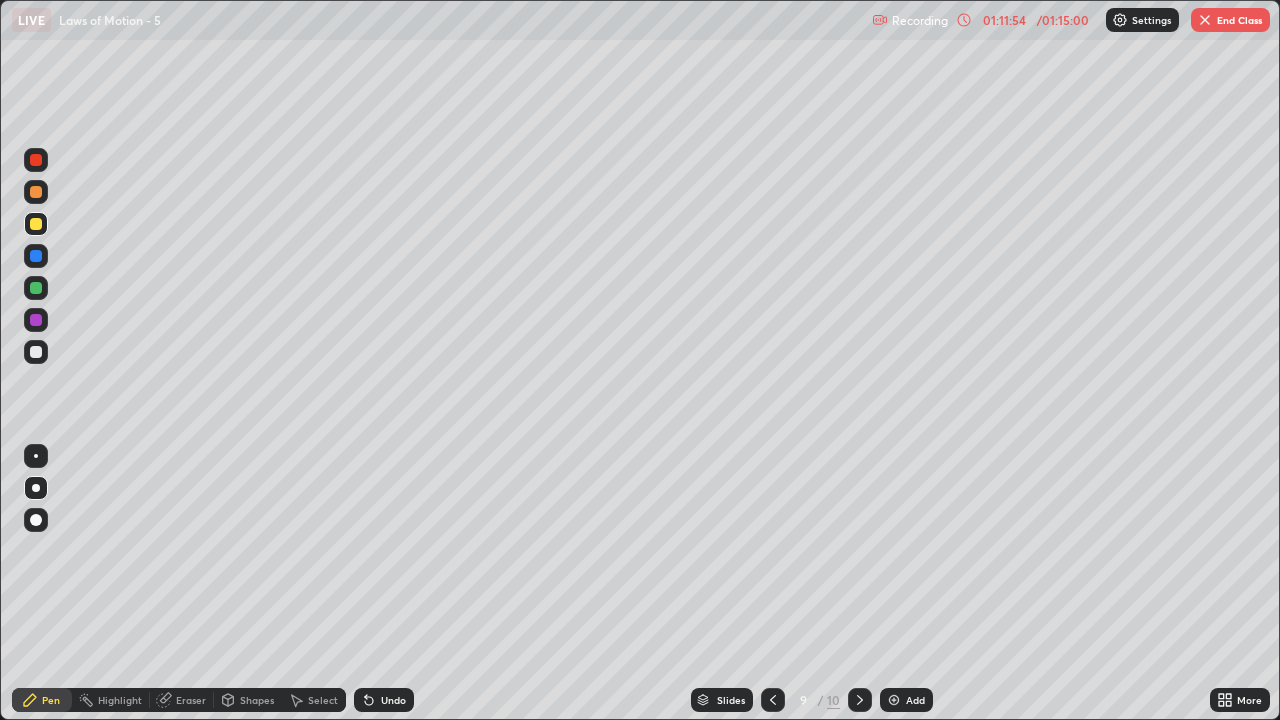 click 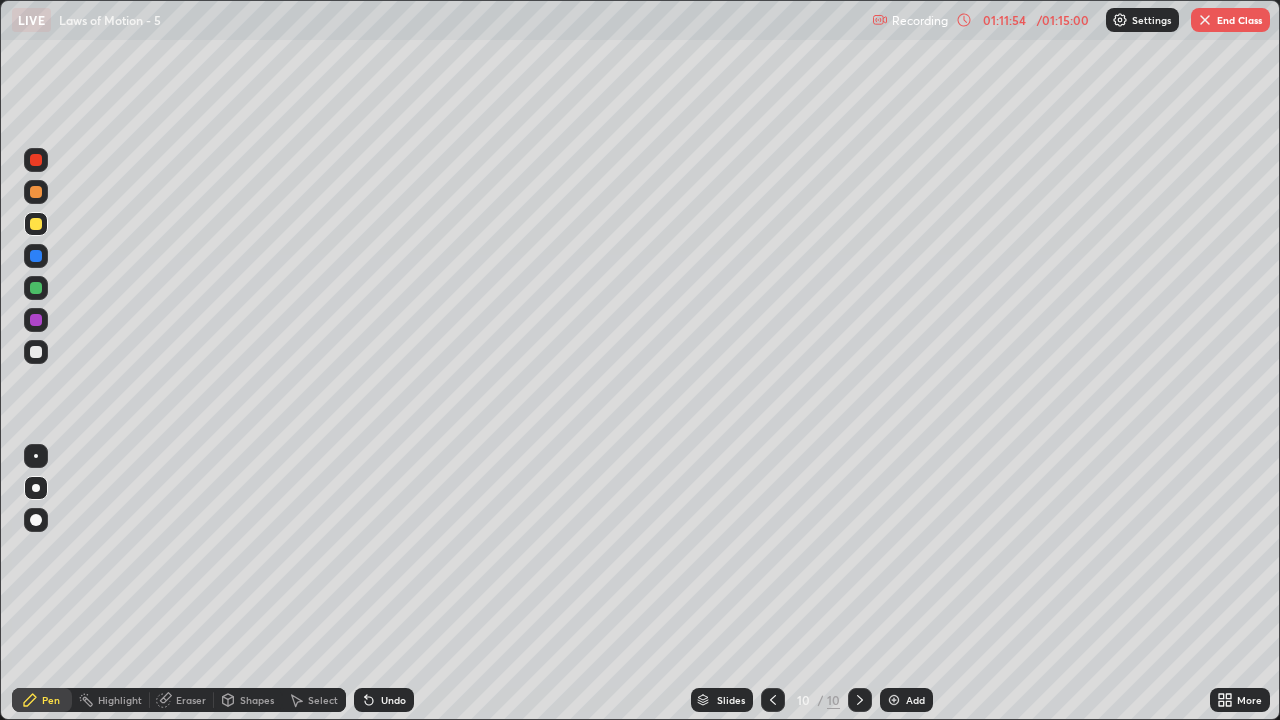 click 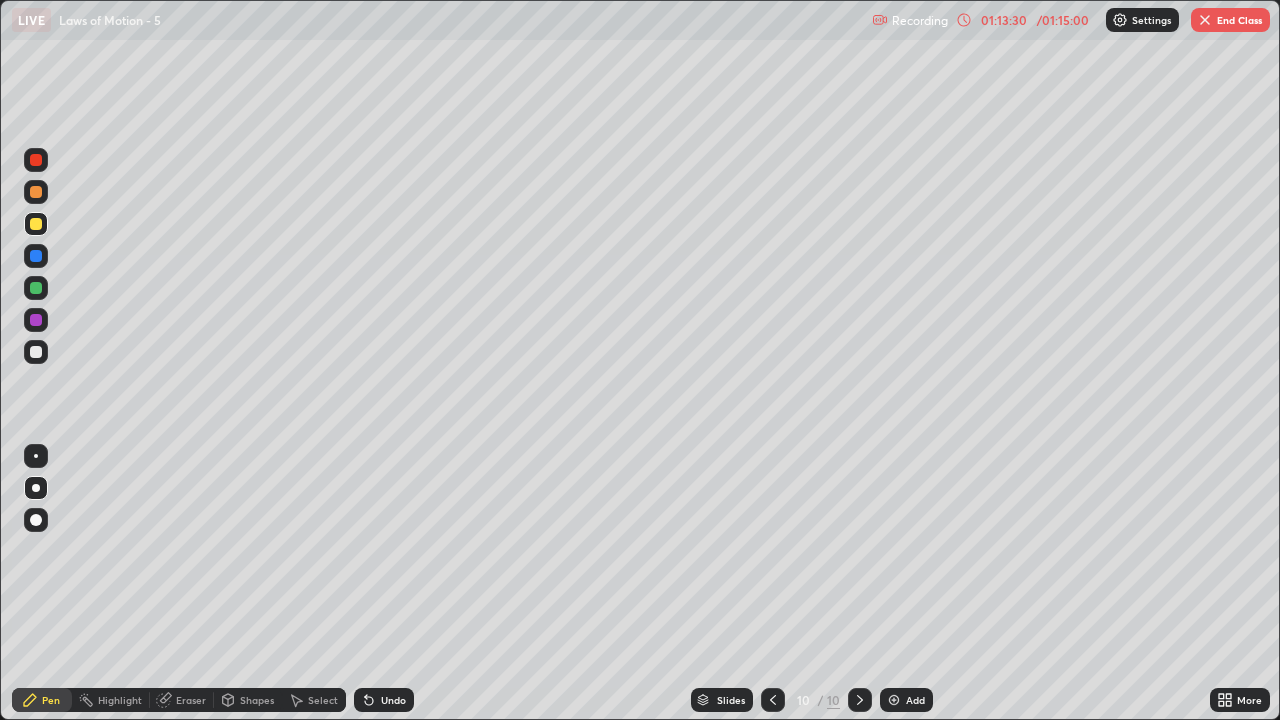 click 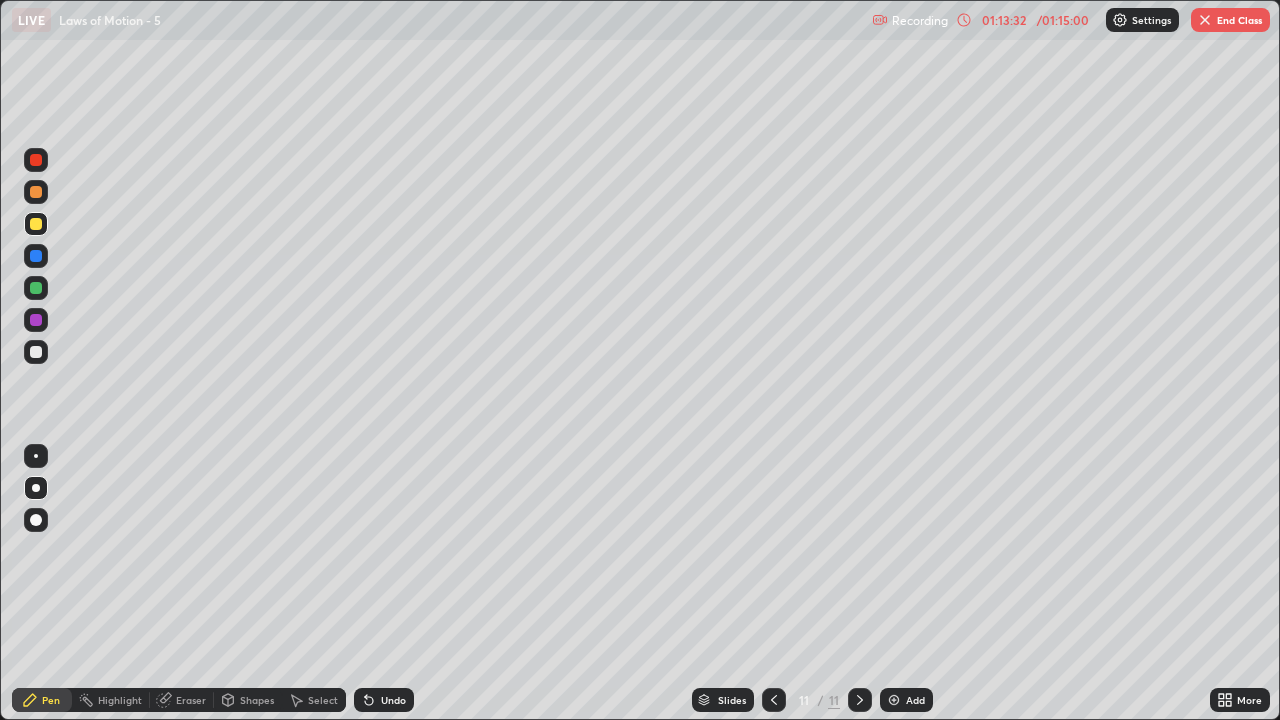 click at bounding box center (36, 352) 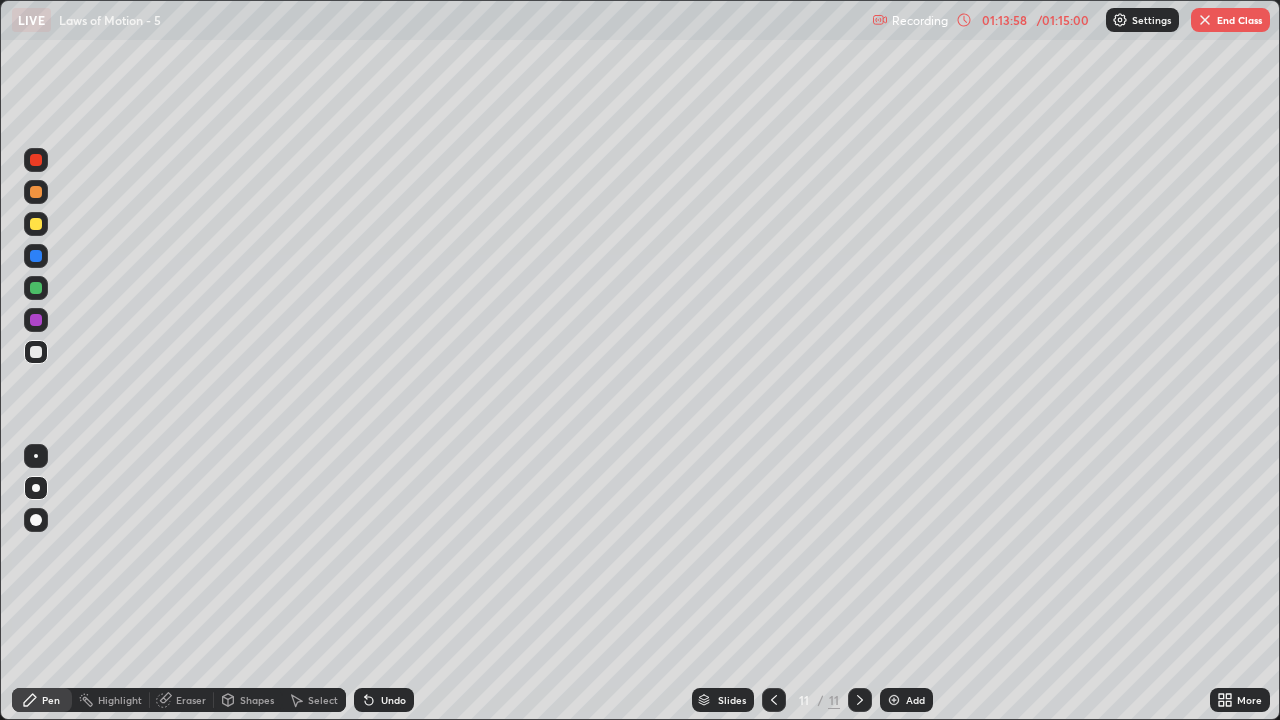 click at bounding box center [36, 224] 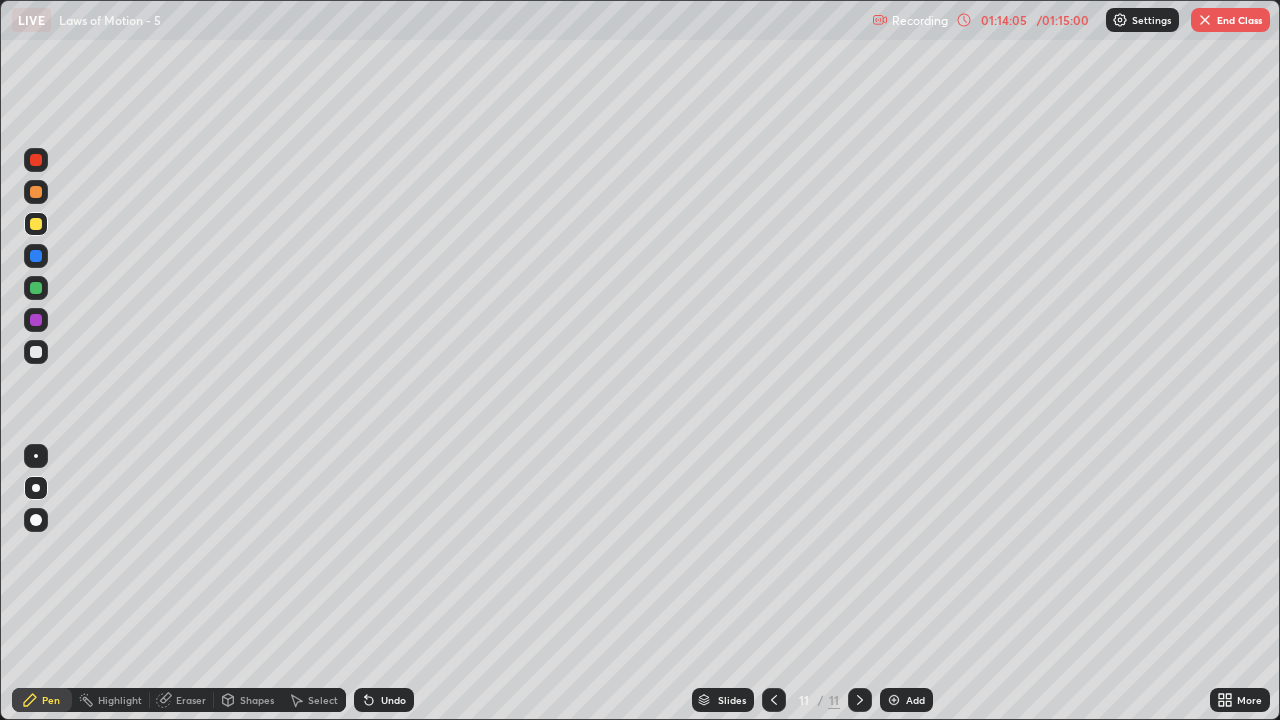 click at bounding box center [36, 352] 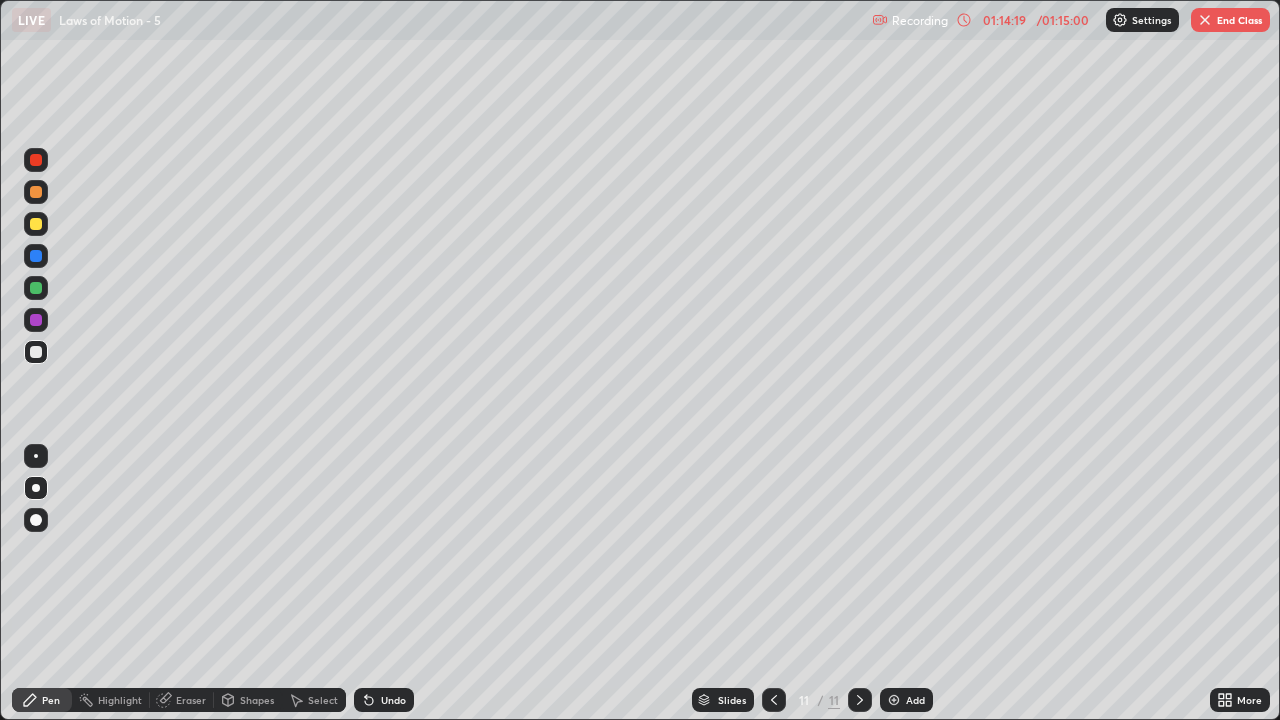 click at bounding box center [36, 224] 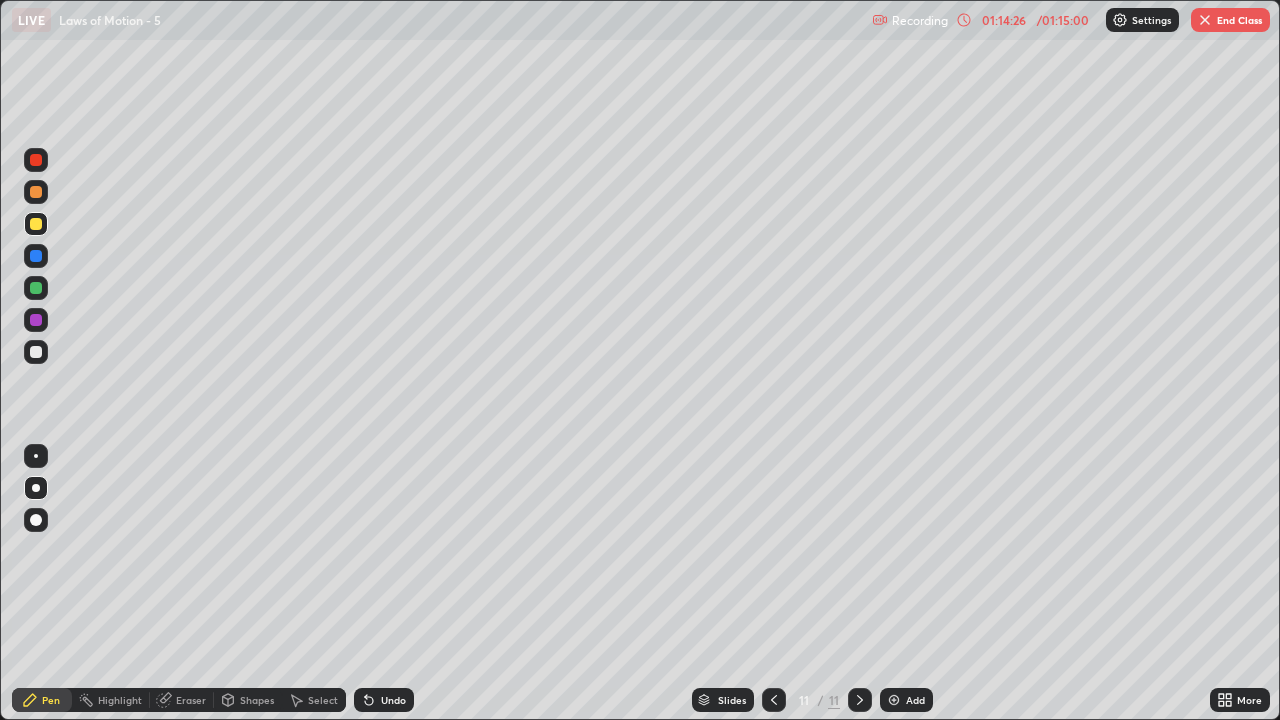 click at bounding box center [36, 352] 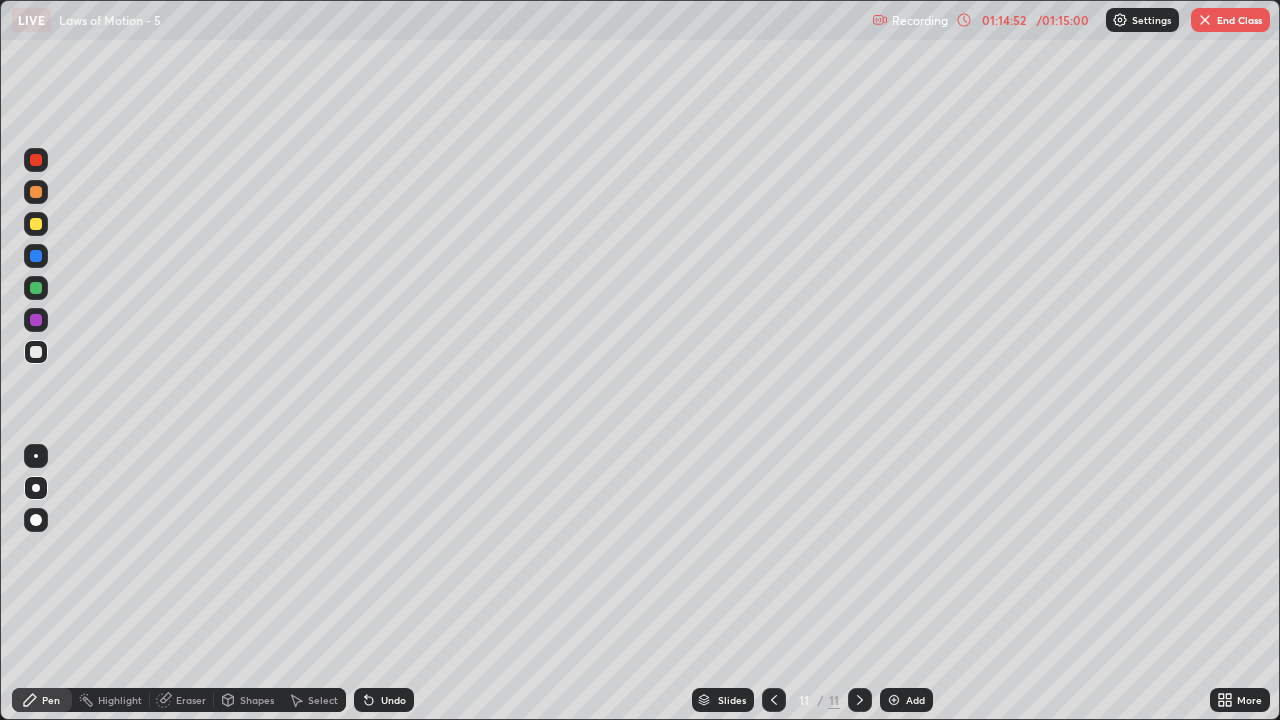 click at bounding box center (36, 224) 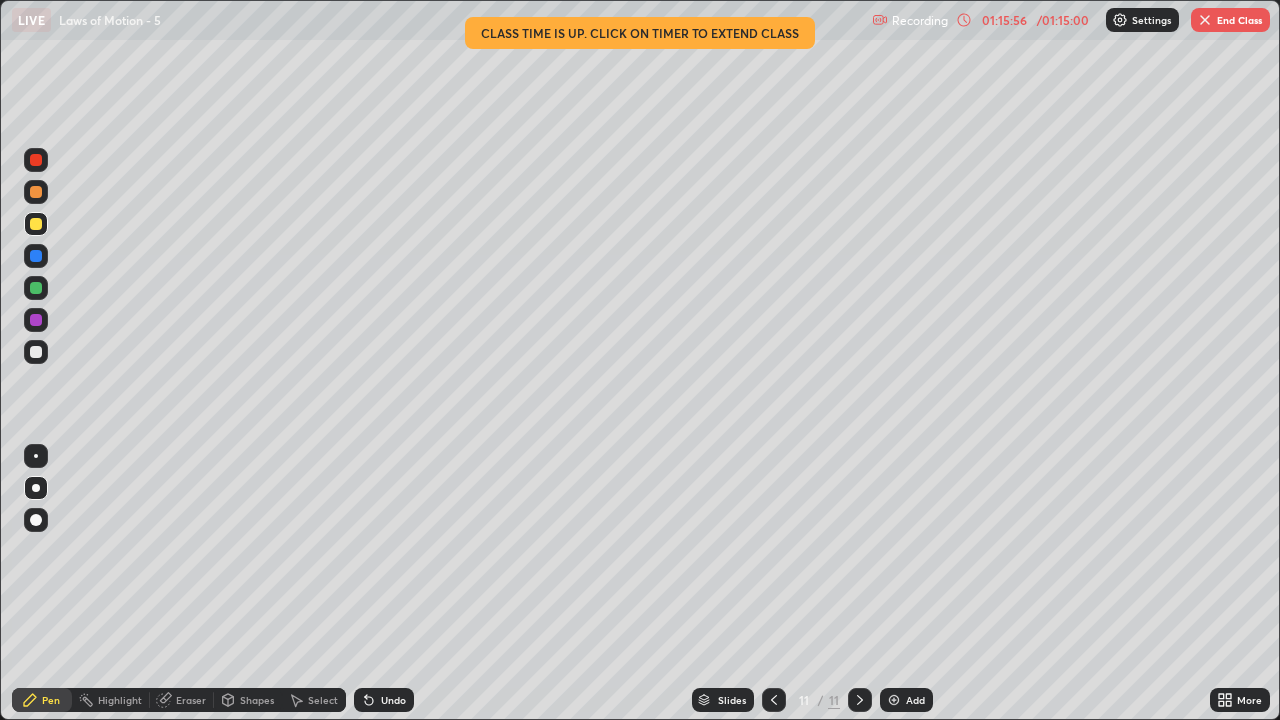 click on "End Class" at bounding box center (1230, 20) 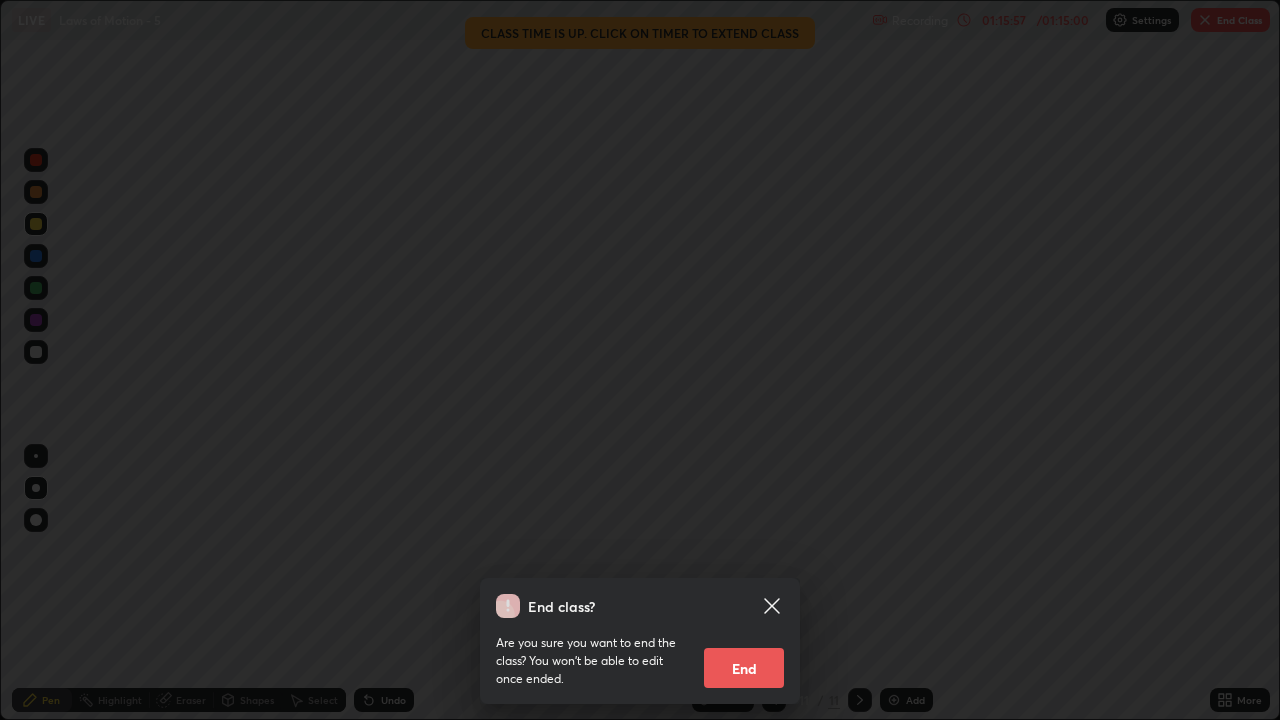 click on "End" at bounding box center [744, 668] 